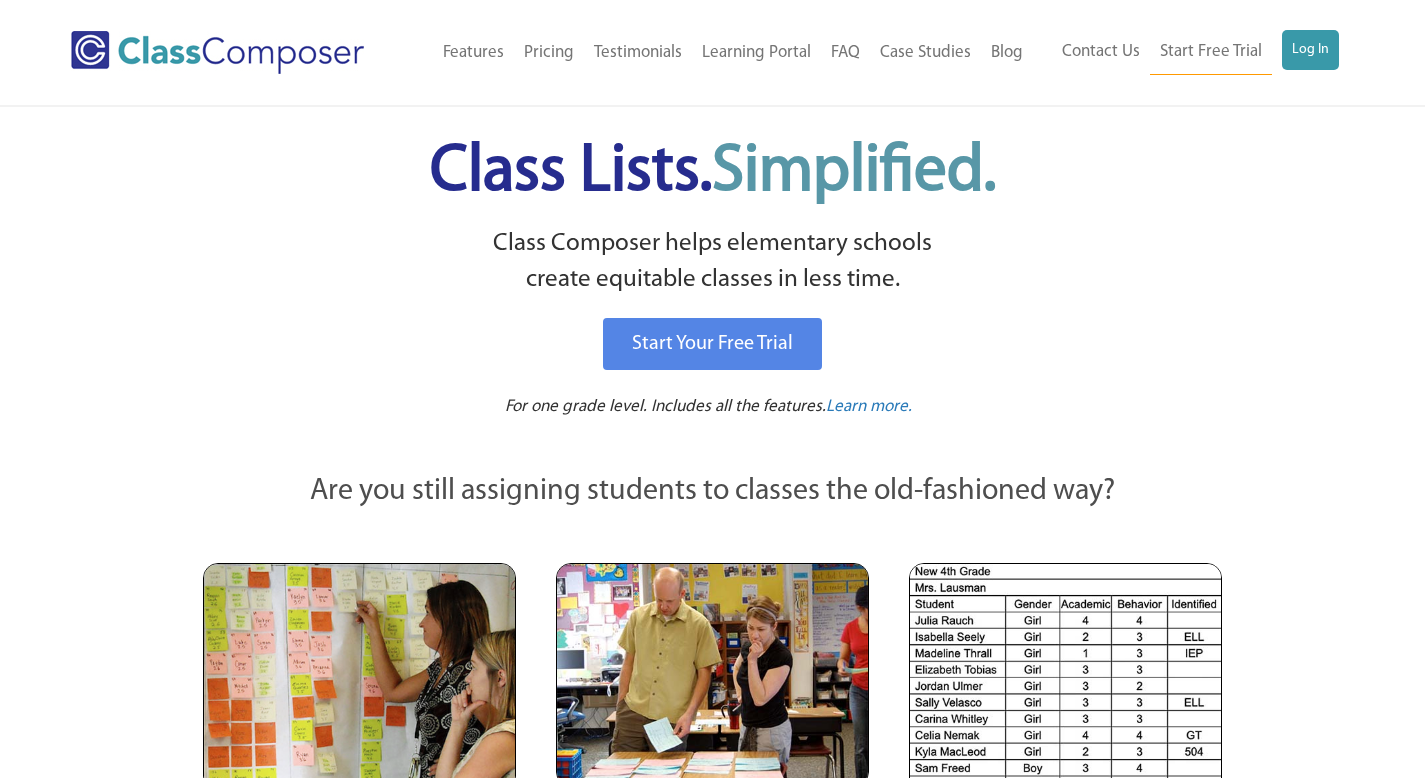 scroll, scrollTop: 0, scrollLeft: 0, axis: both 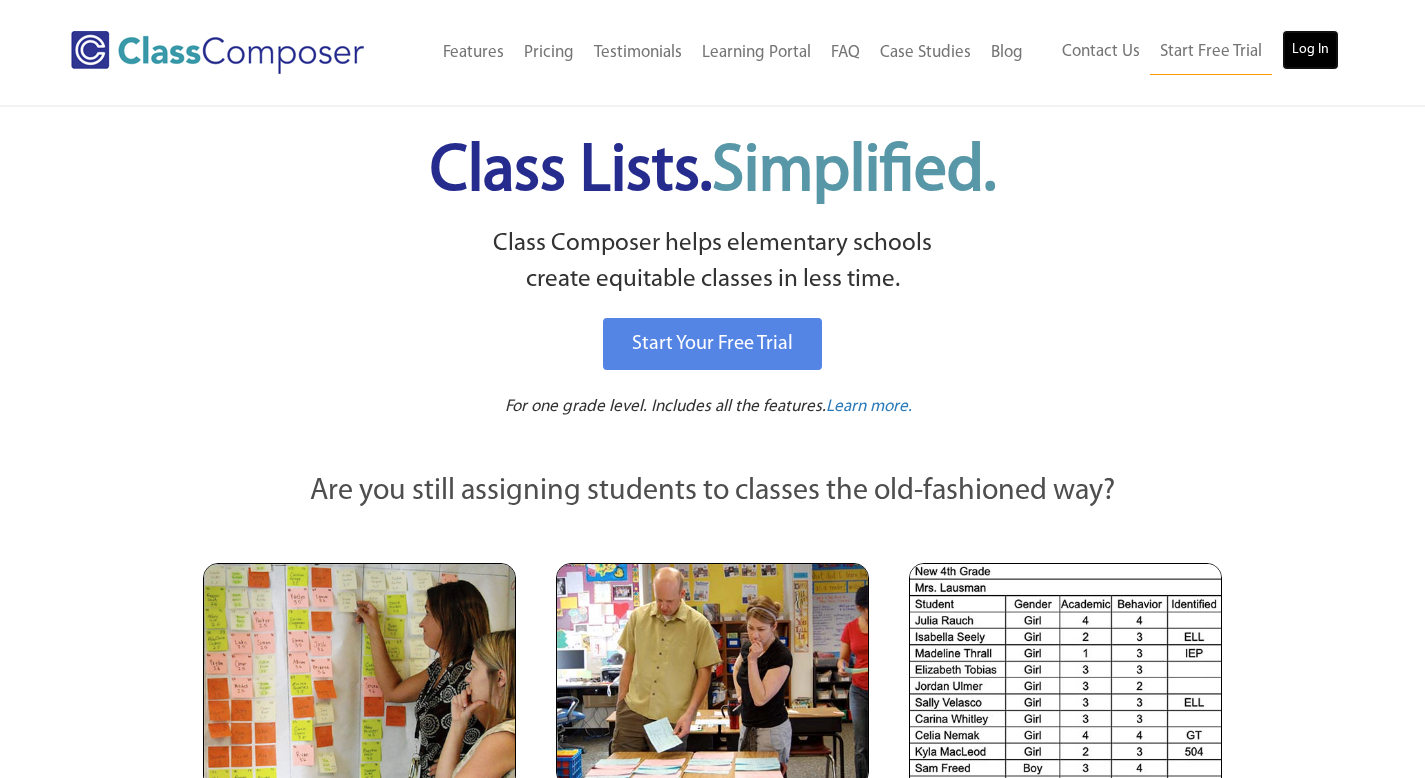 click on "Log In" at bounding box center (1310, 50) 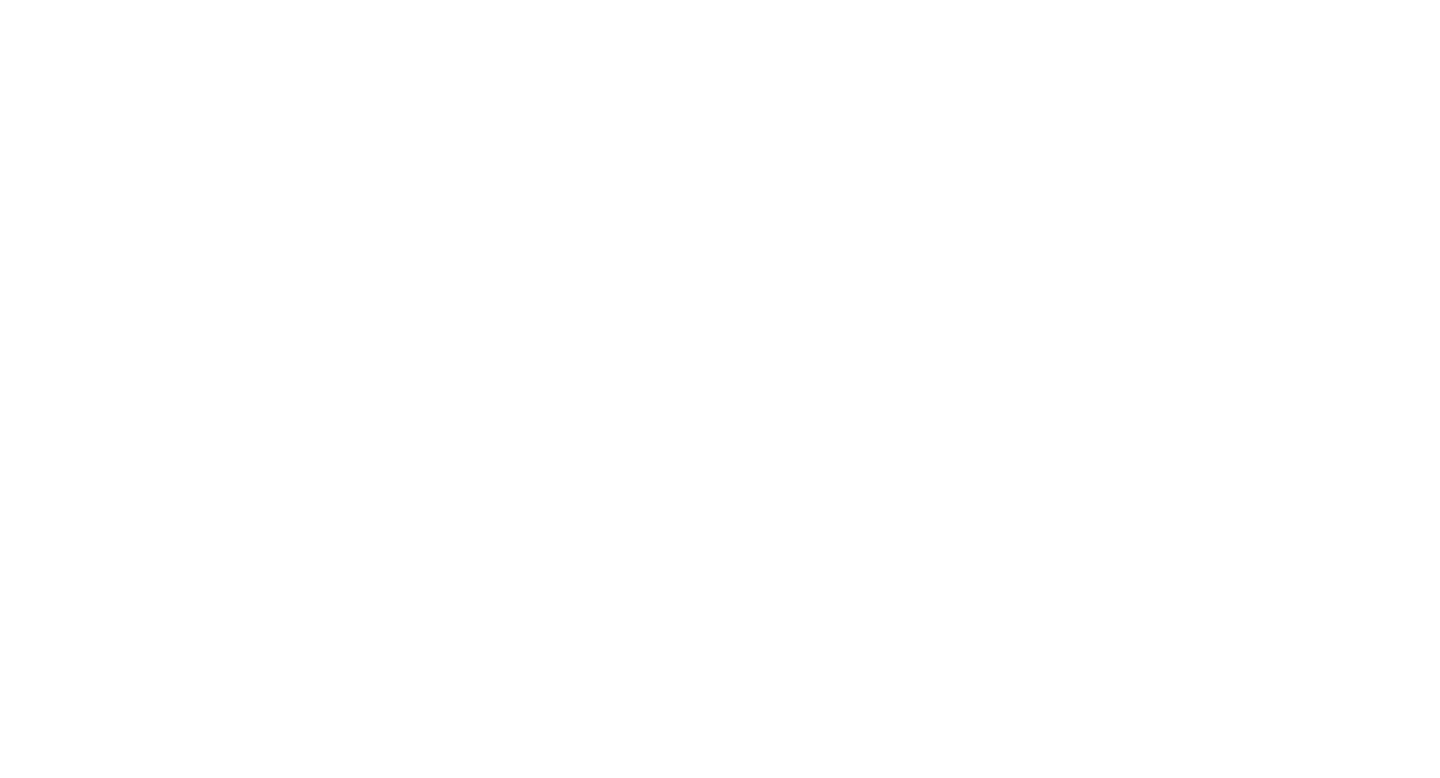 scroll, scrollTop: 0, scrollLeft: 0, axis: both 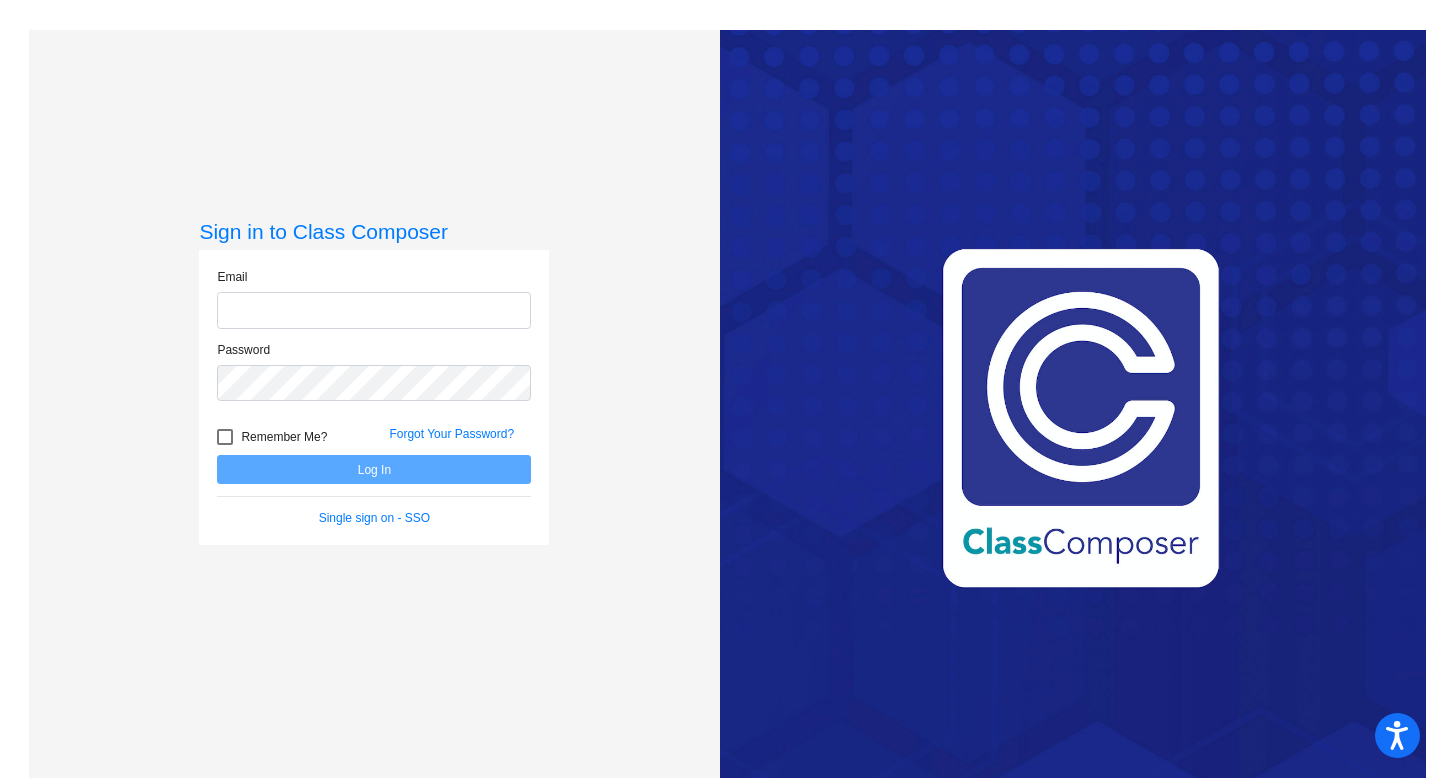 type on "[EMAIL]" 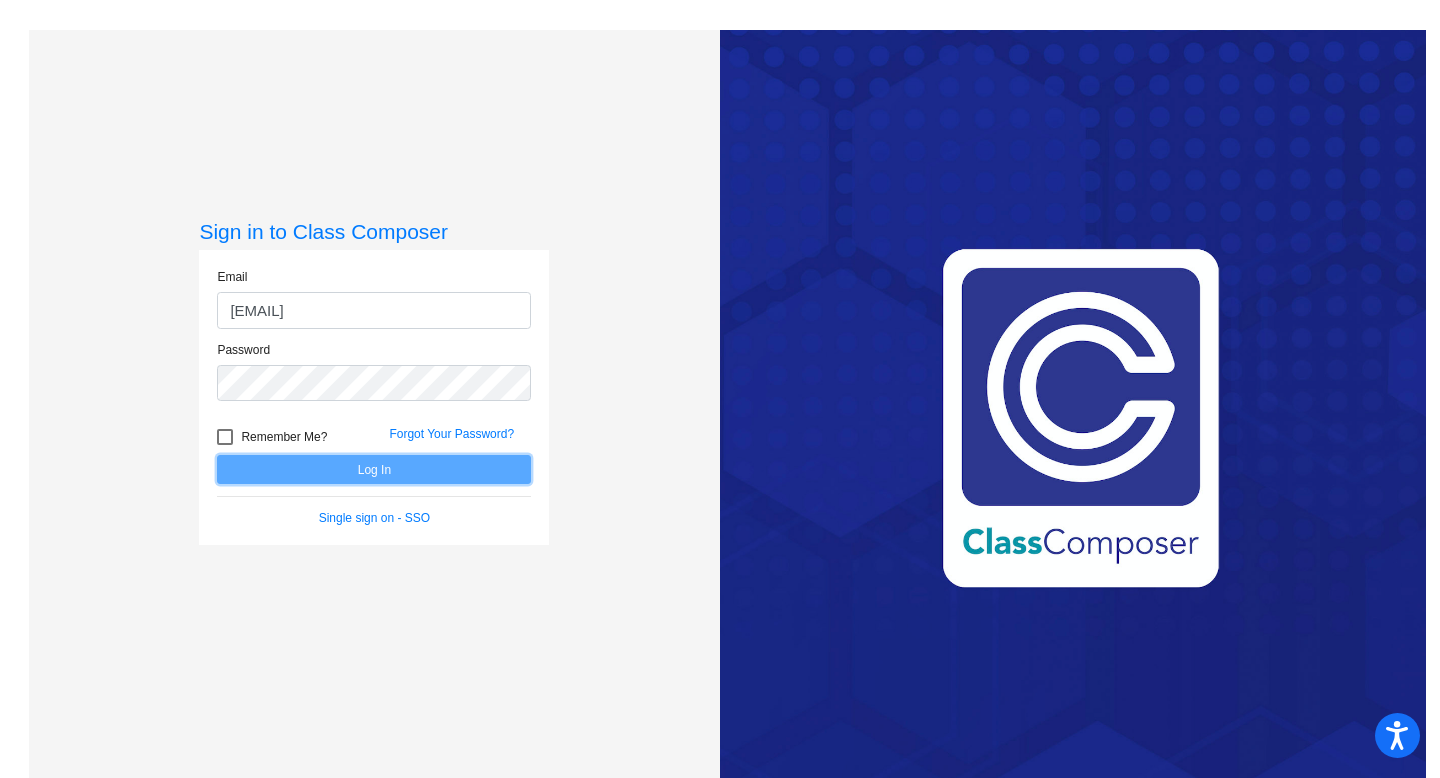 click on "Log In" 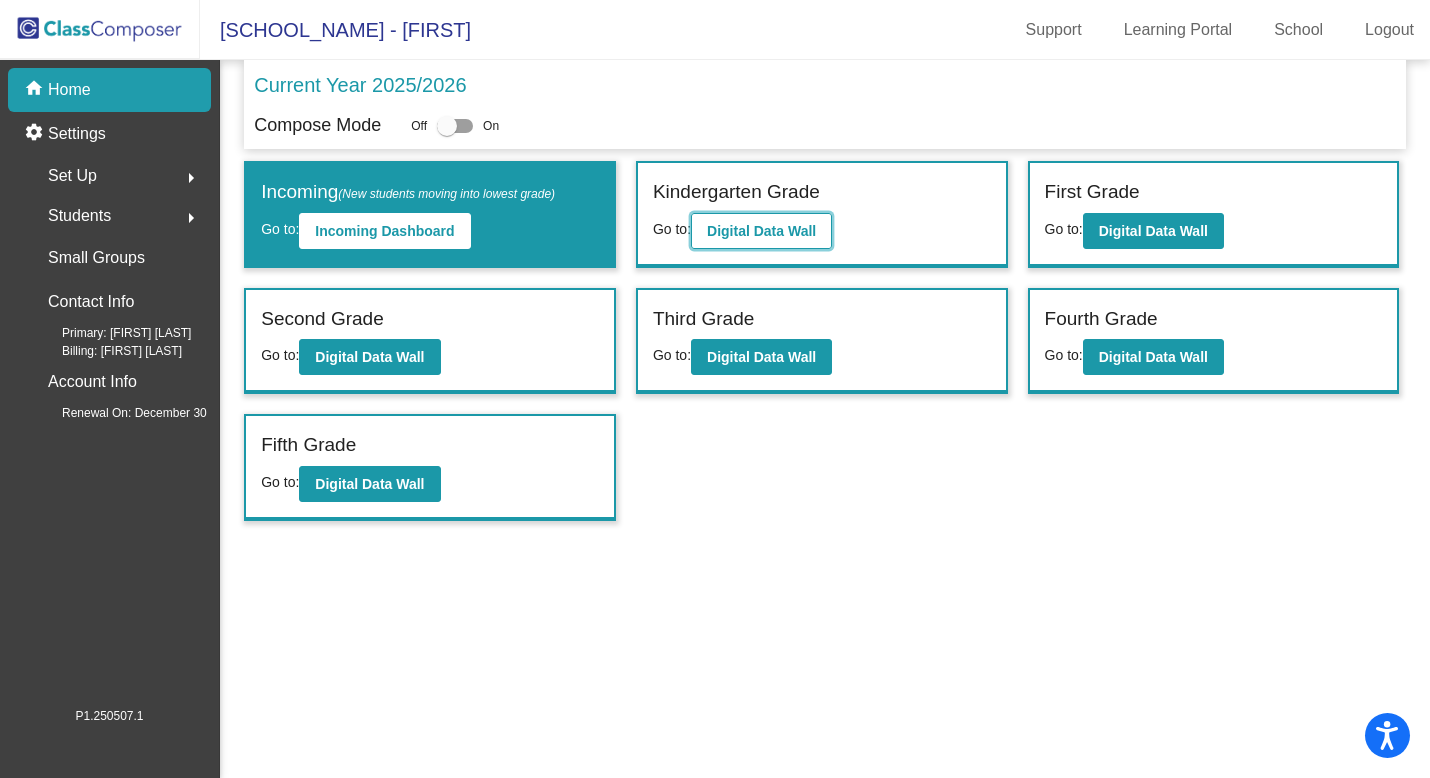 click on "Digital Data Wall" 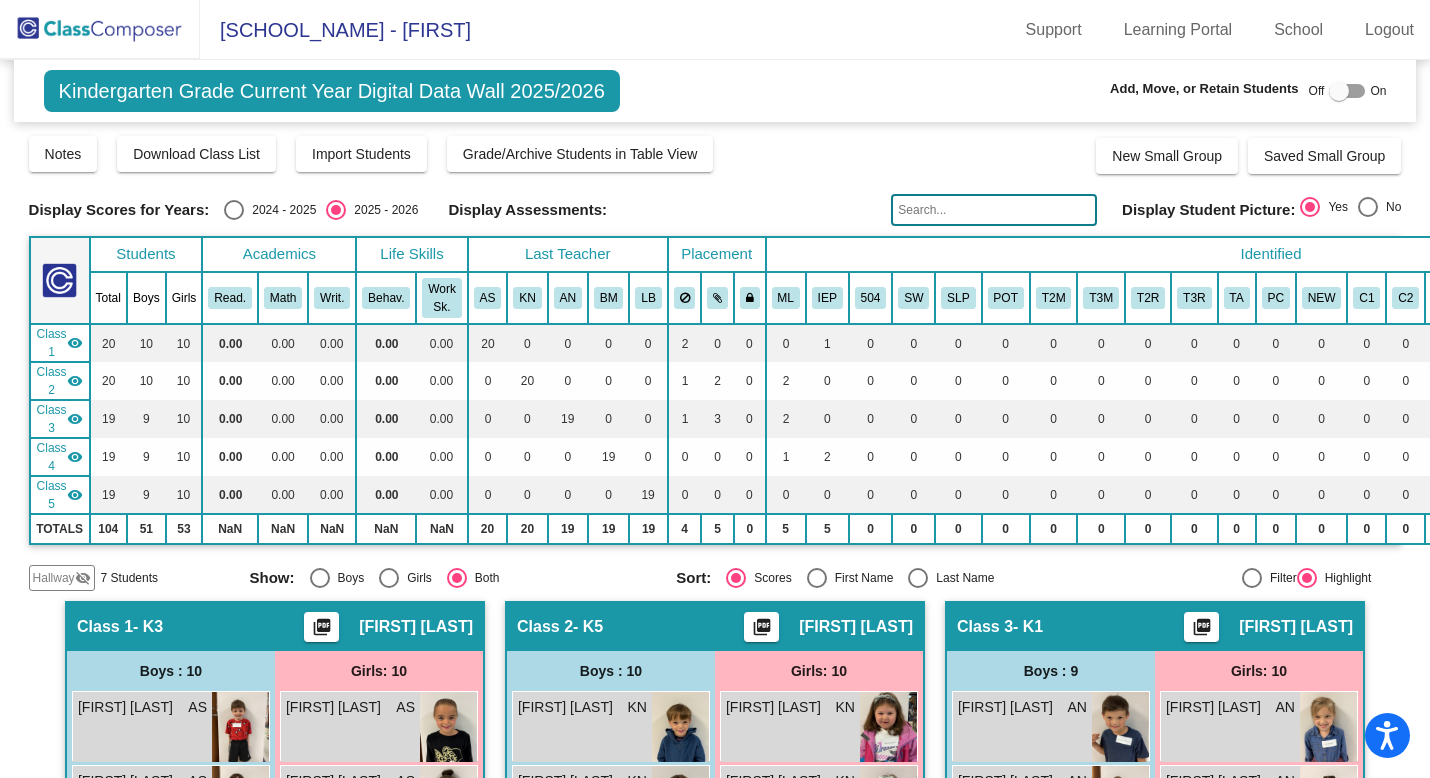 click on "visibility_off" 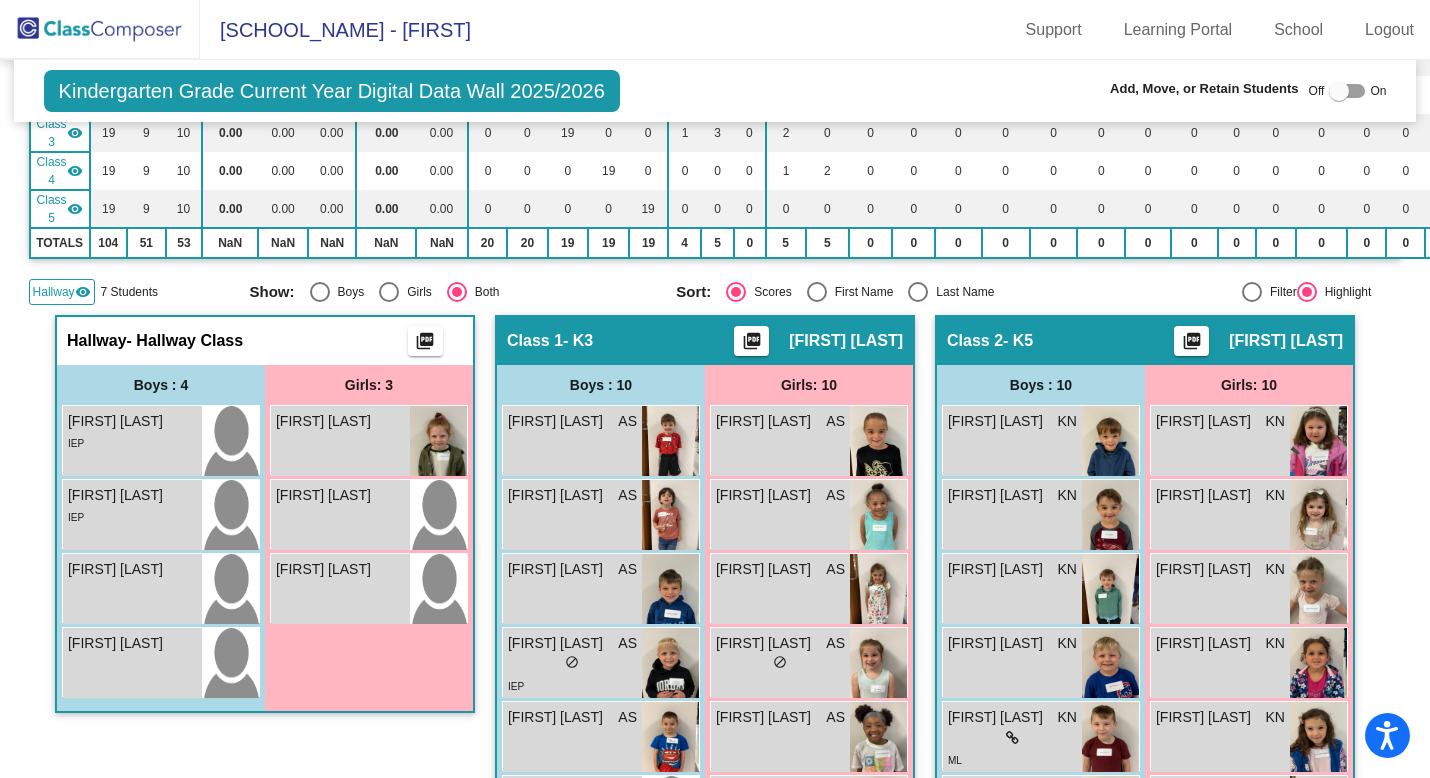 scroll, scrollTop: 72, scrollLeft: 0, axis: vertical 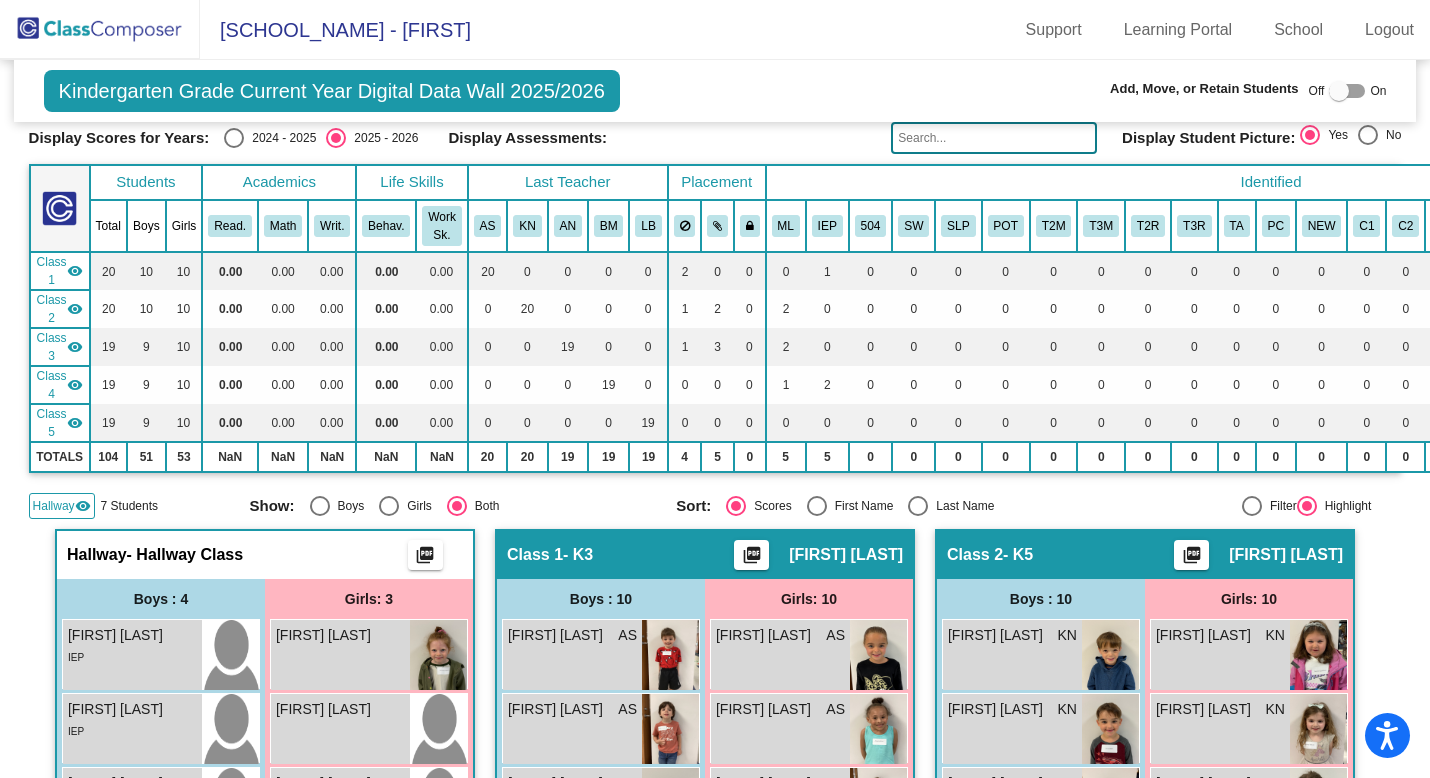 click 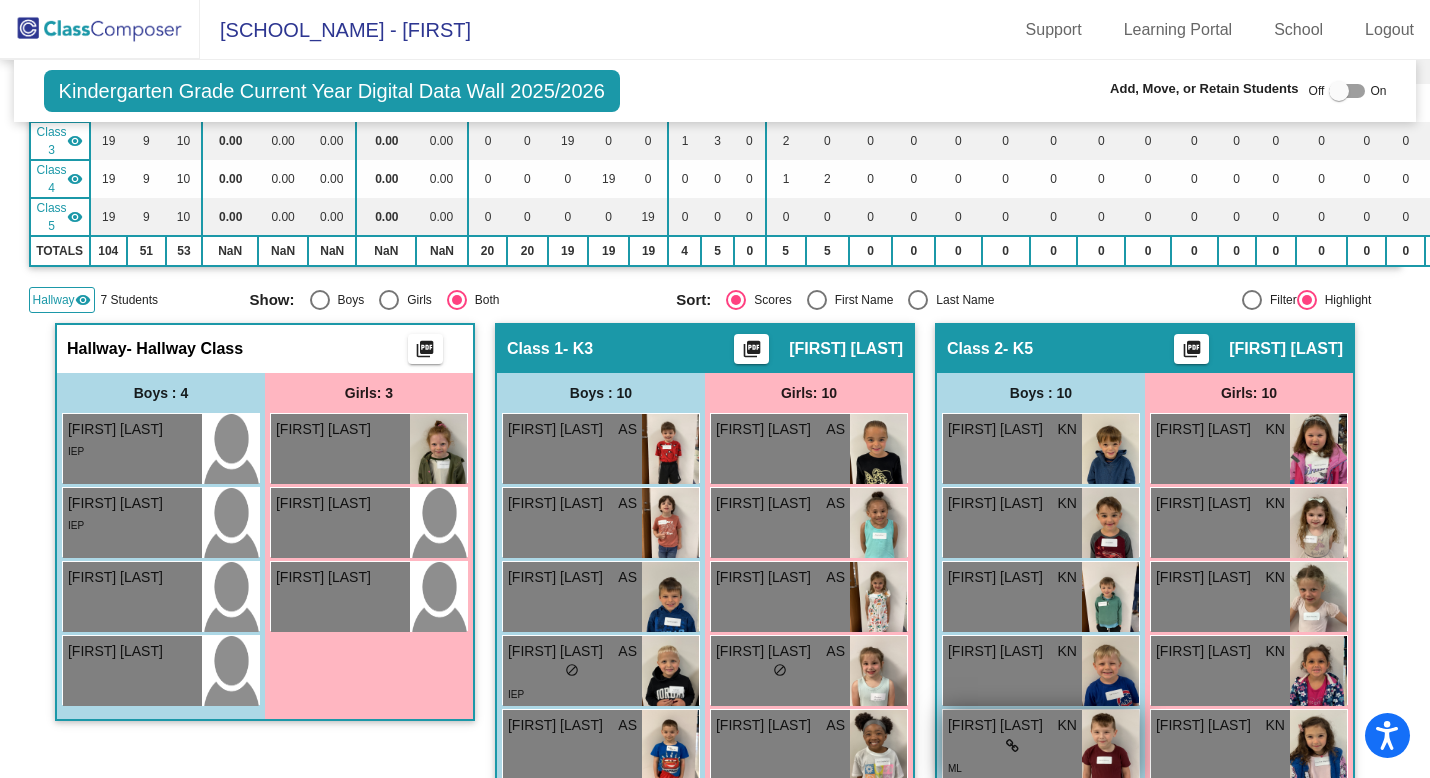 scroll, scrollTop: 0, scrollLeft: 0, axis: both 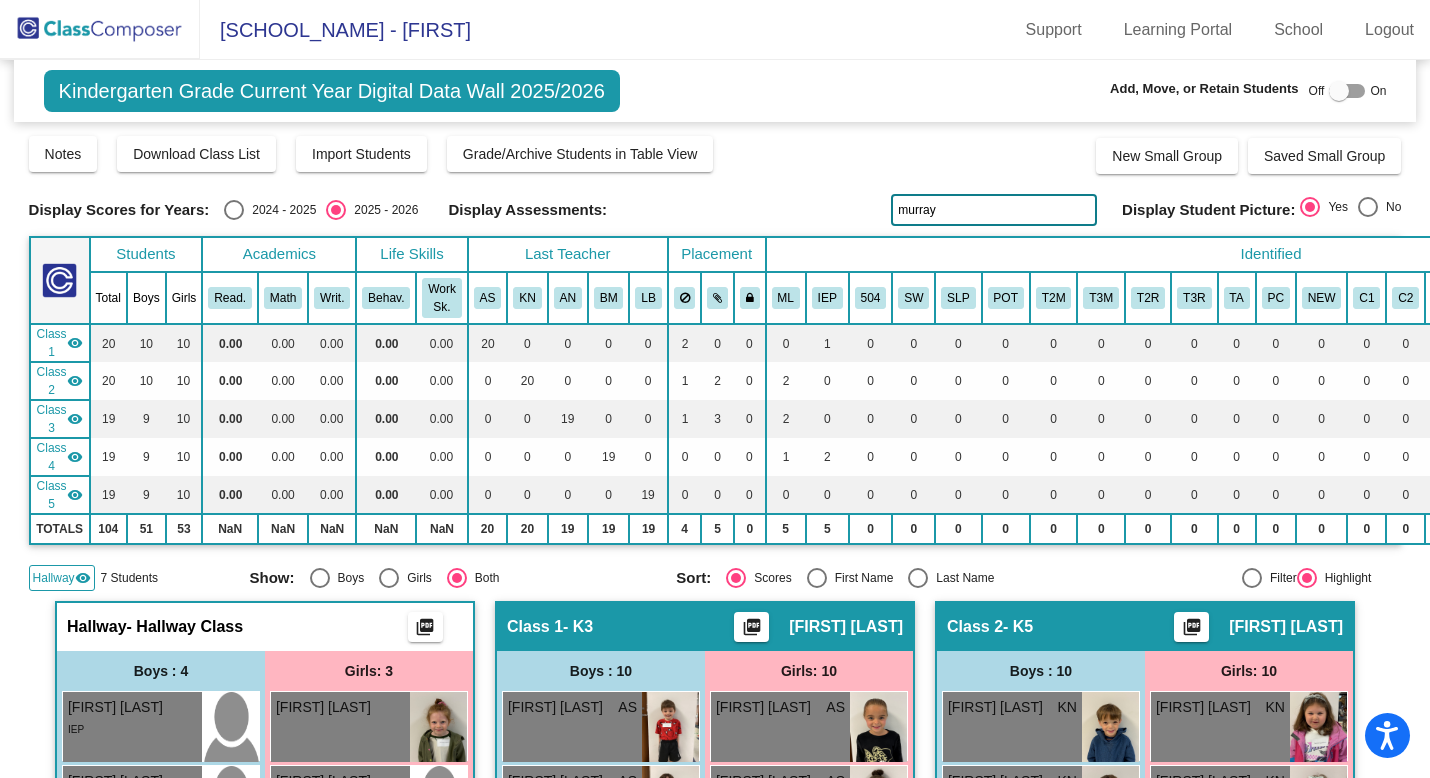 click on "[SCHOOL_NAME] - [FIRST] Support Learning Portal School Logout" 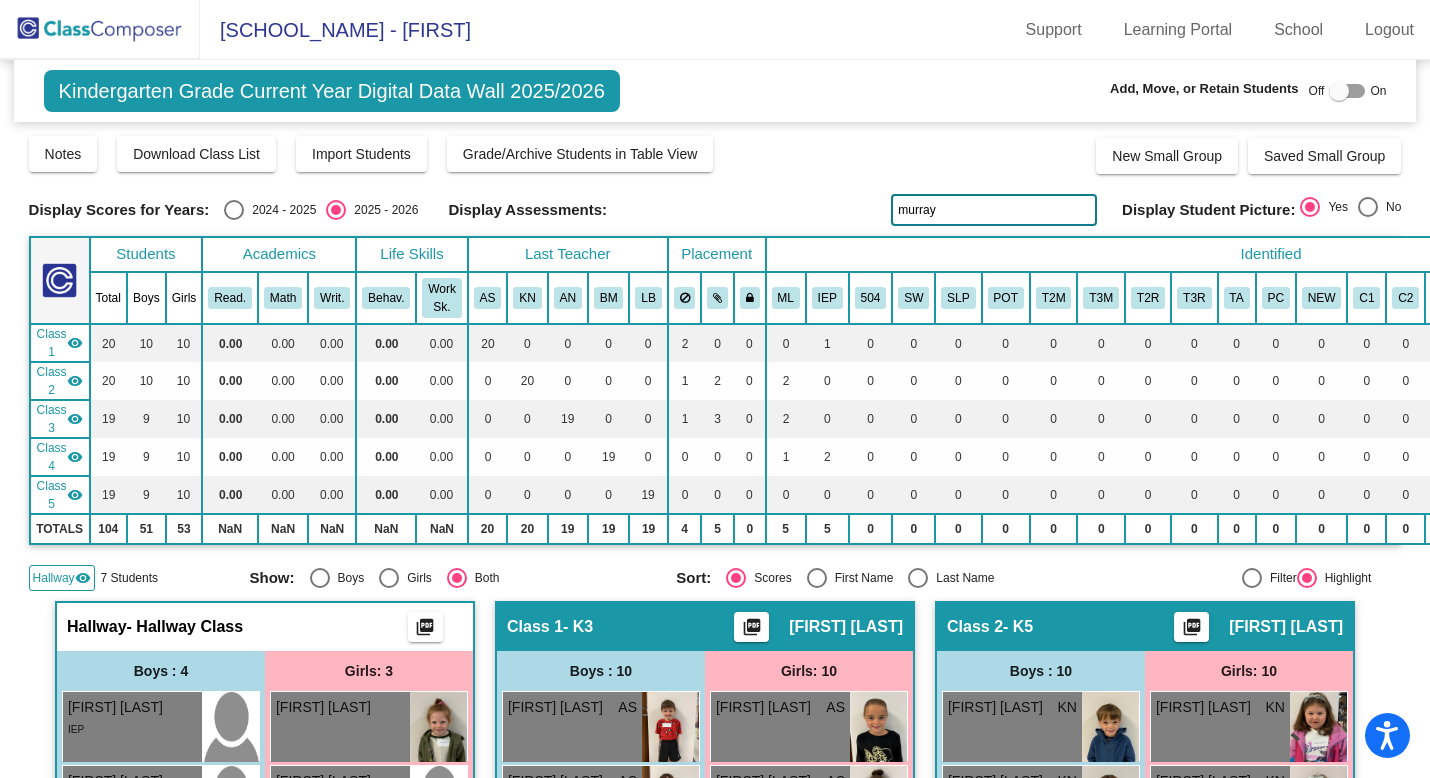 click on "[SCHOOL_NAME] - [FIRST] Support Learning Portal School Logout" 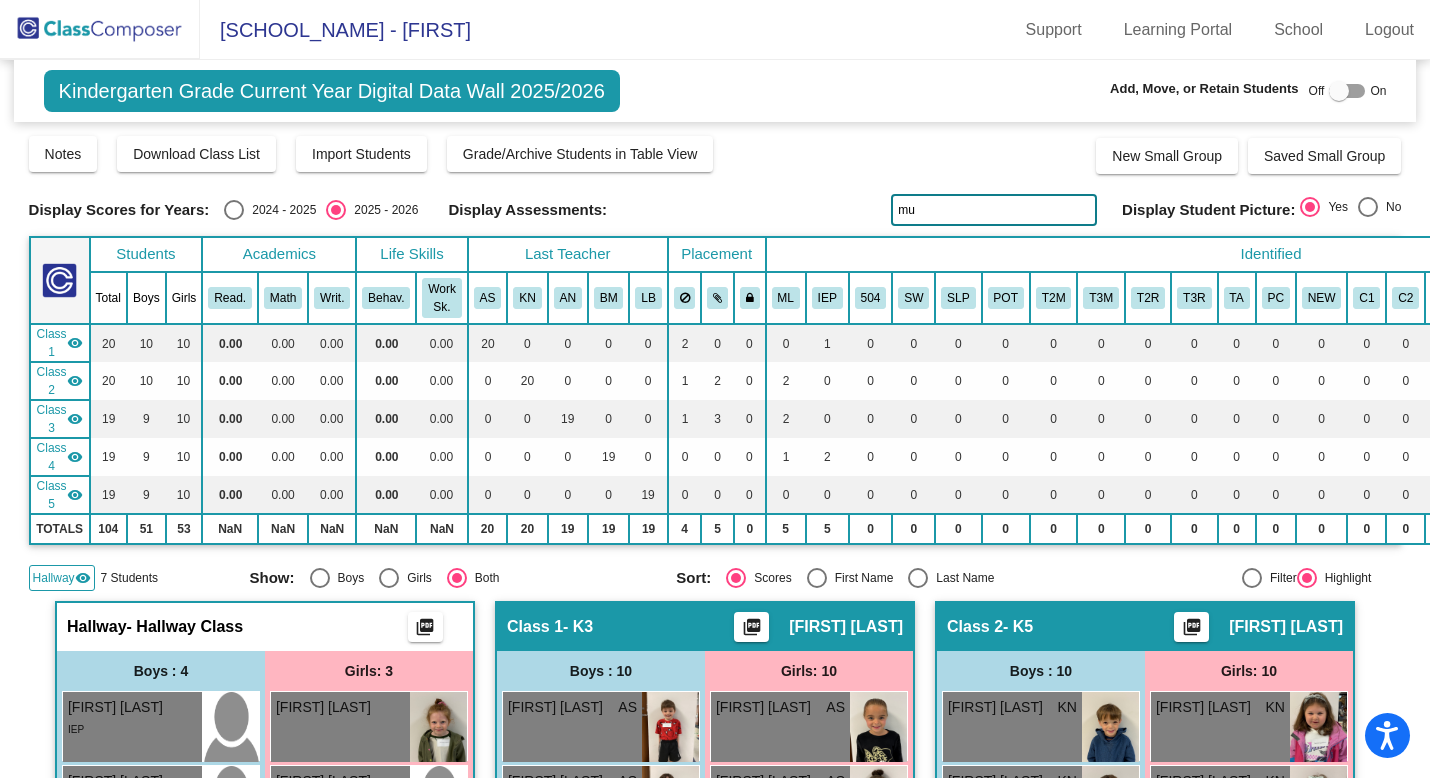 type on "m" 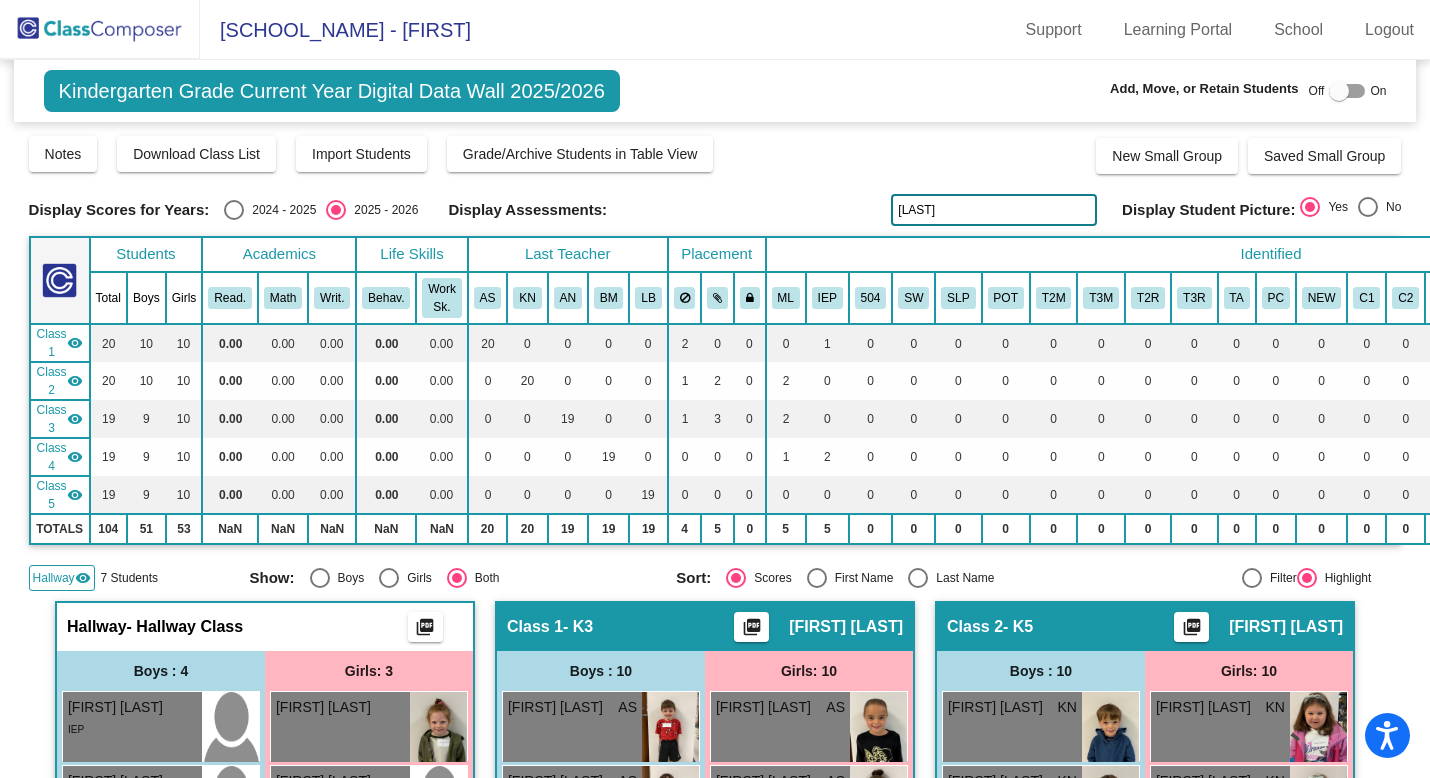 type on "[LAST]" 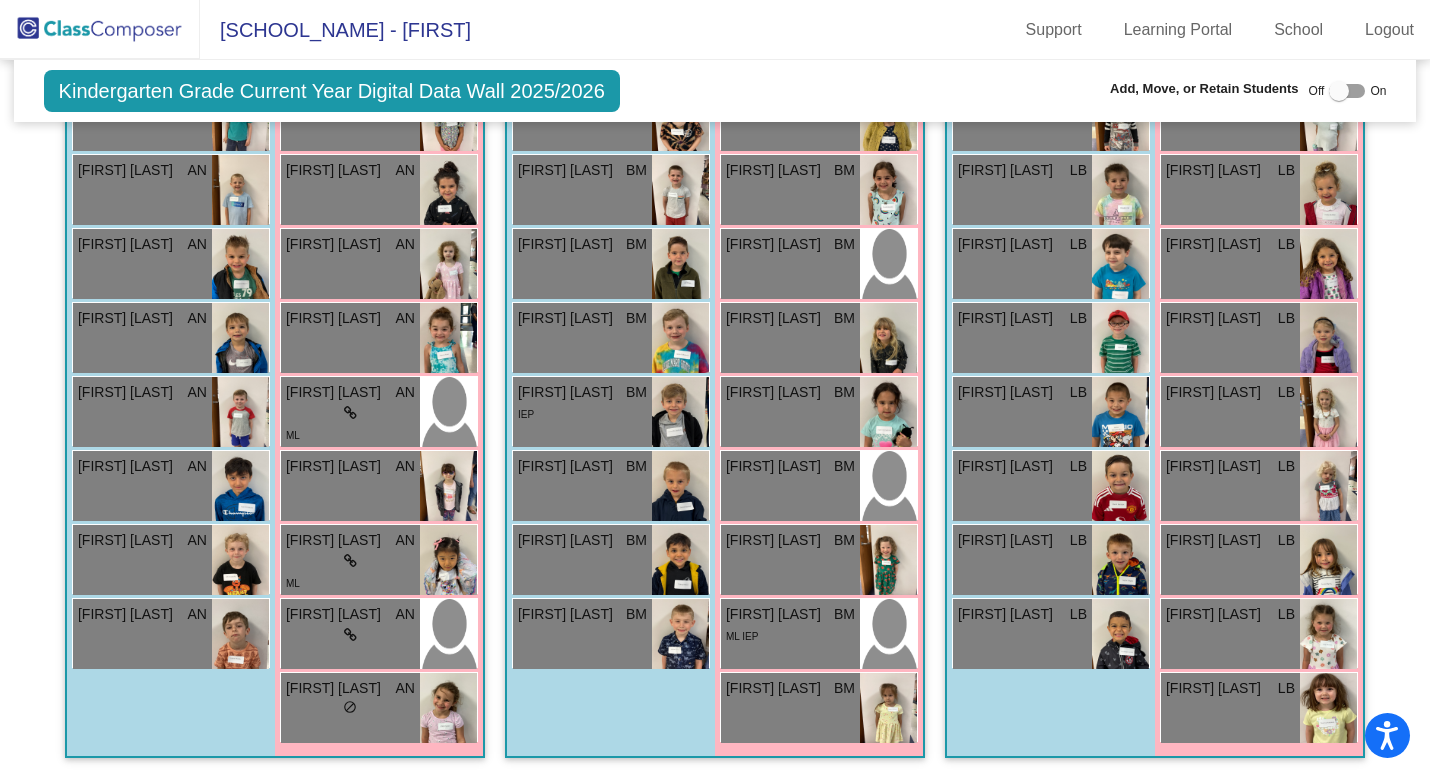 scroll, scrollTop: 0, scrollLeft: 0, axis: both 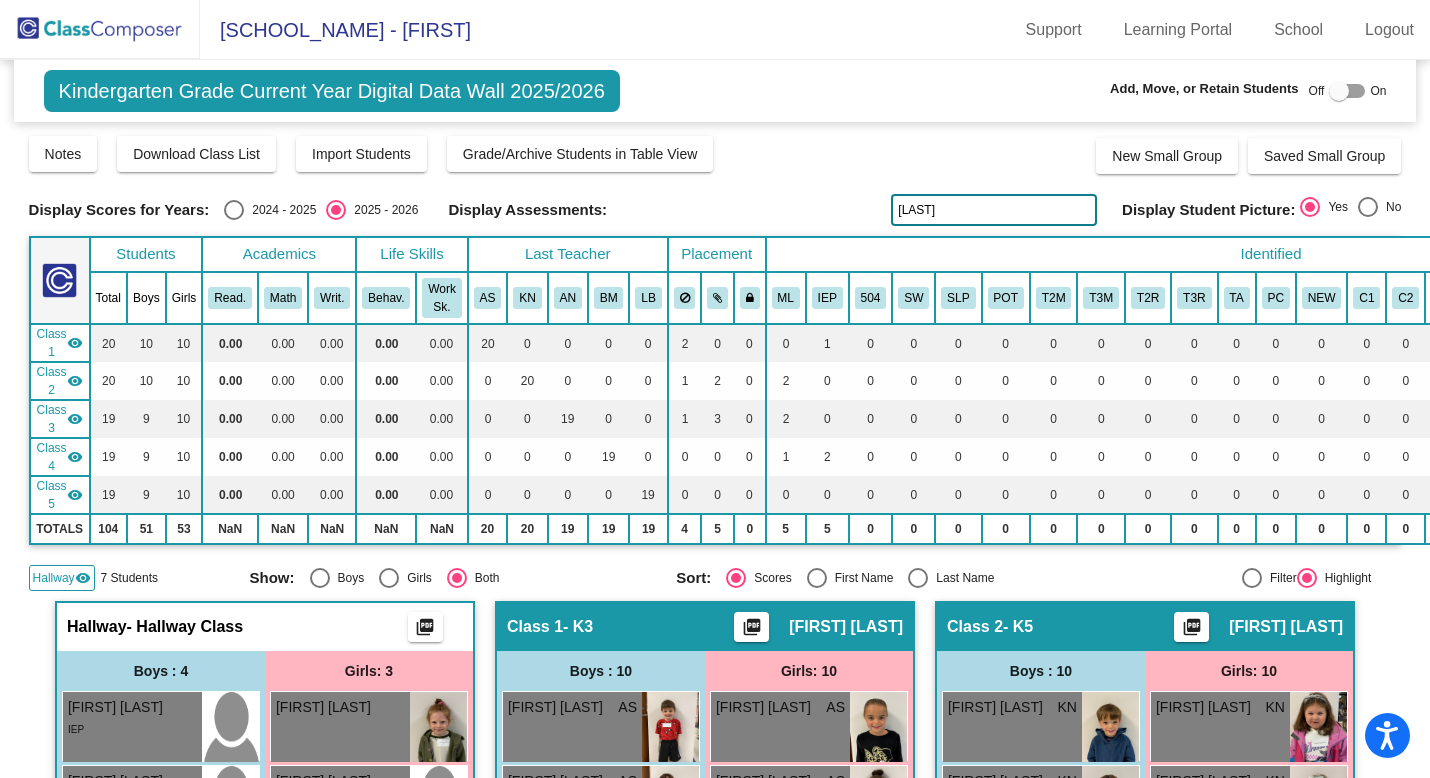drag, startPoint x: 954, startPoint y: 210, endPoint x: 834, endPoint y: 205, distance: 120.10412 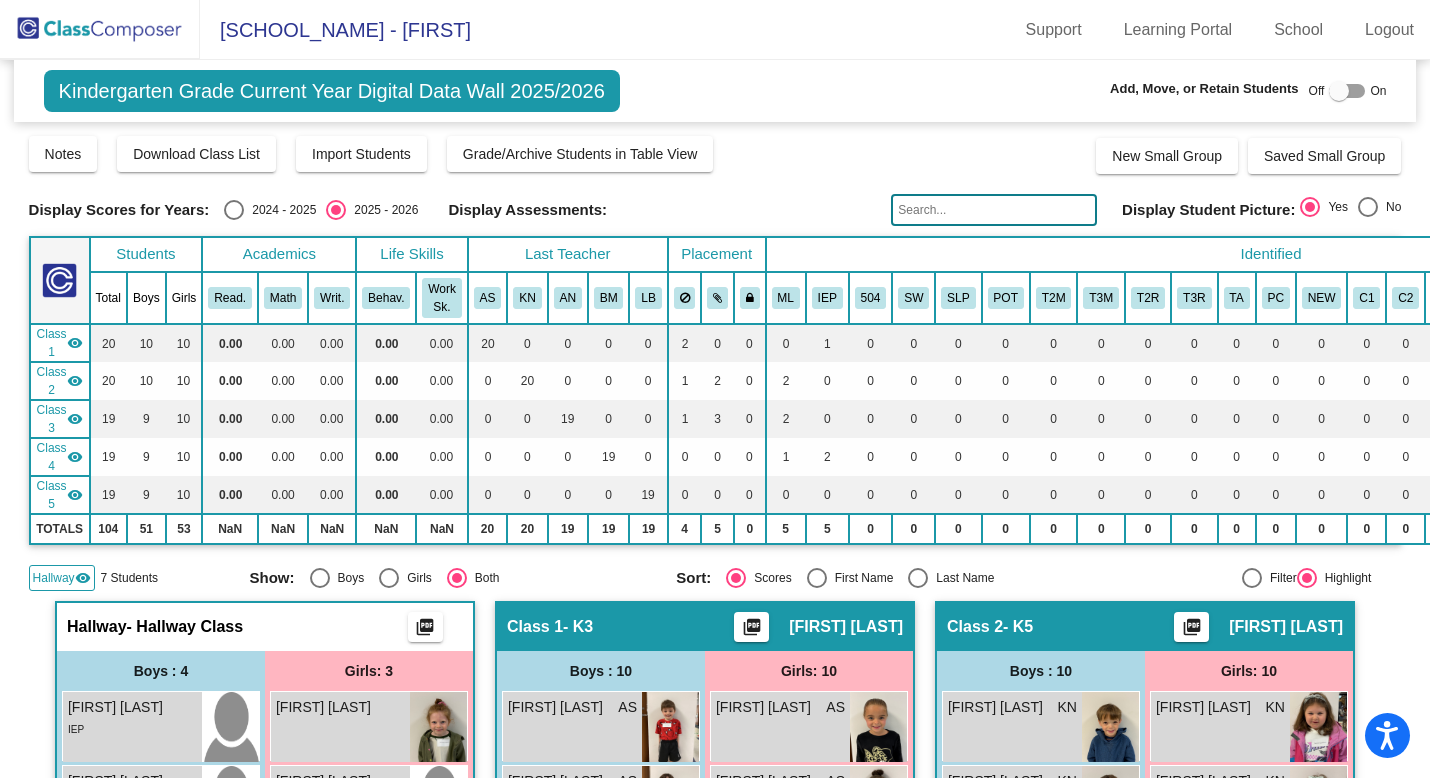 type 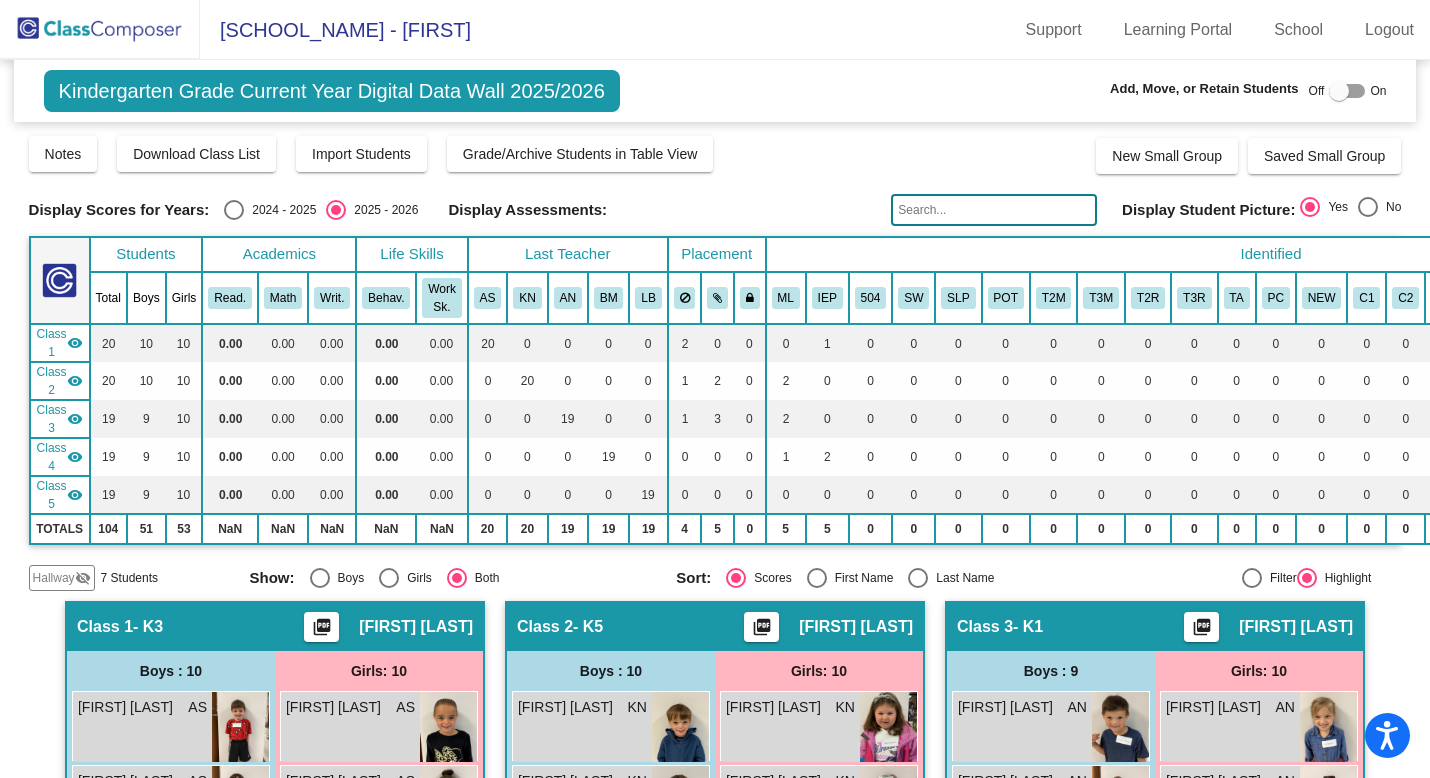 scroll, scrollTop: 6, scrollLeft: 0, axis: vertical 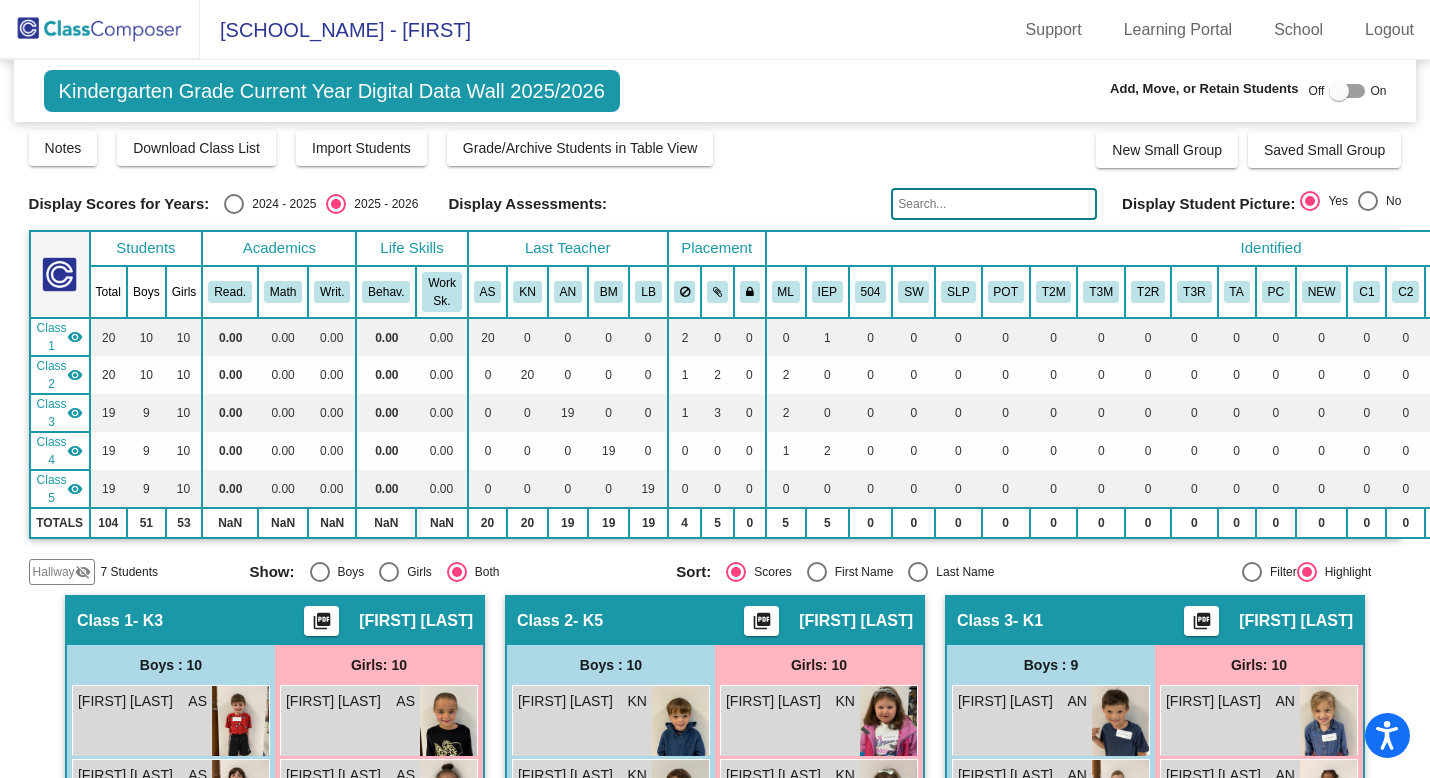 click 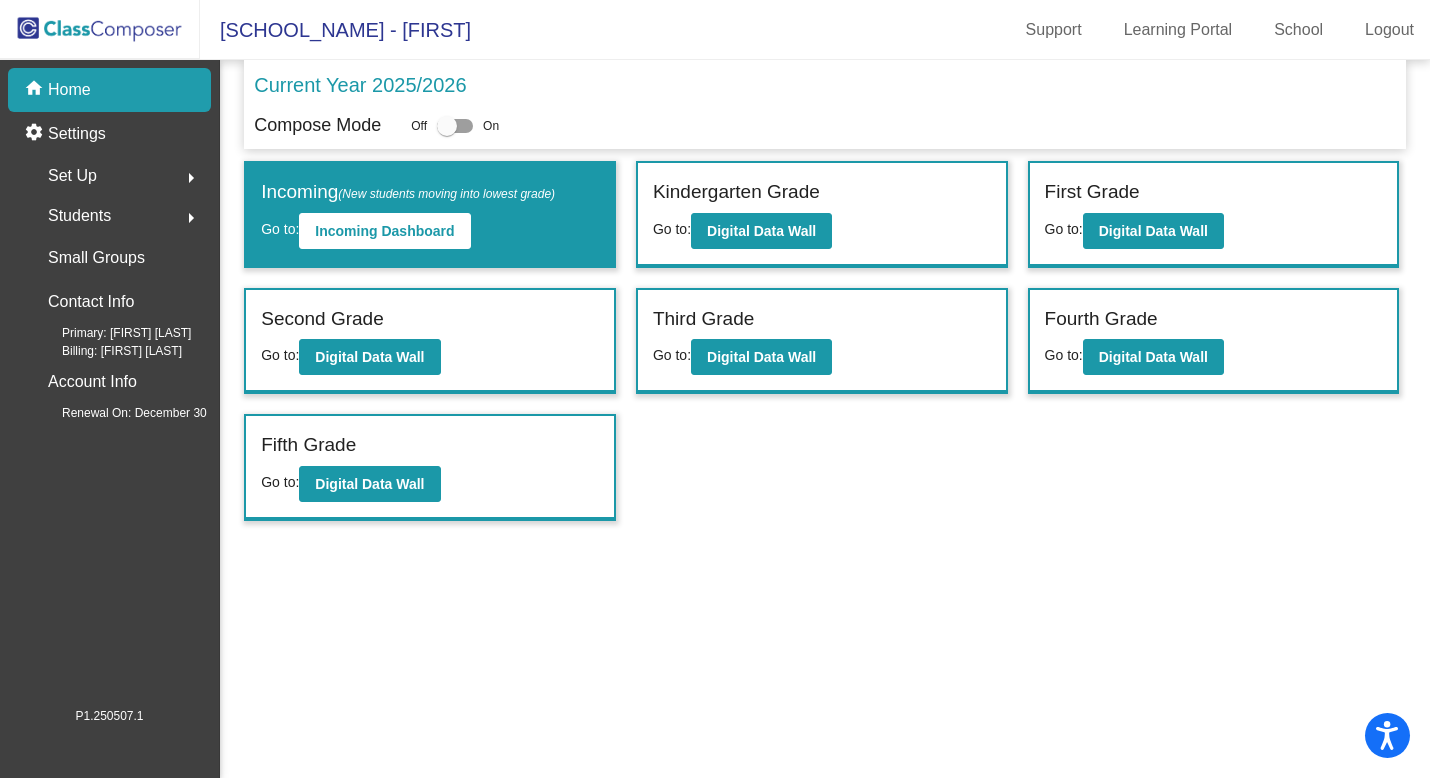 click on "Students" 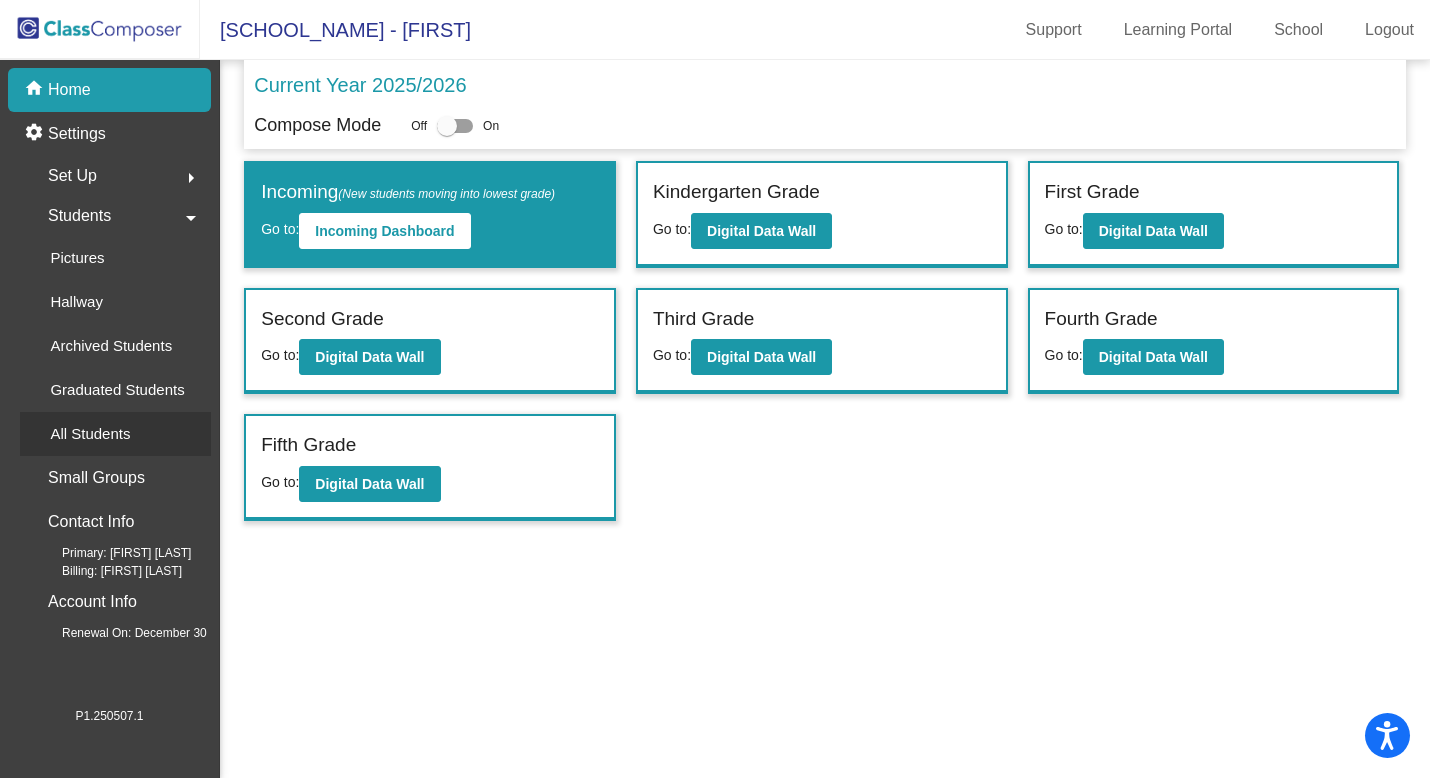click on "All Students" 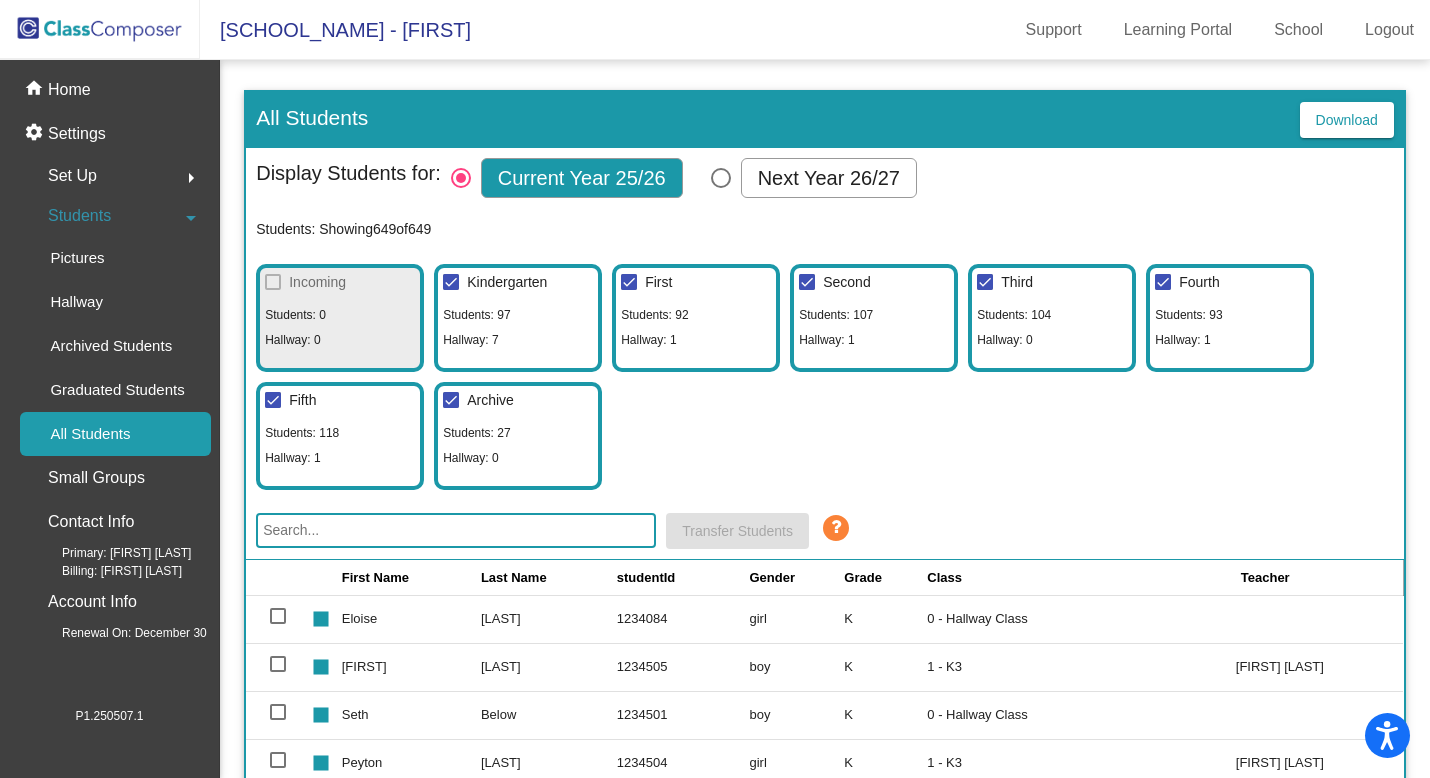 click on "Display Students for:  Current Year 25/26  Next Year 26/27  Students: Showing  649  of  649  Incoming Students: 0 Hallway: 0  Kindergarten Students: 97 Hallway: 7  First Students: 92 Hallway: 1  Second Students: 107 Hallway: 1  Third Students: 104 Hallway: 0  Fourth Students: 93 Hallway: 1  Fifth Students: 118 Hallway: 1  Archive Students: 27 Hallway: 0  Transfer Students" 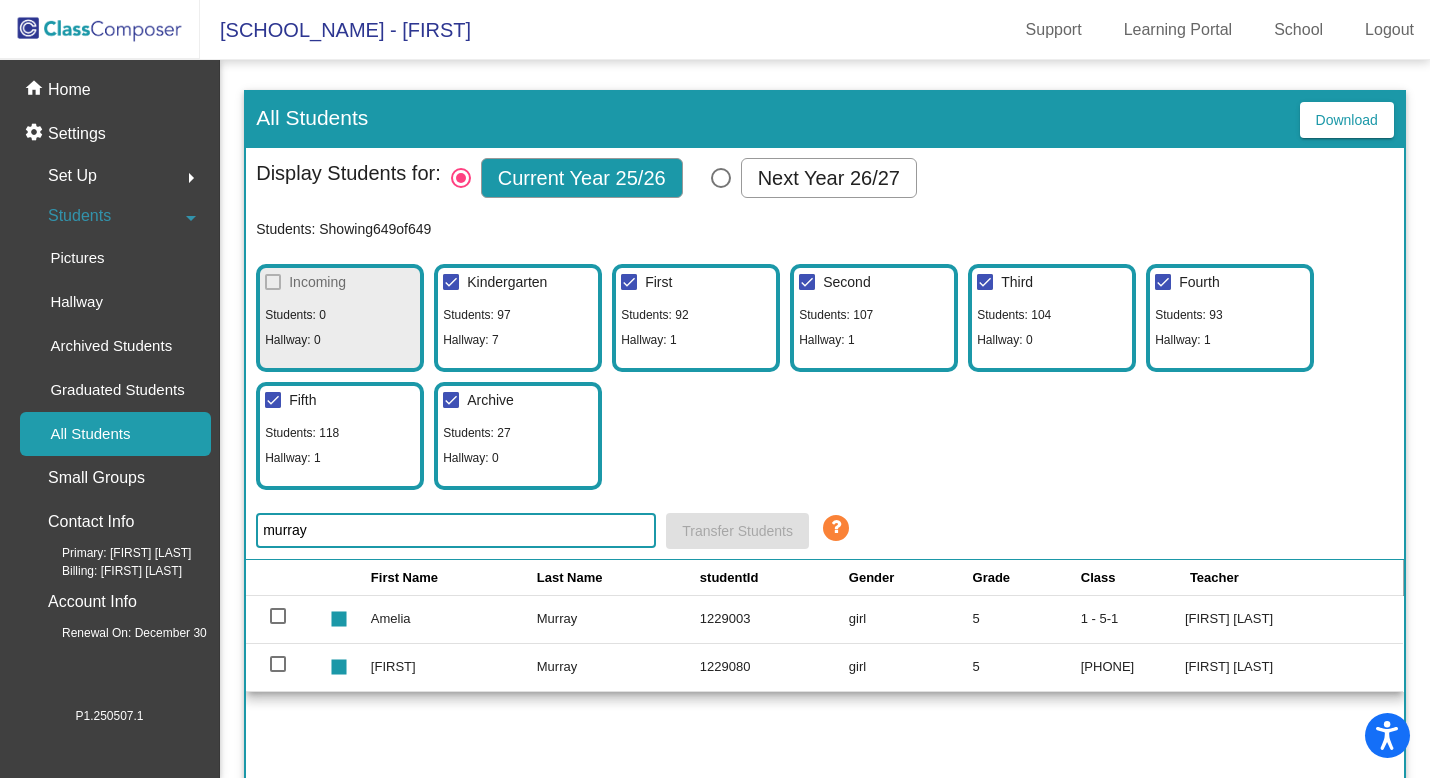 type on "murray" 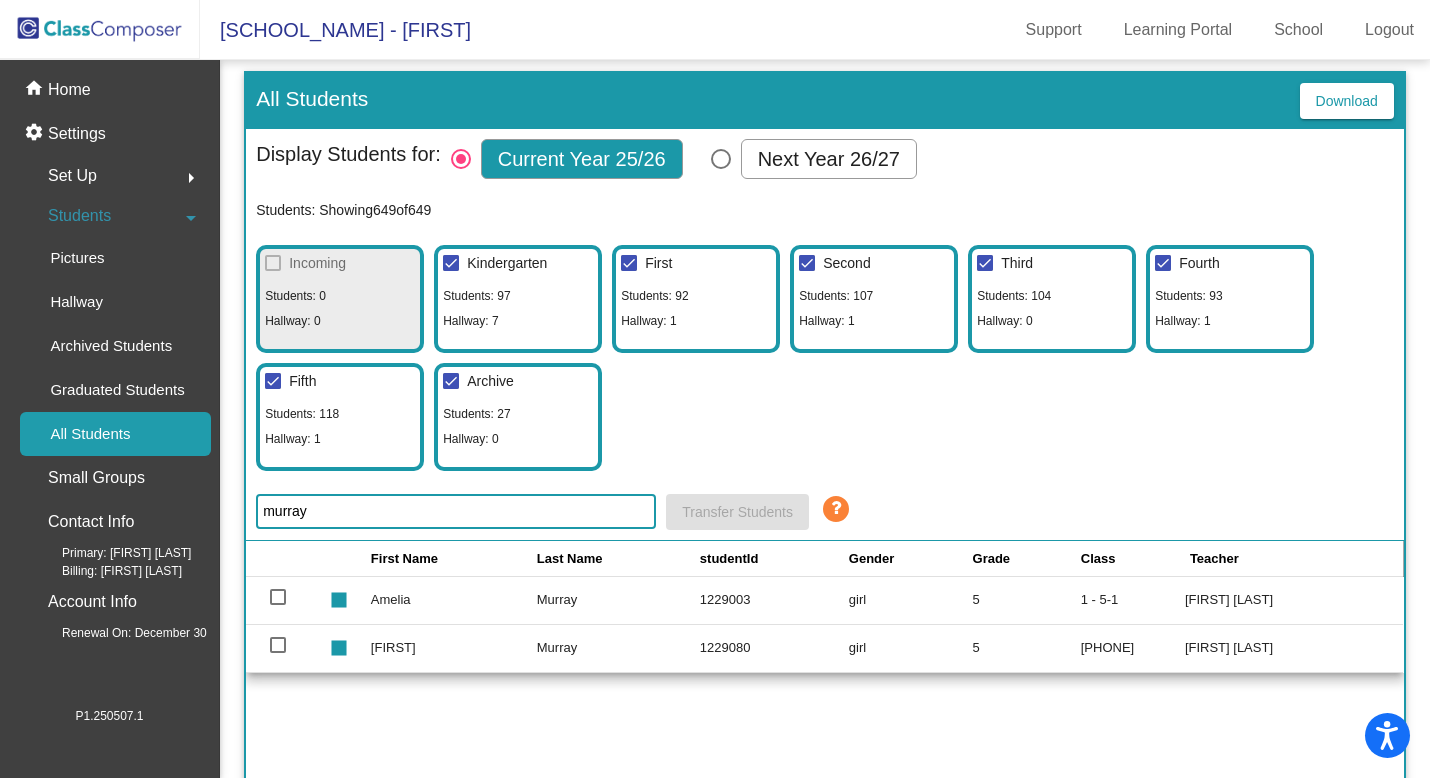 scroll, scrollTop: 0, scrollLeft: 0, axis: both 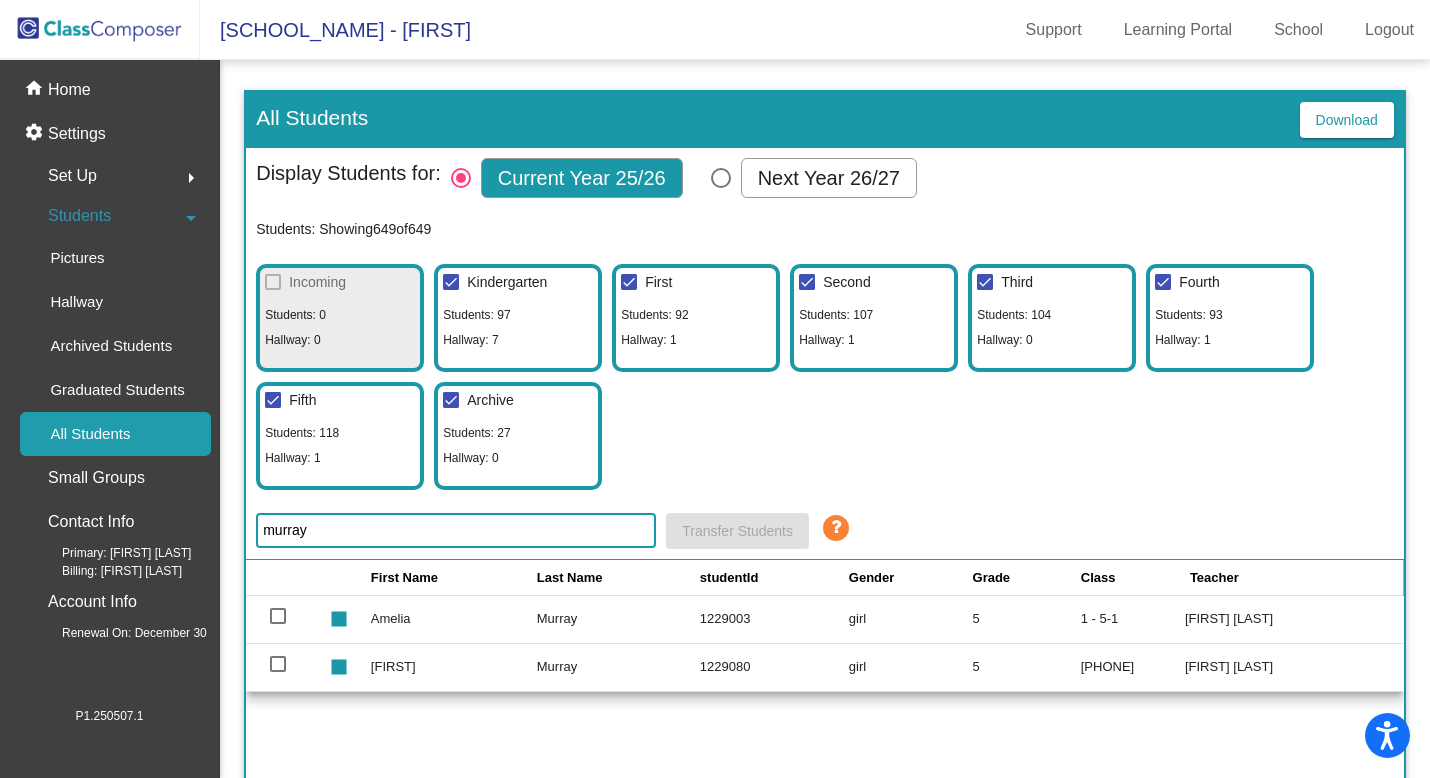 click on "Incoming Students: 0 Hallway: 0   Kindergarten Students: 97 Hallway: 7   First Students: 92 Hallway: 1   Second Students: 107 Hallway: 1   Third Students: 104 Hallway: 0   Fourth Students: 93 Hallway: 1   Fifth Students: 118 Hallway: 1   Archive Students: 27 Hallway: 0" 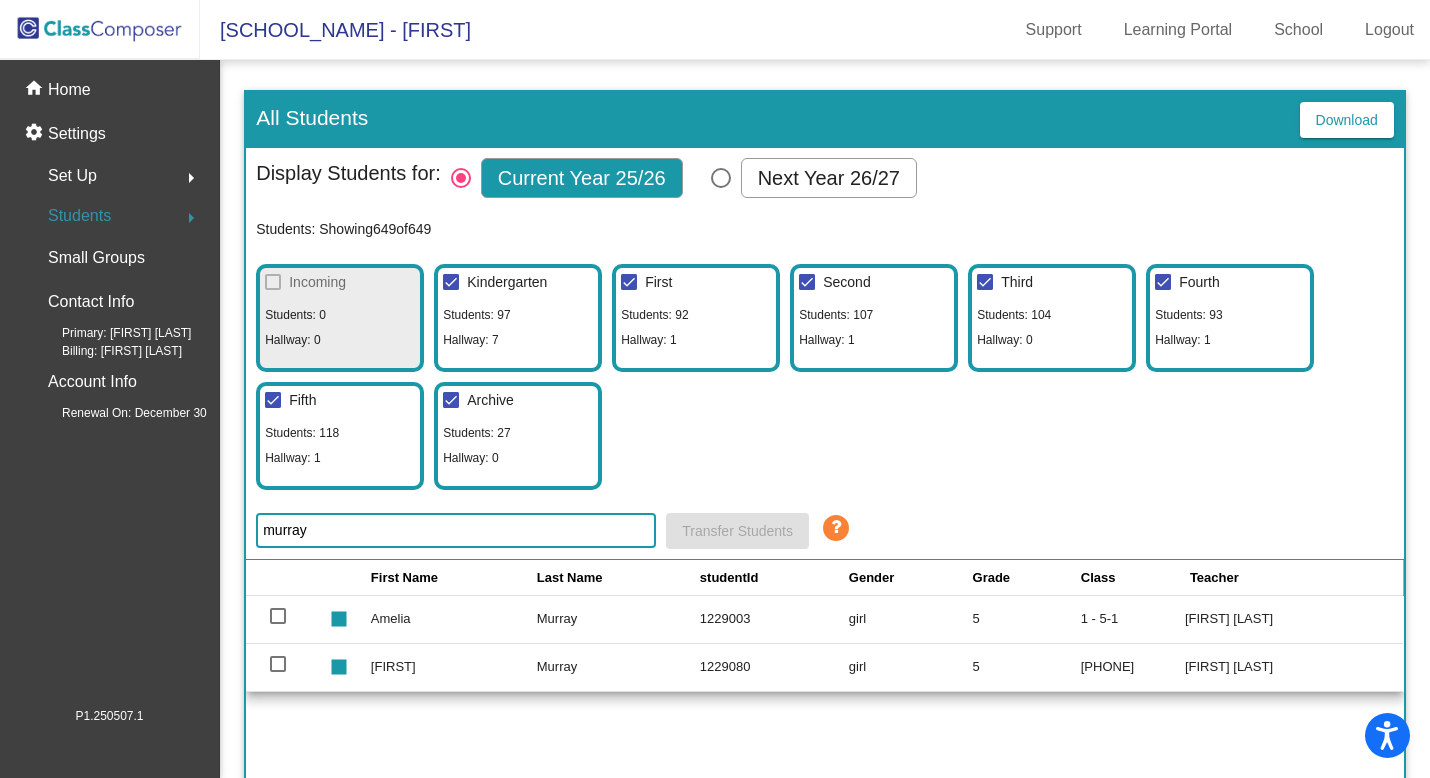 click on "Students" 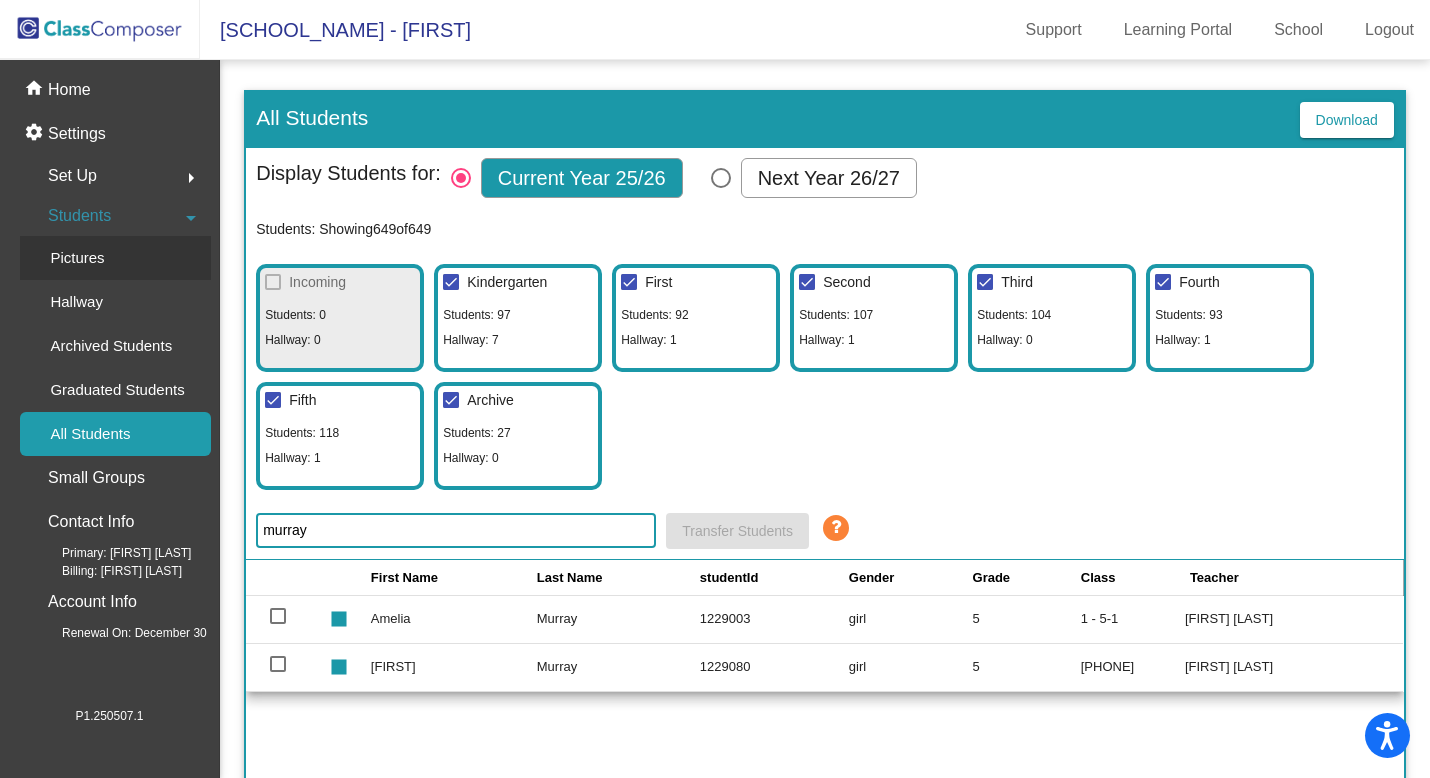 click on "Pictures" 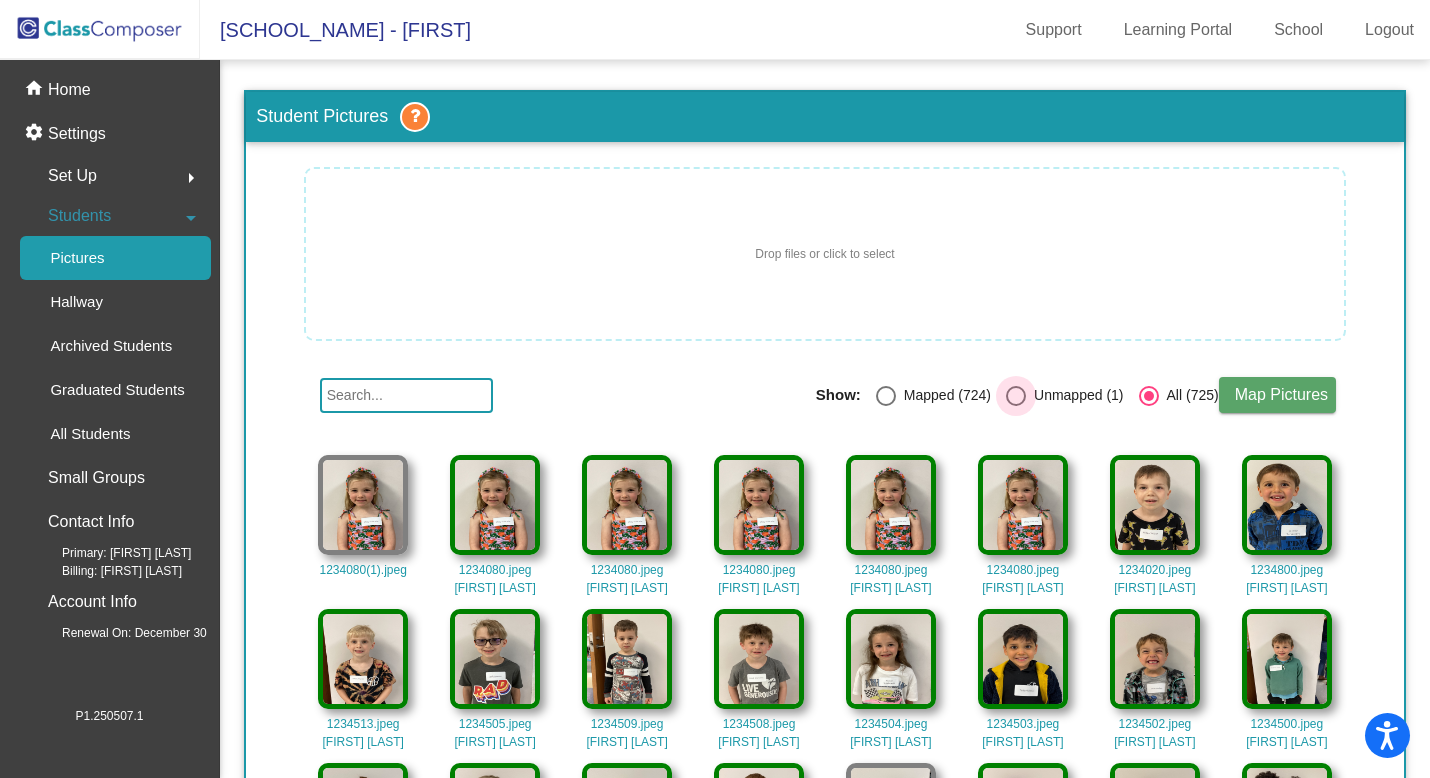 click on "Unmapped (1)" at bounding box center (1075, 395) 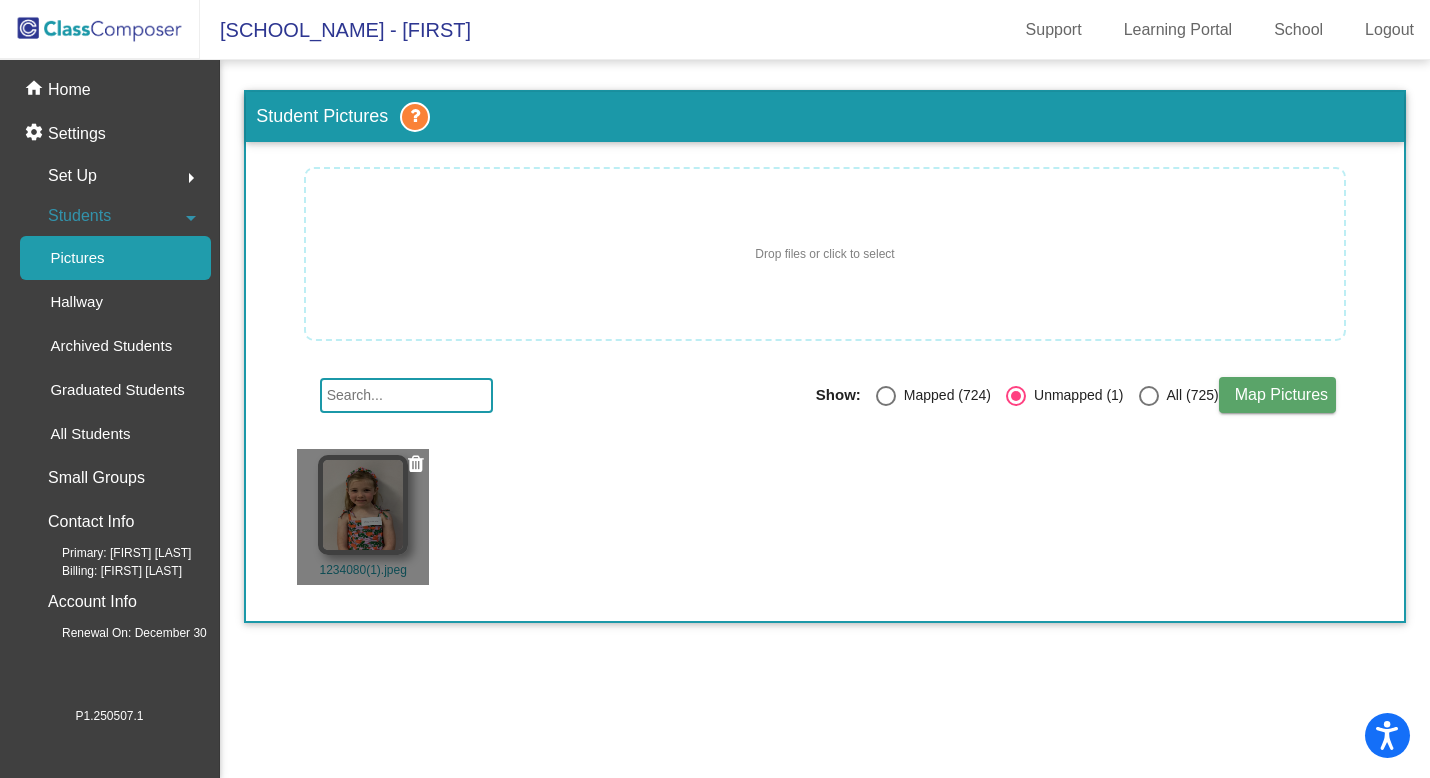 click on "1234080(1).jpeg" 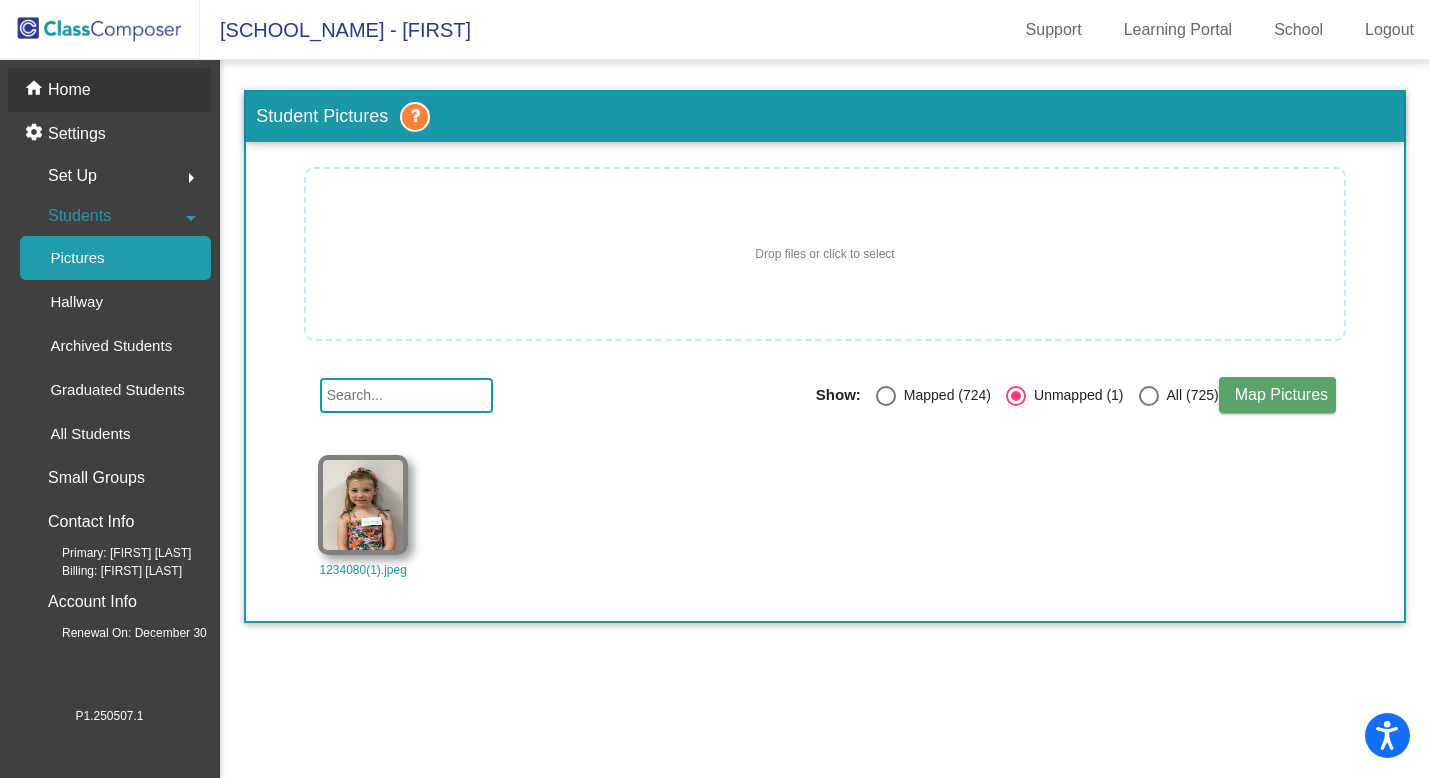 click on "Home" 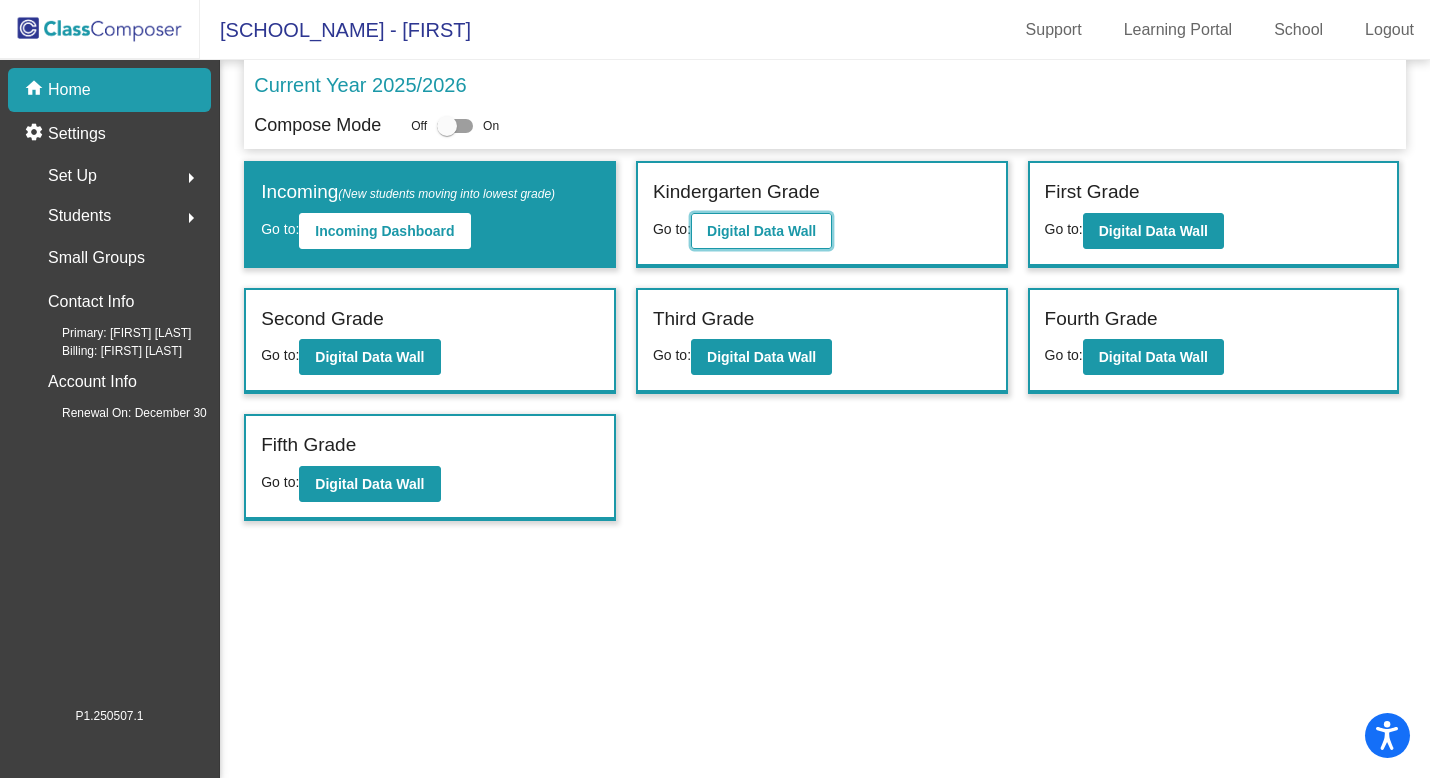 click on "Digital Data Wall" 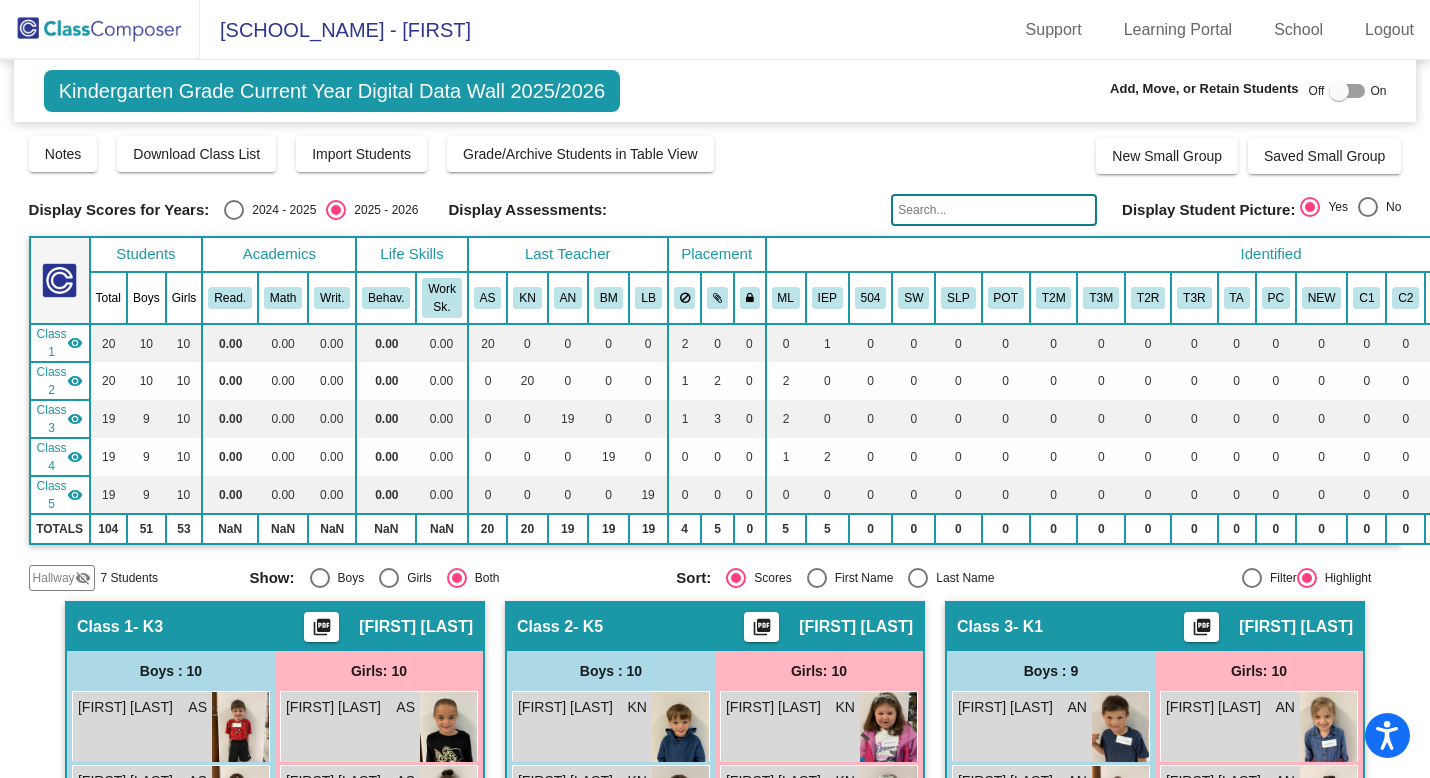 click on "Hallway" 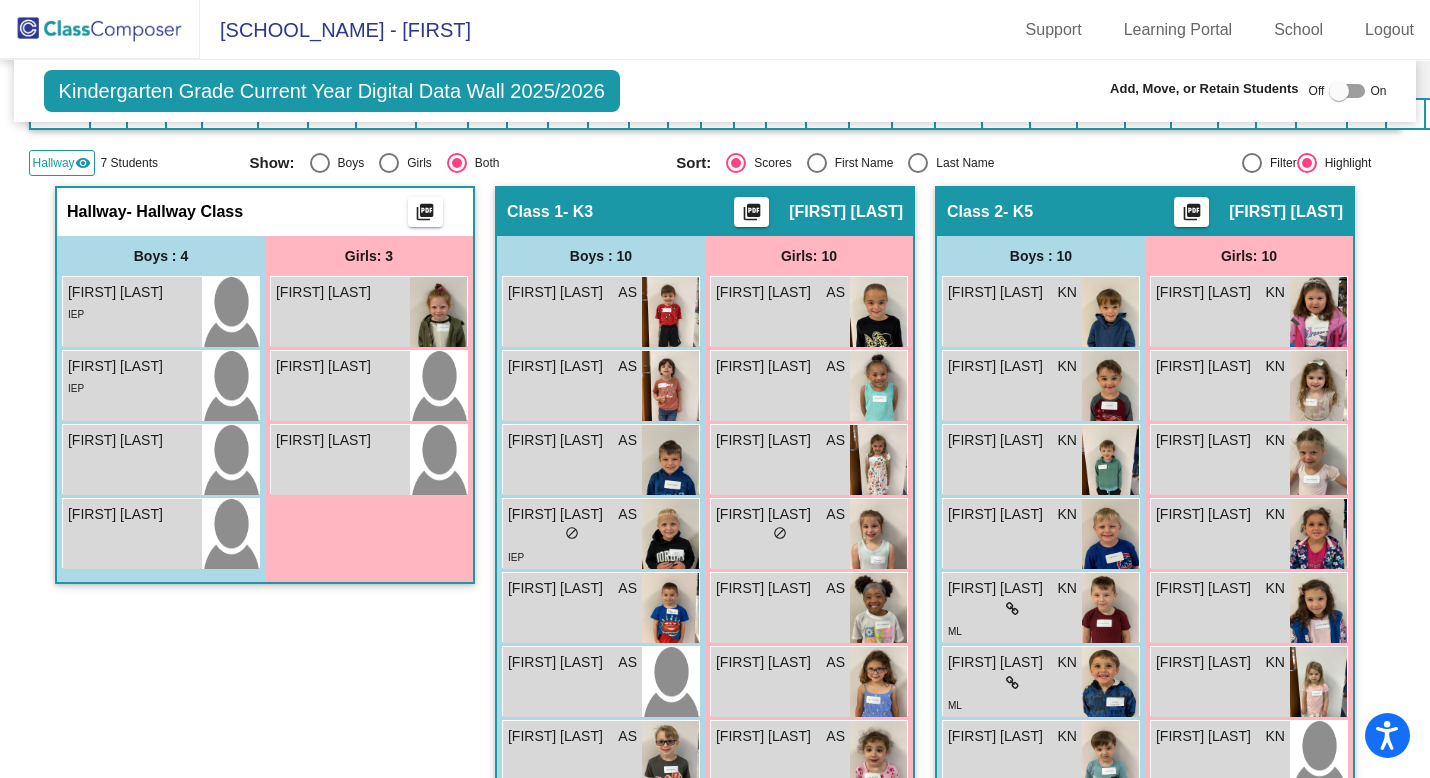 scroll, scrollTop: 409, scrollLeft: 0, axis: vertical 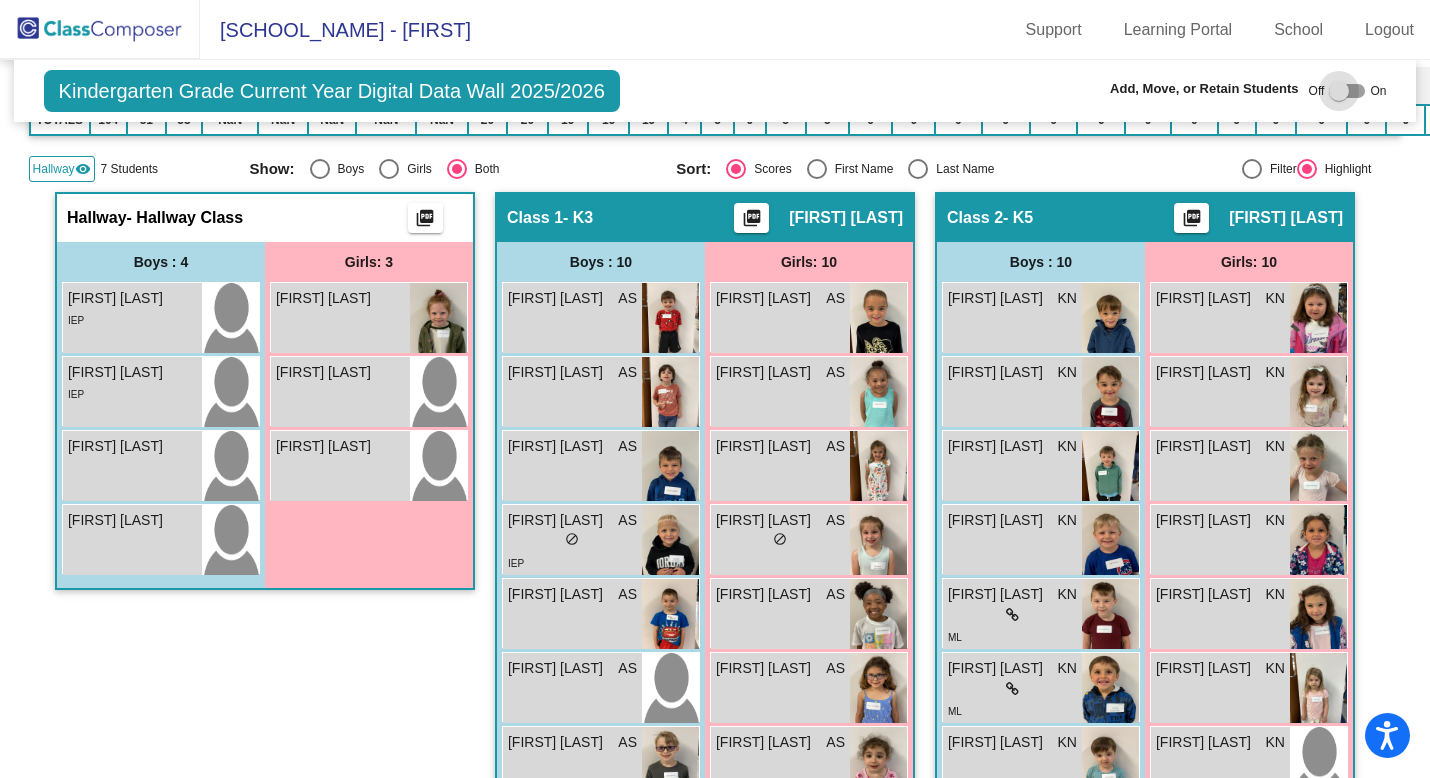 click at bounding box center [1339, 91] 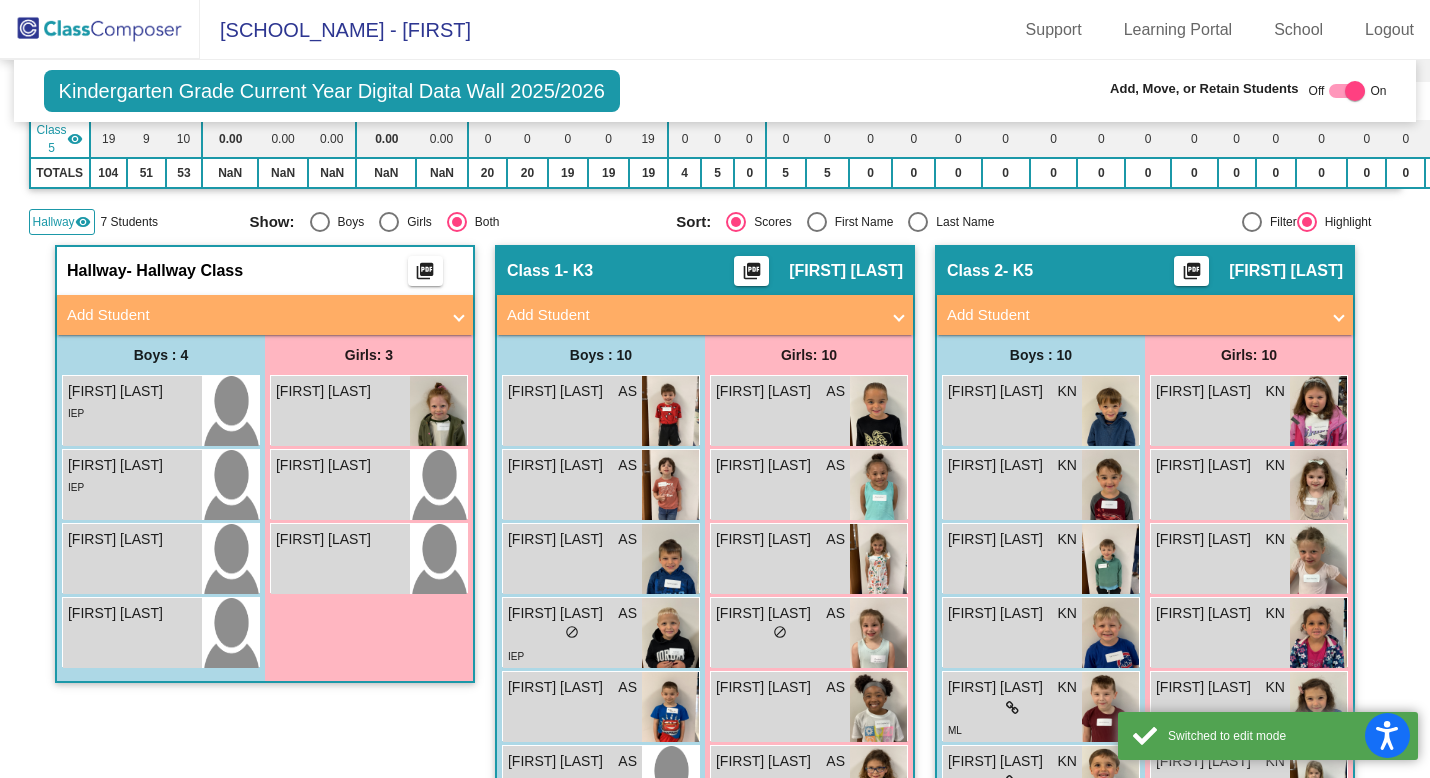 scroll, scrollTop: 355, scrollLeft: 0, axis: vertical 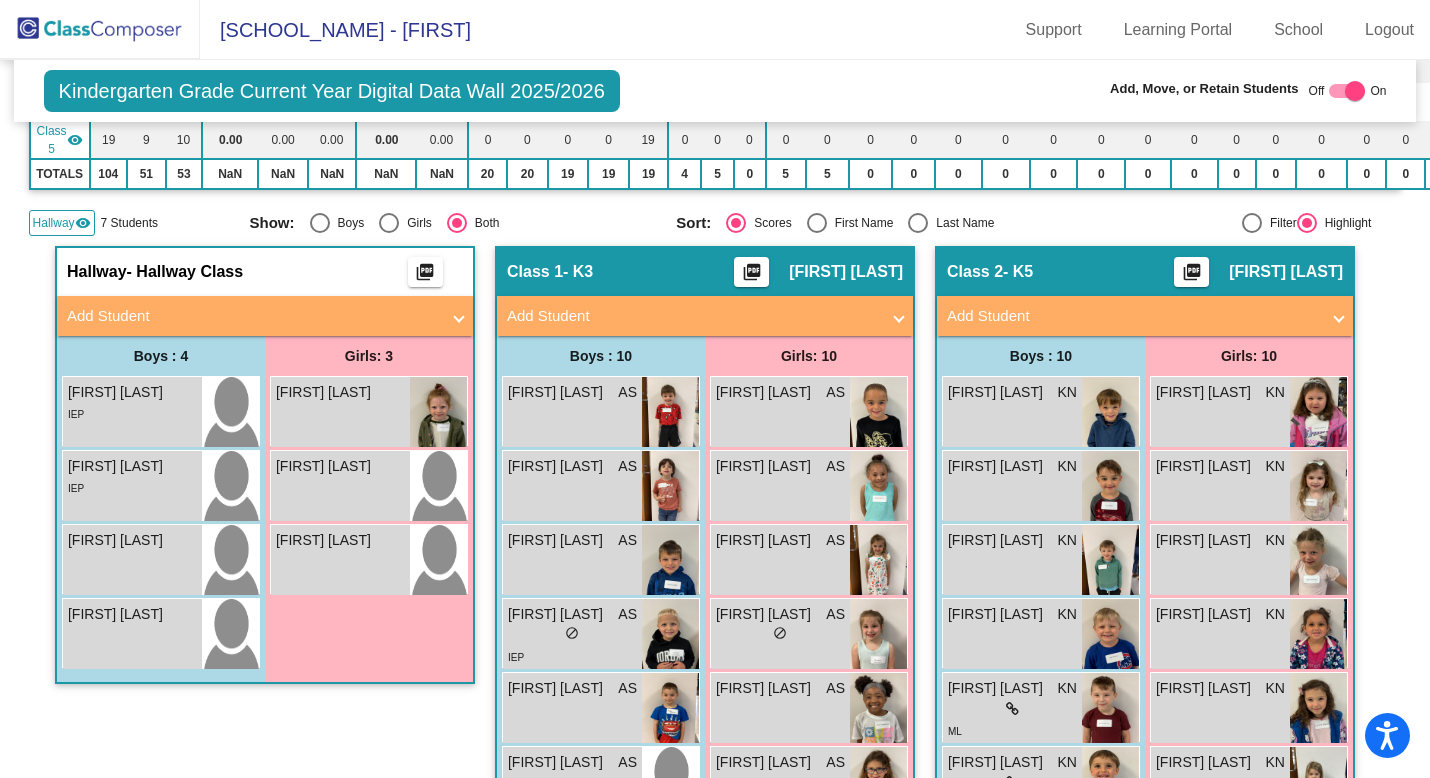 click on "Add Student" at bounding box center [253, 316] 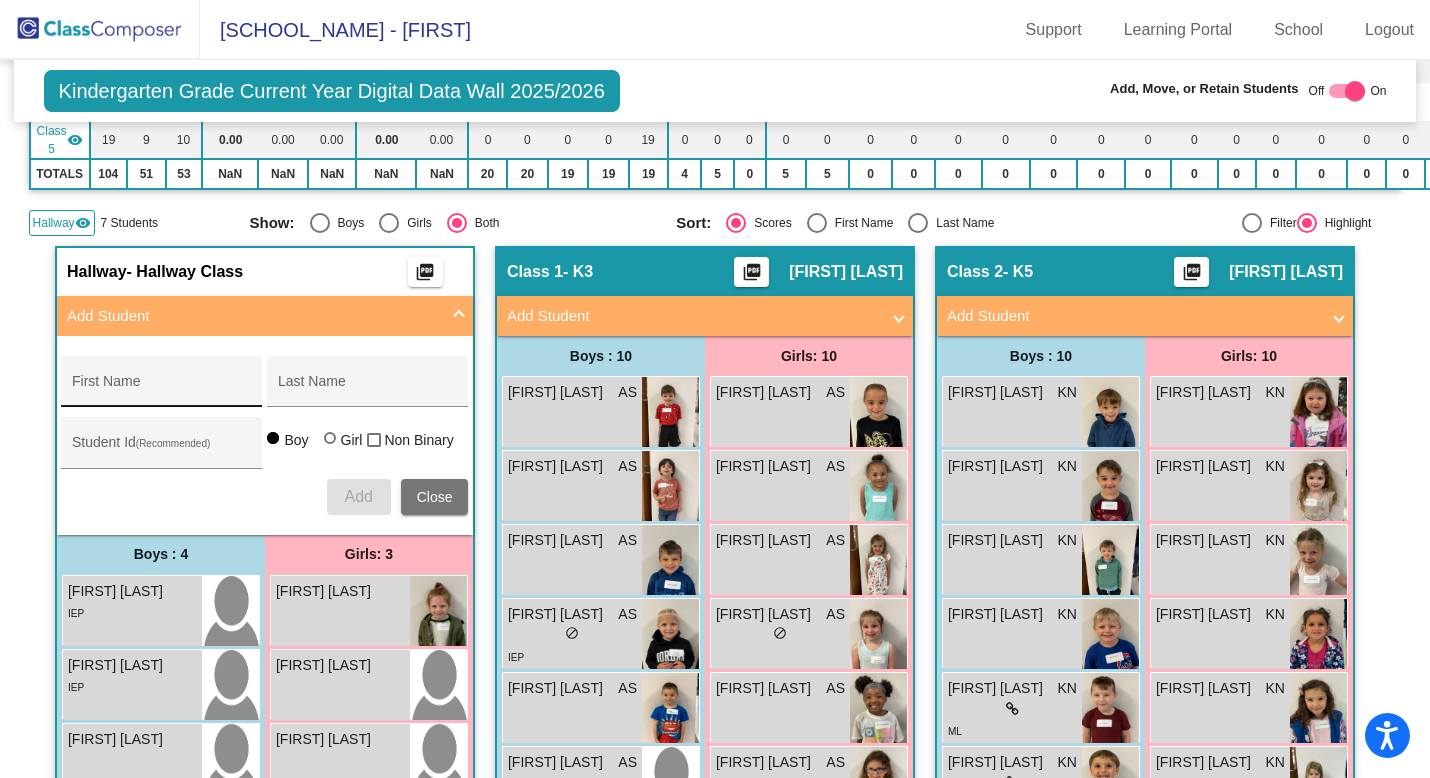 click on "First Name" at bounding box center (162, 389) 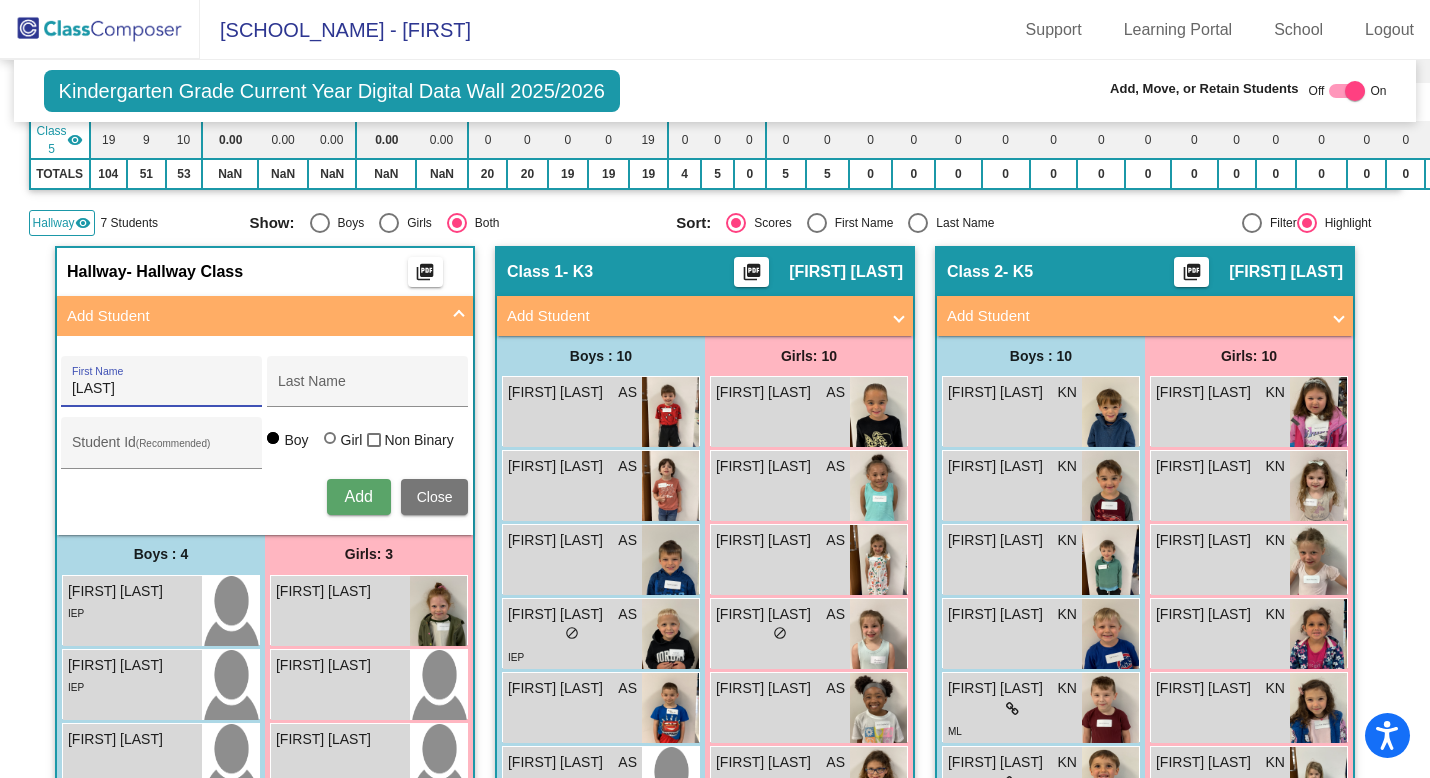 type on "[LAST]" 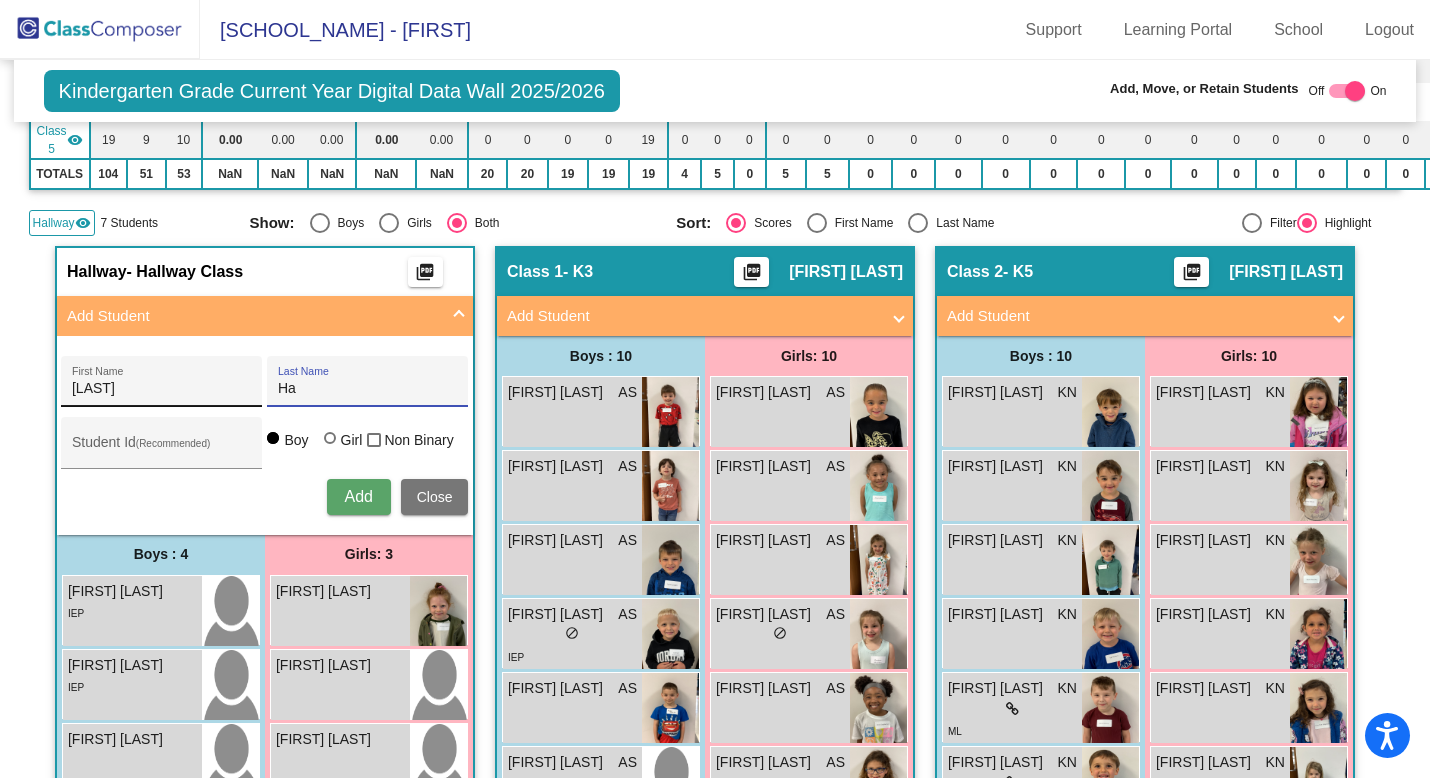 type on "H" 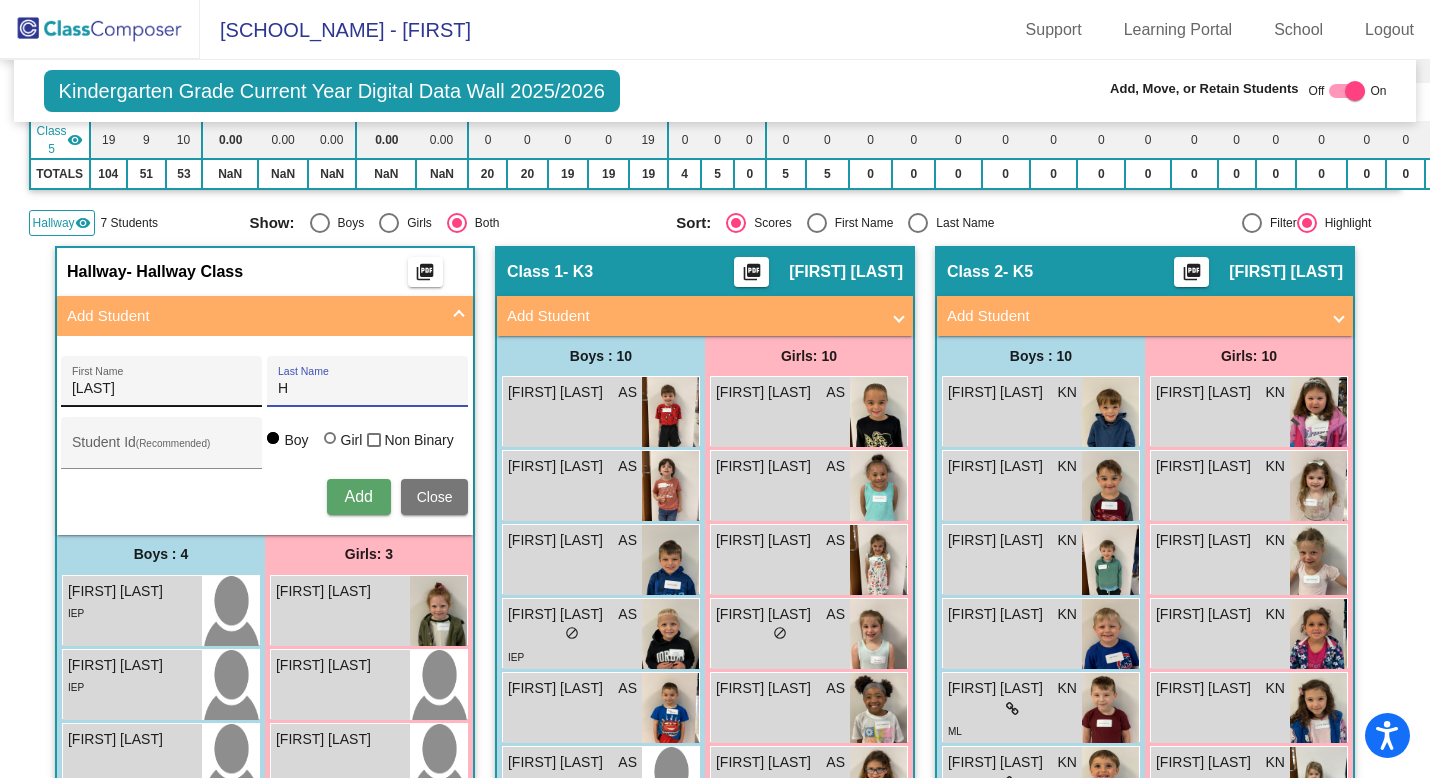 type 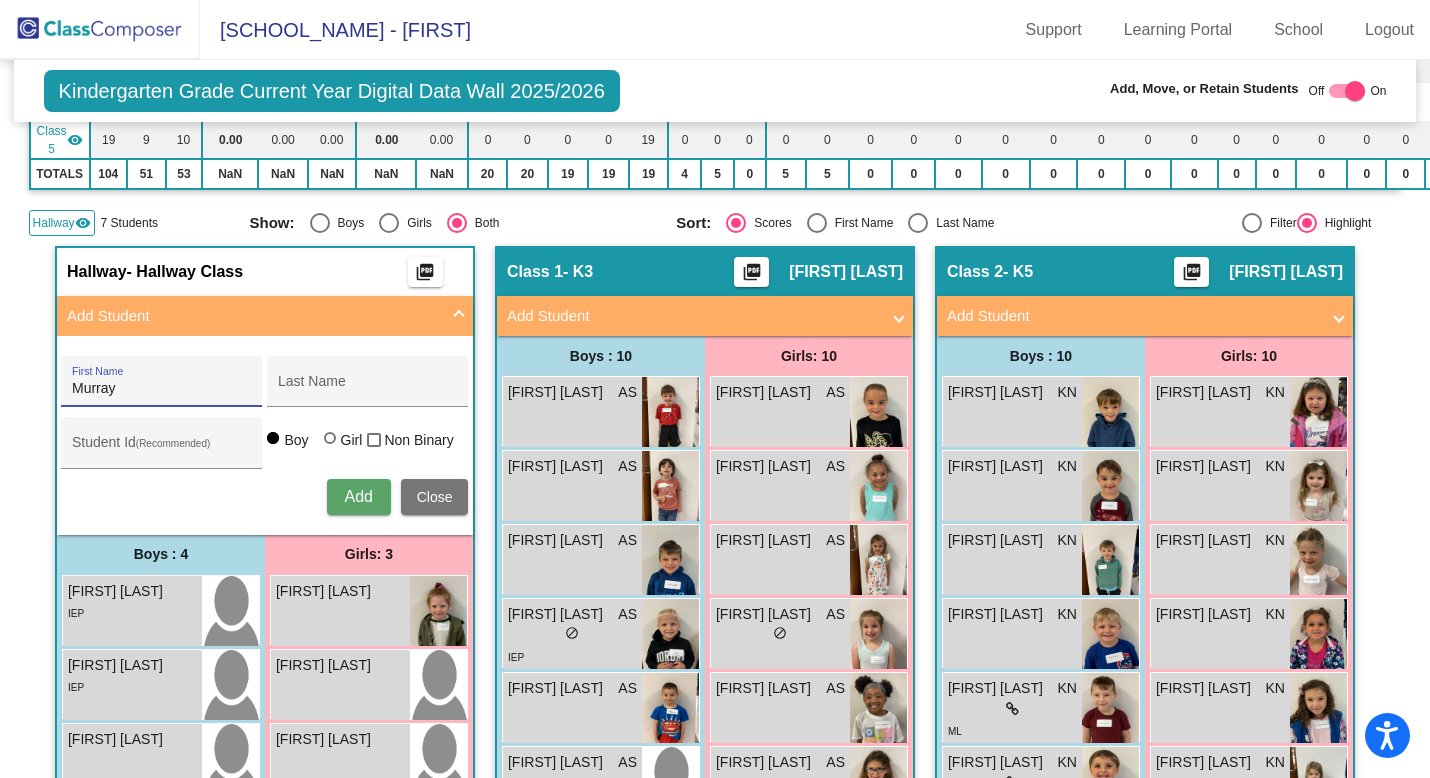 type on "Murray" 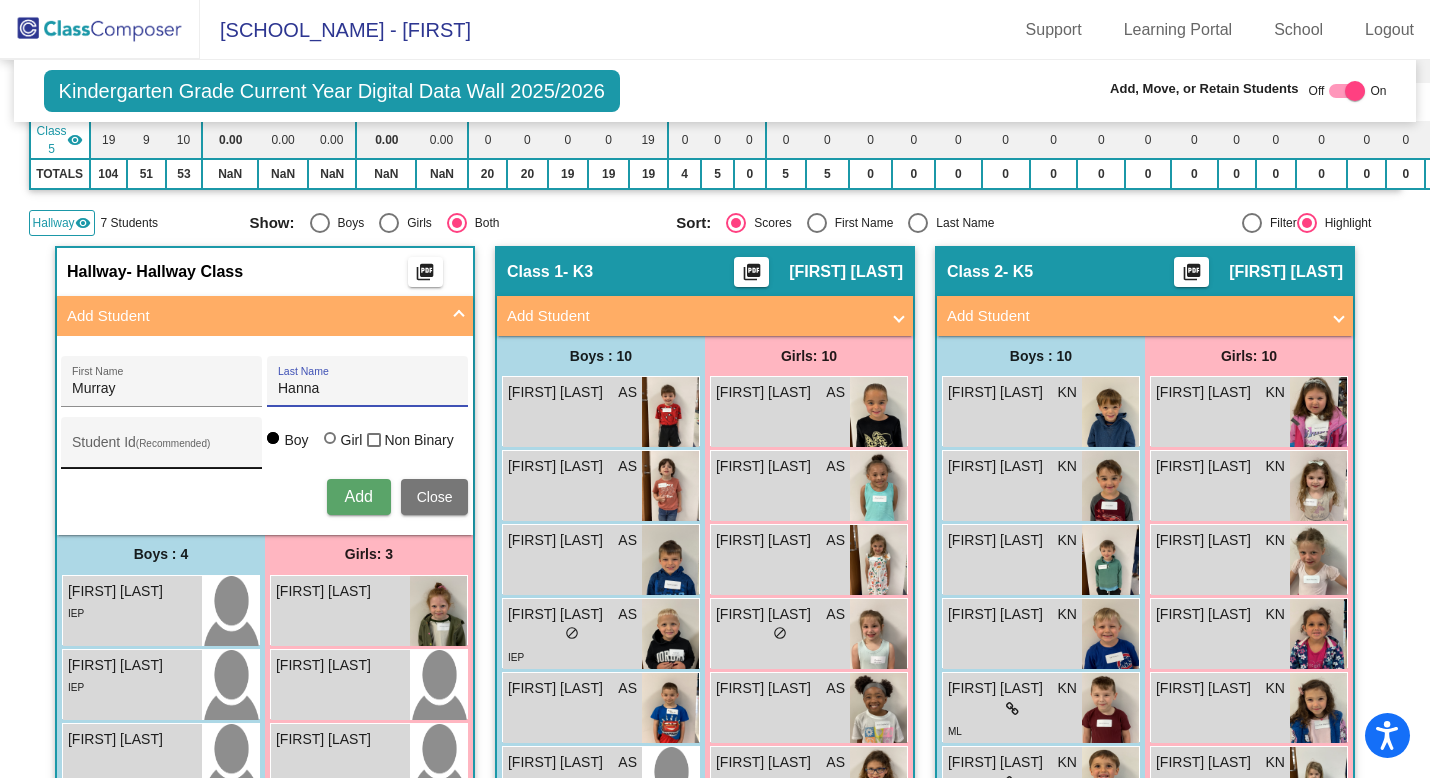 type on "Hanna" 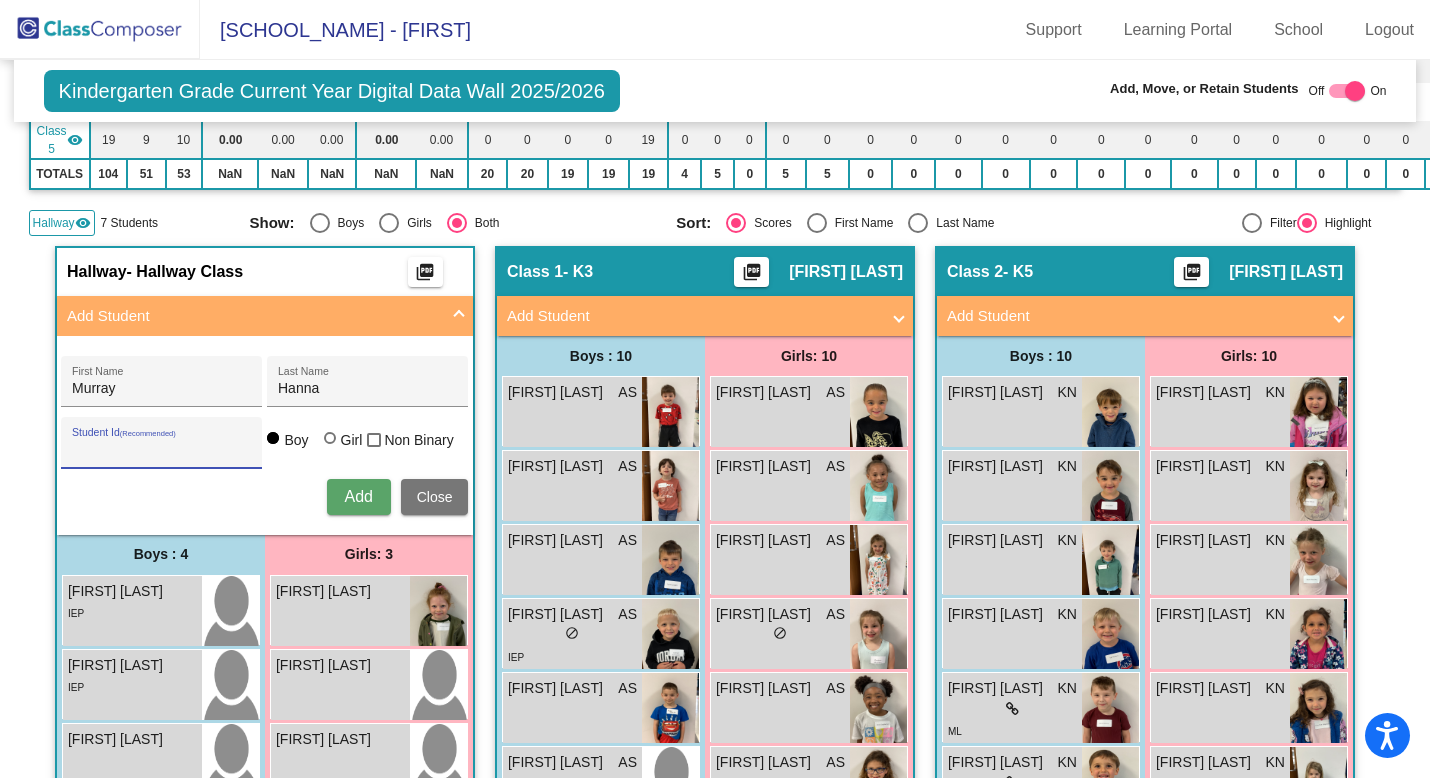 click on "Student Id  (Recommended)" at bounding box center [162, 450] 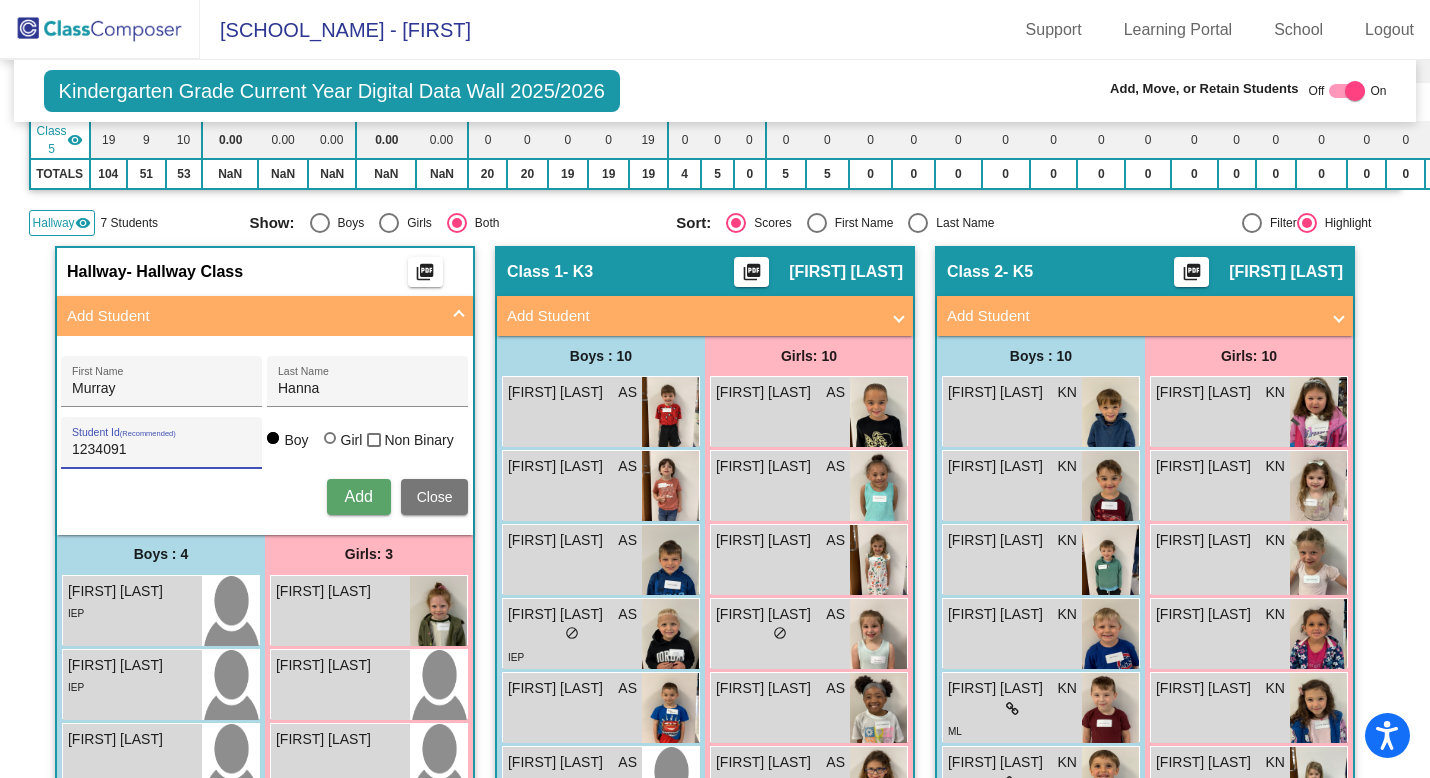 click on "1234091" at bounding box center (162, 450) 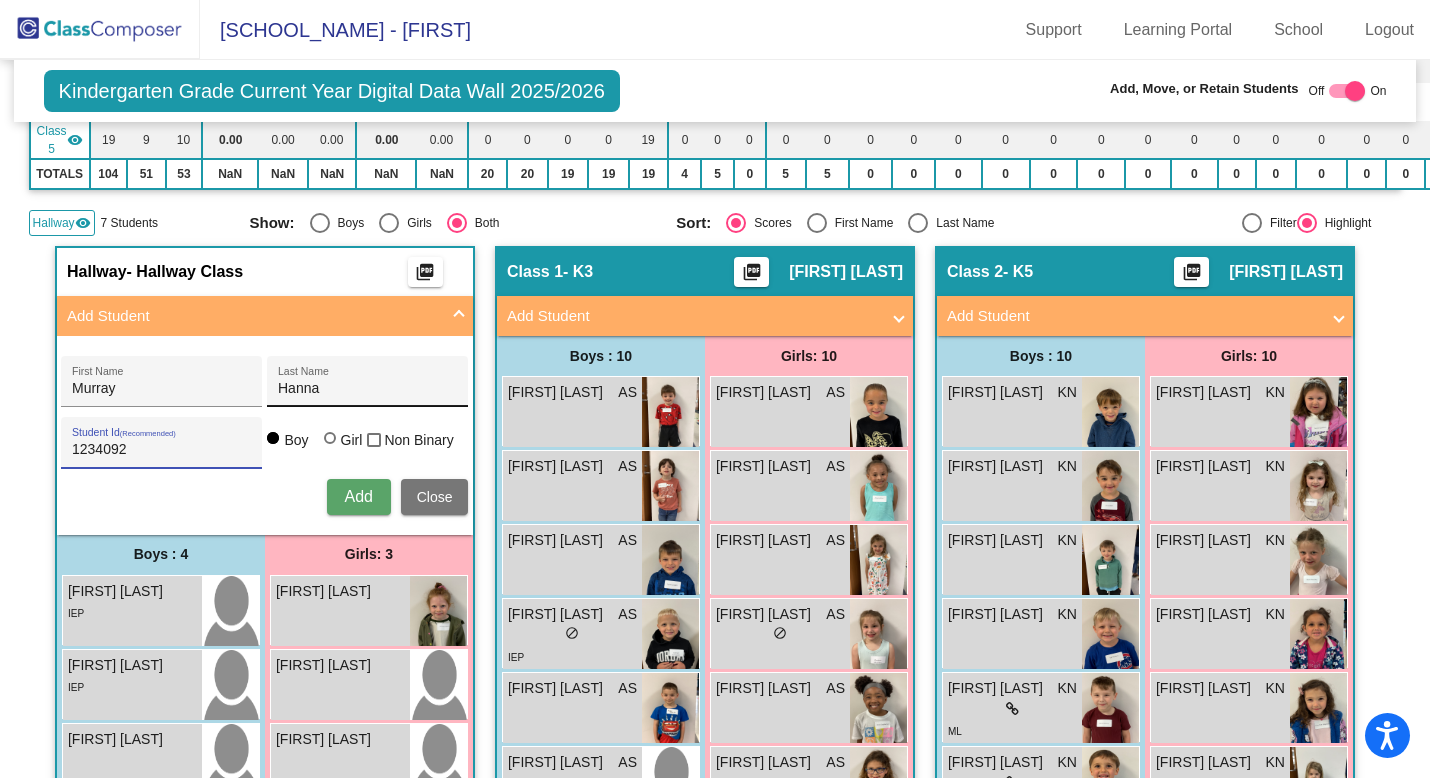 type on "1234092" 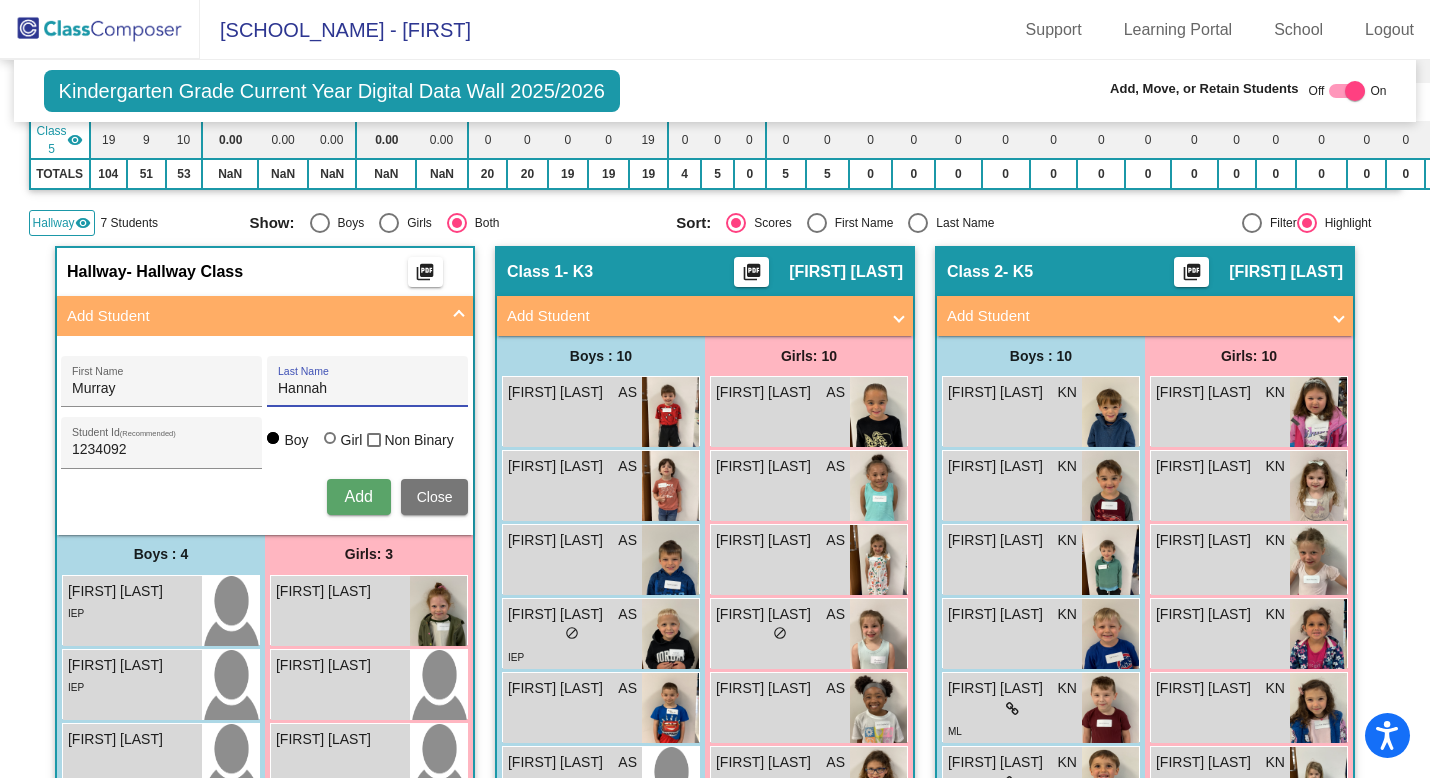 type on "Hannah" 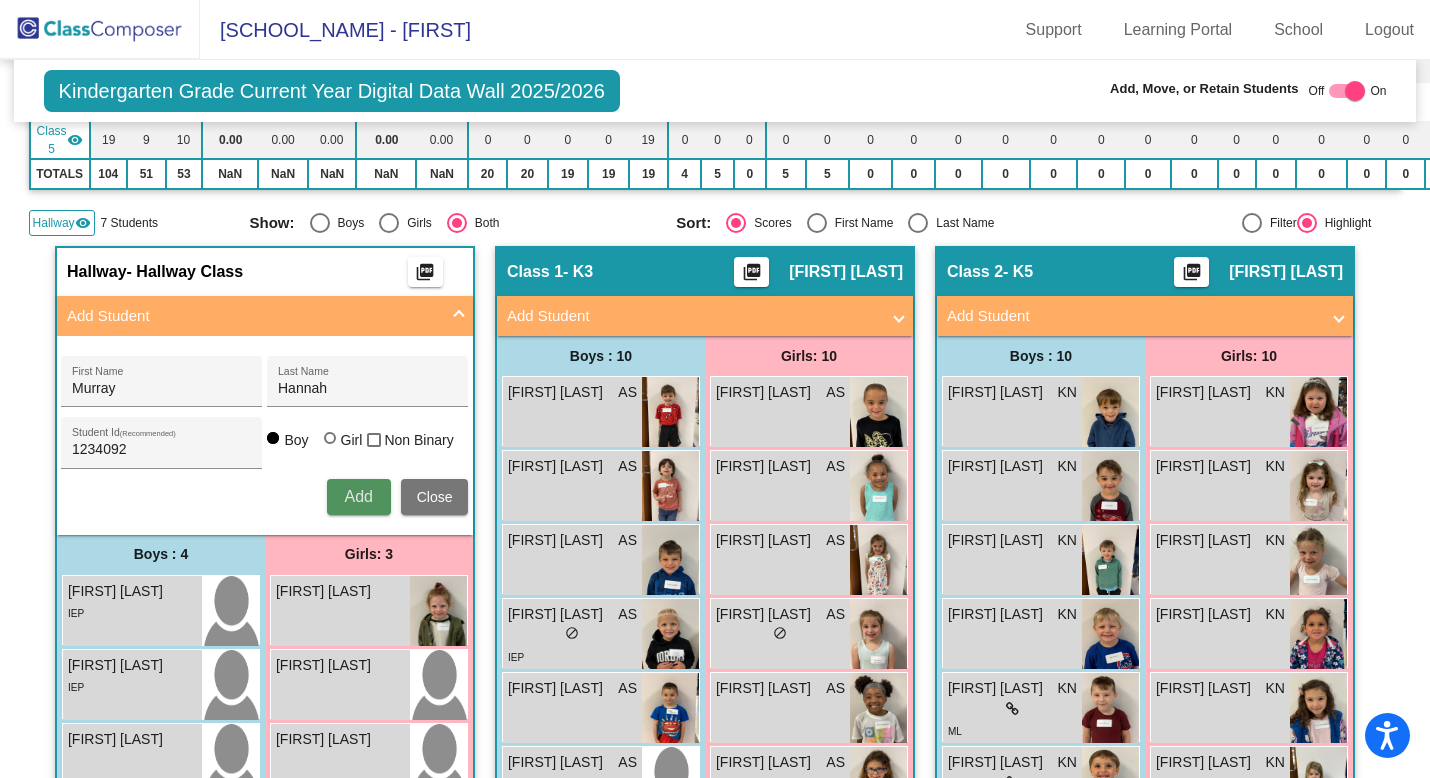 click on "Add" at bounding box center (358, 496) 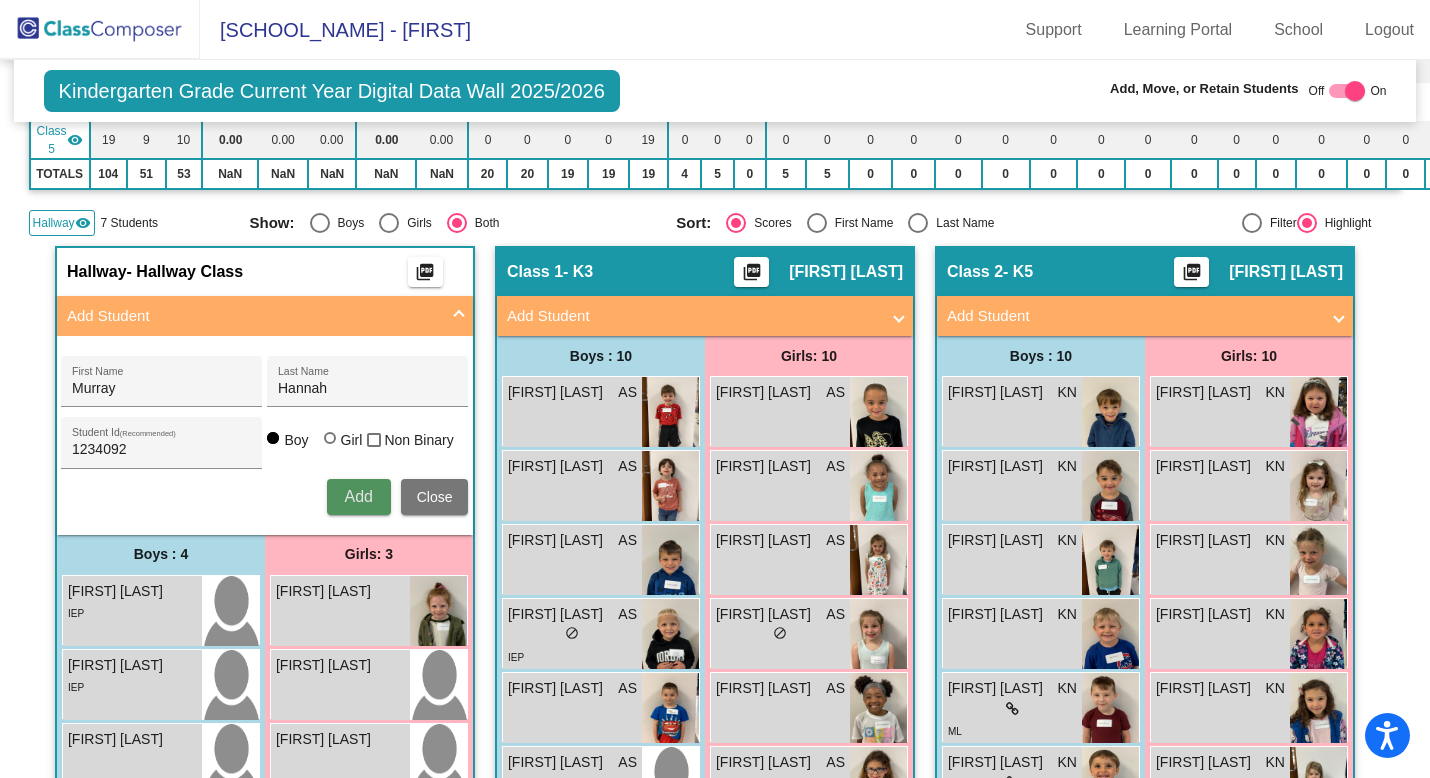 type 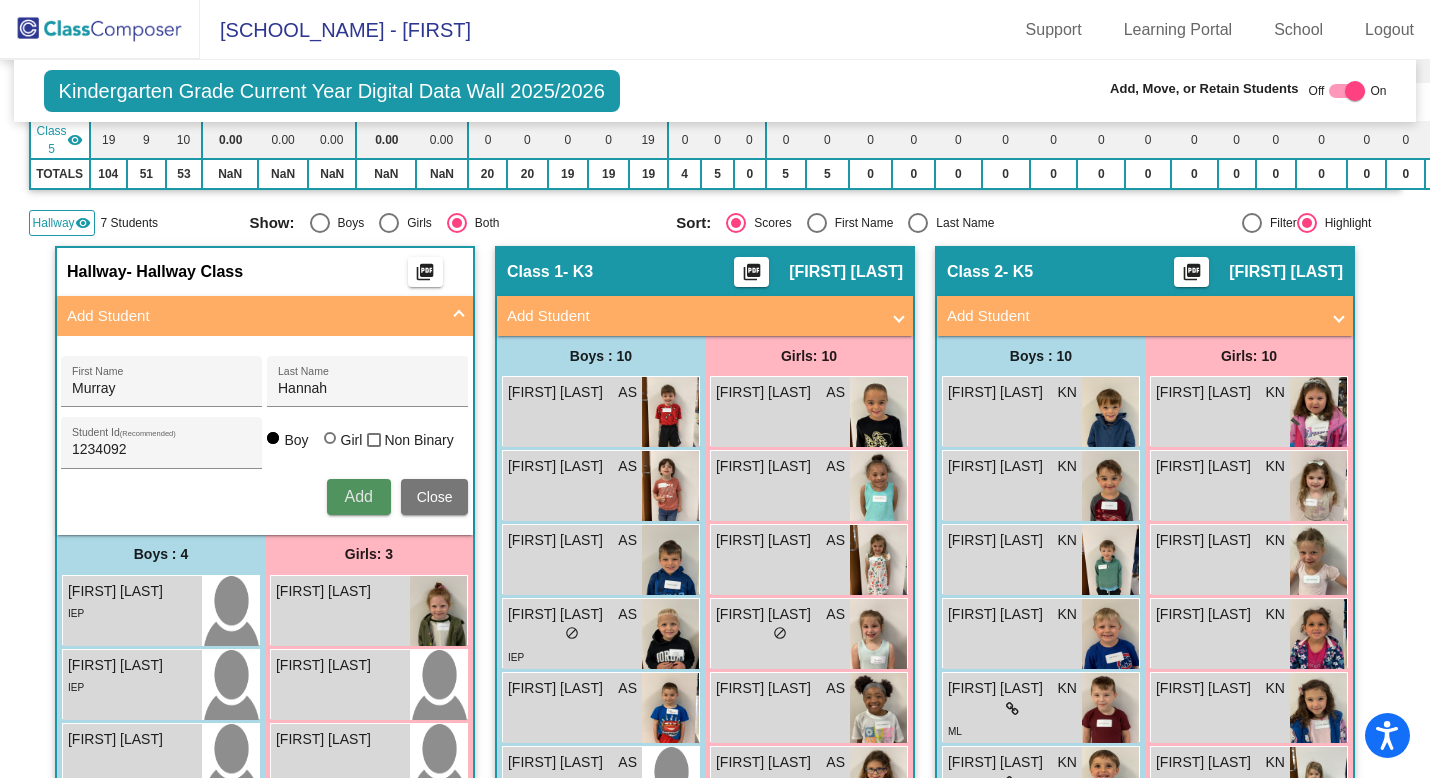 type 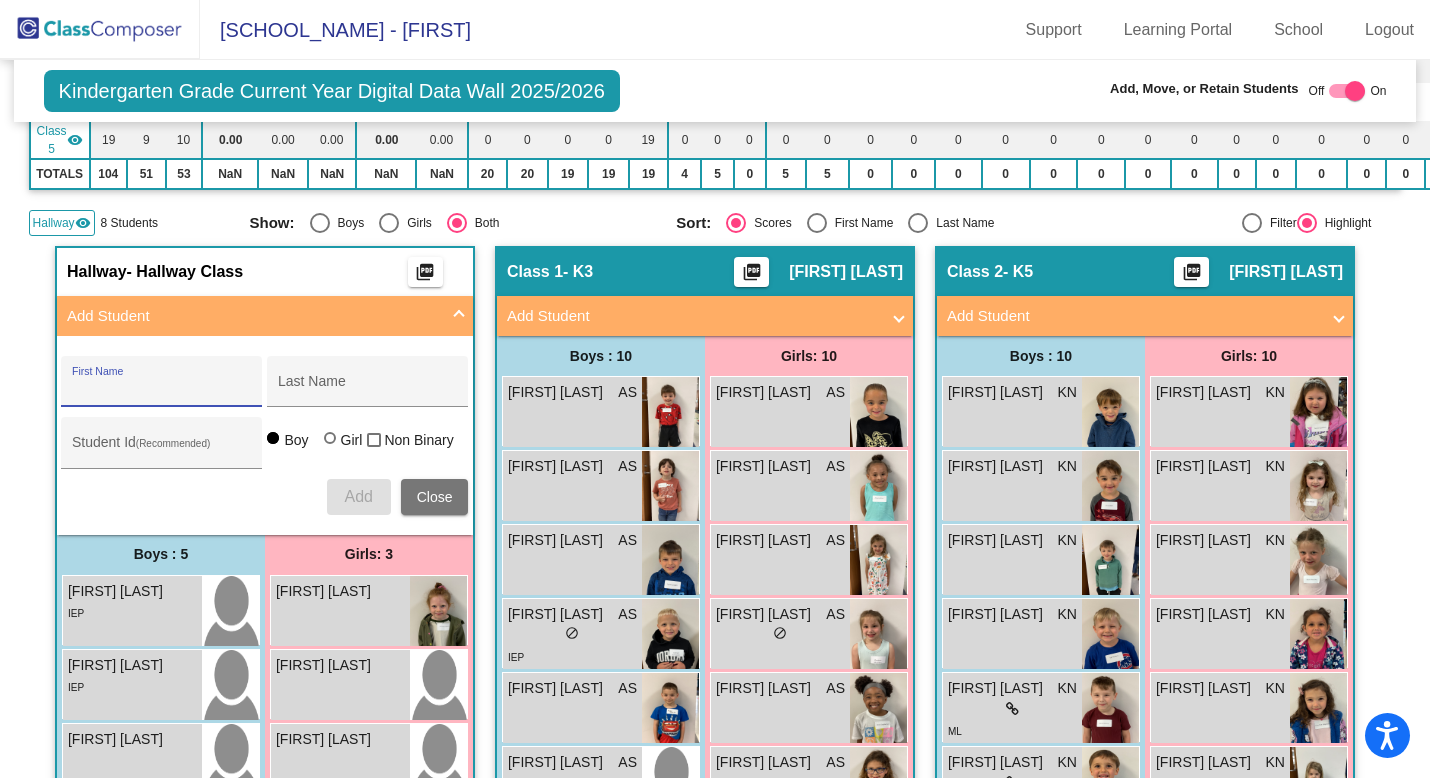 click on "Close" at bounding box center (435, 497) 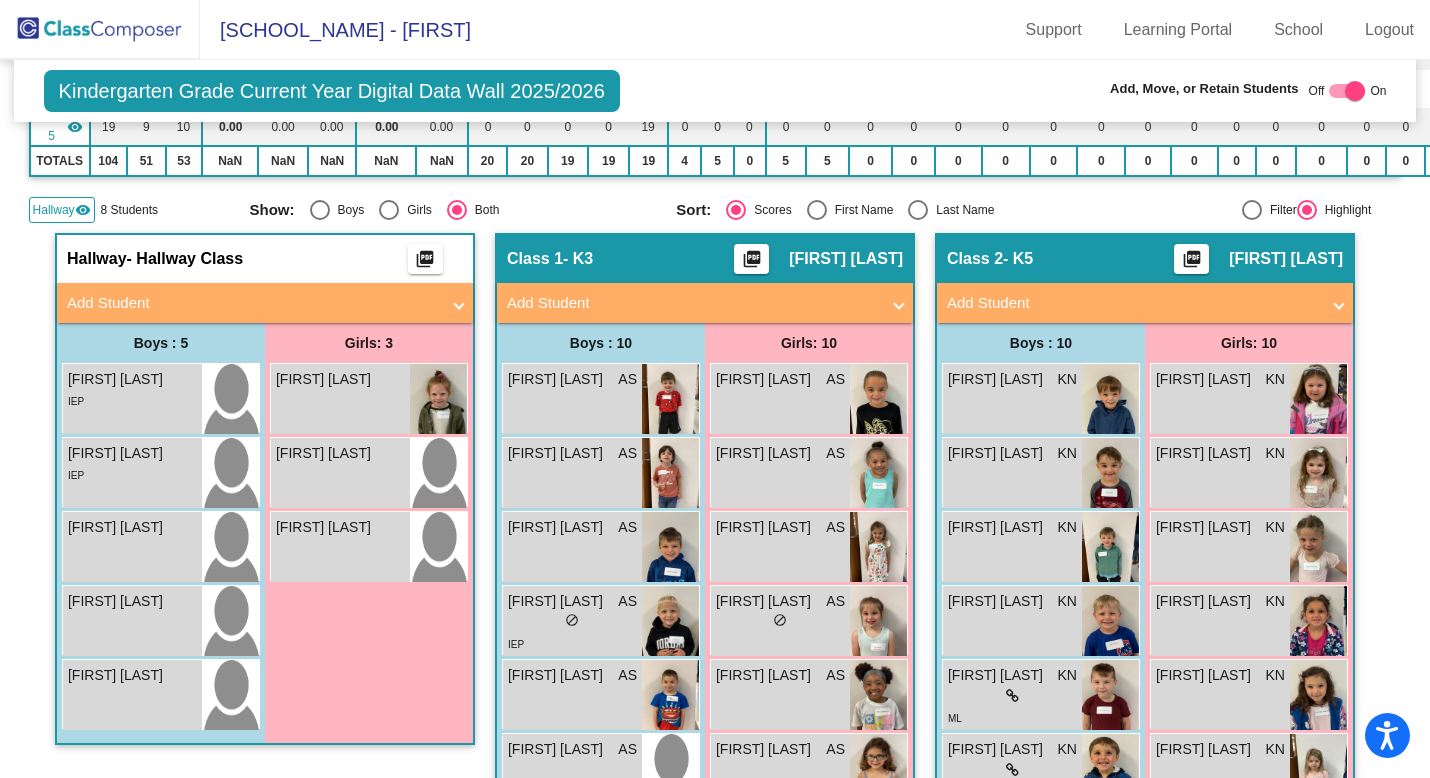 scroll, scrollTop: 375, scrollLeft: 0, axis: vertical 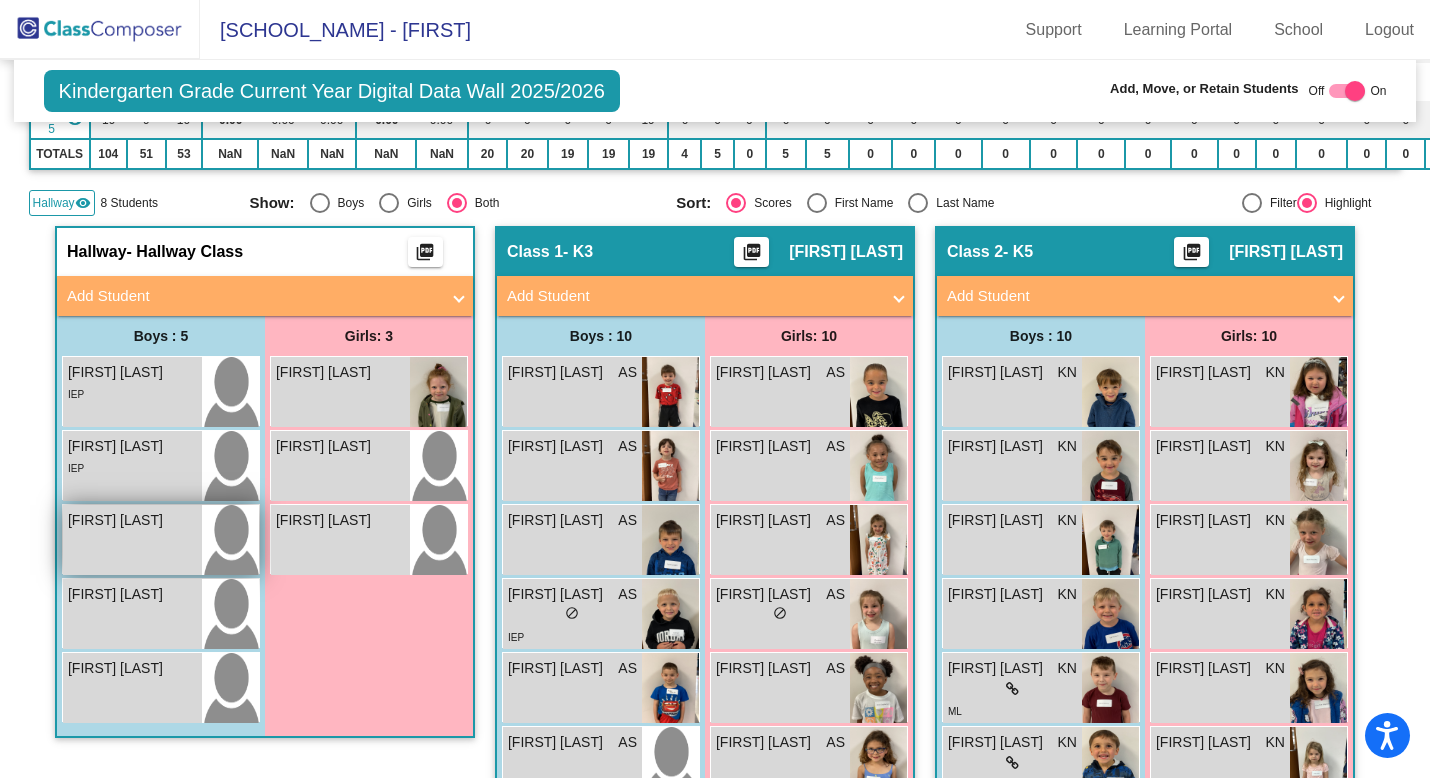 click on "[FIRST] [LAST]" at bounding box center (132, 540) 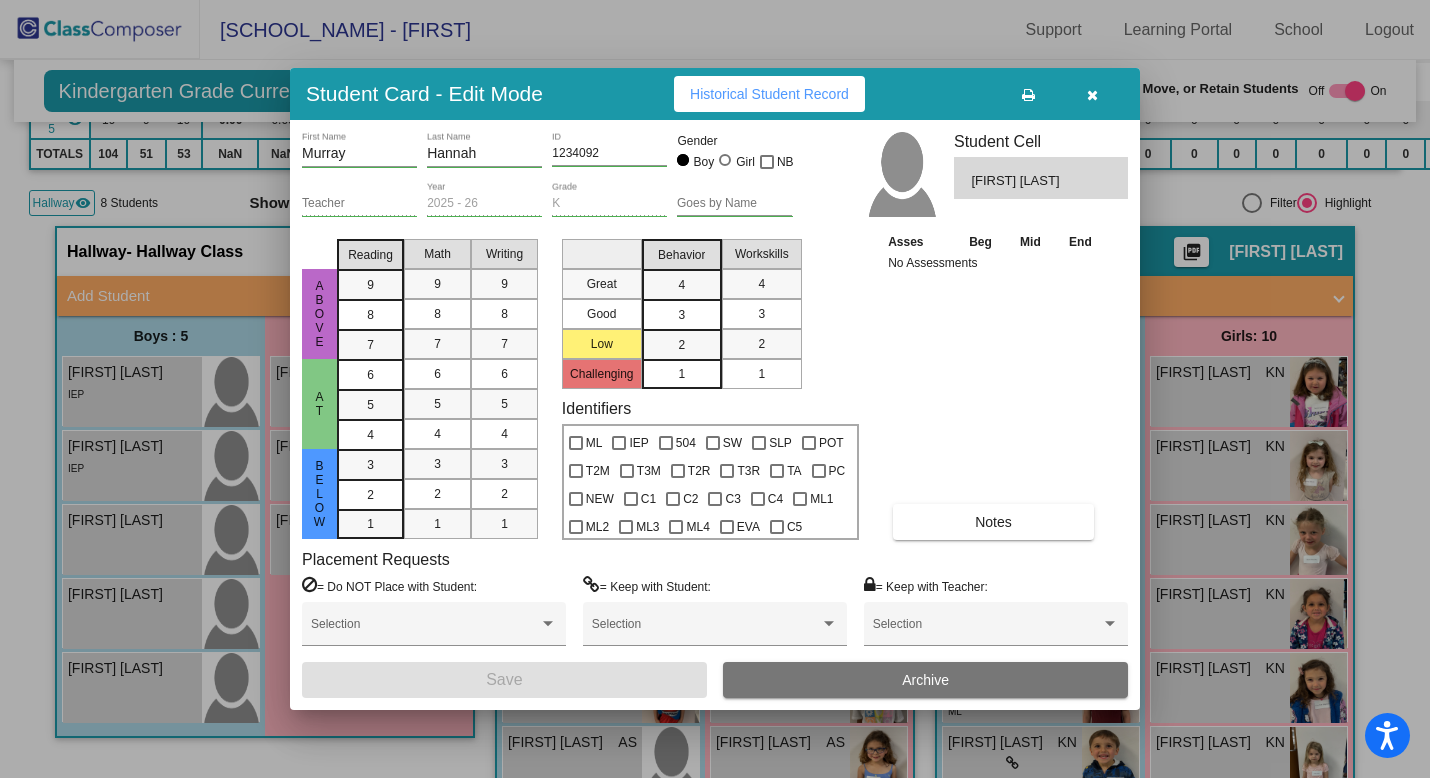 click on "Girl" at bounding box center [745, 162] 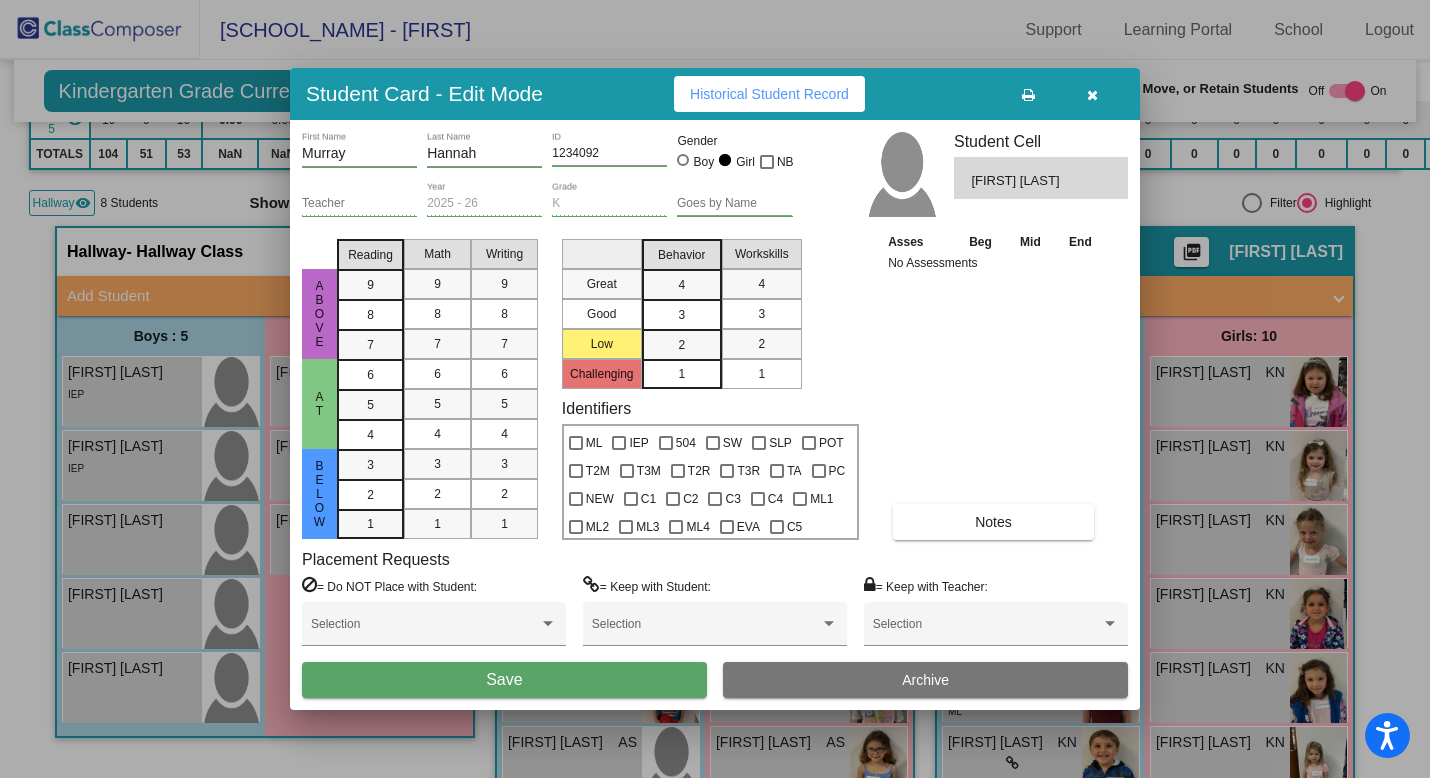 click on "Save" at bounding box center (504, 680) 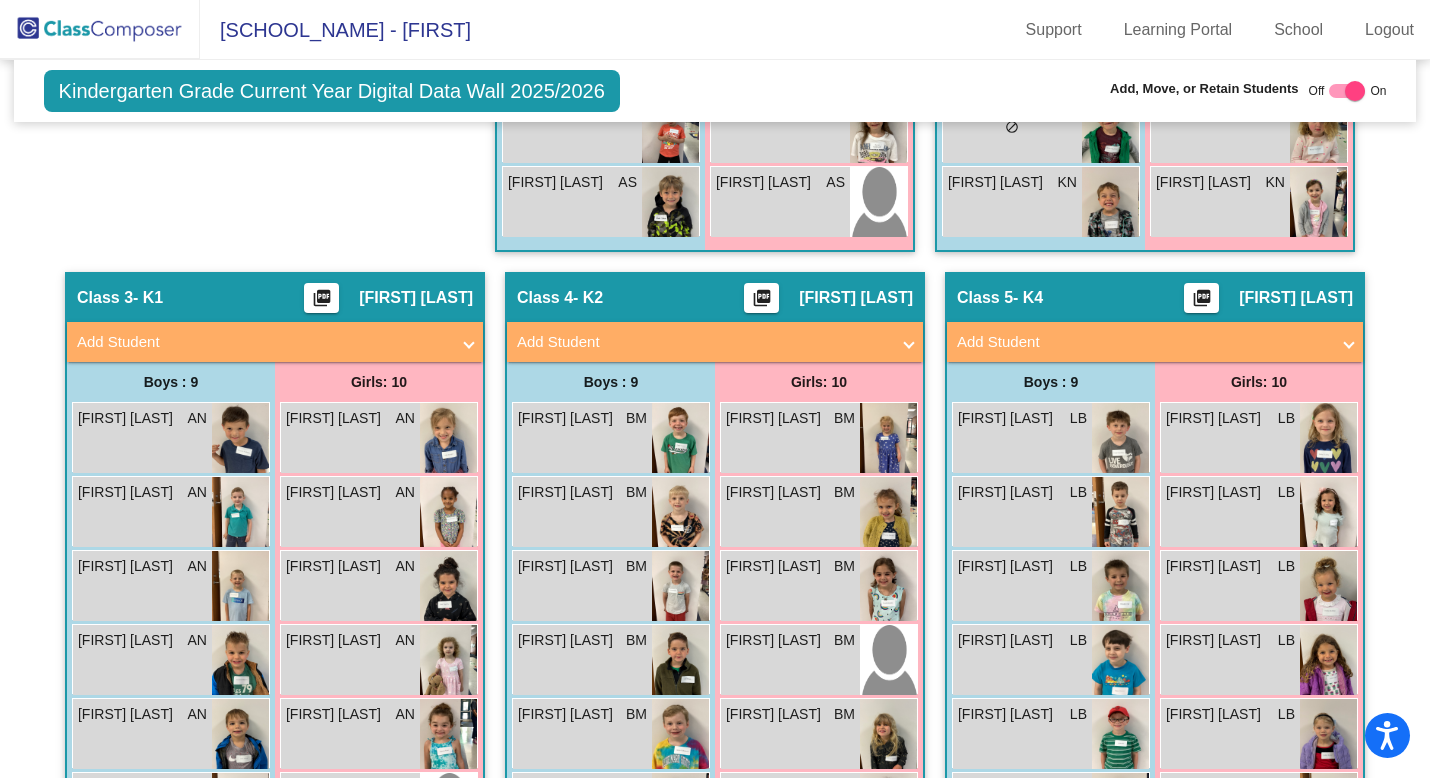 scroll, scrollTop: 1636, scrollLeft: 0, axis: vertical 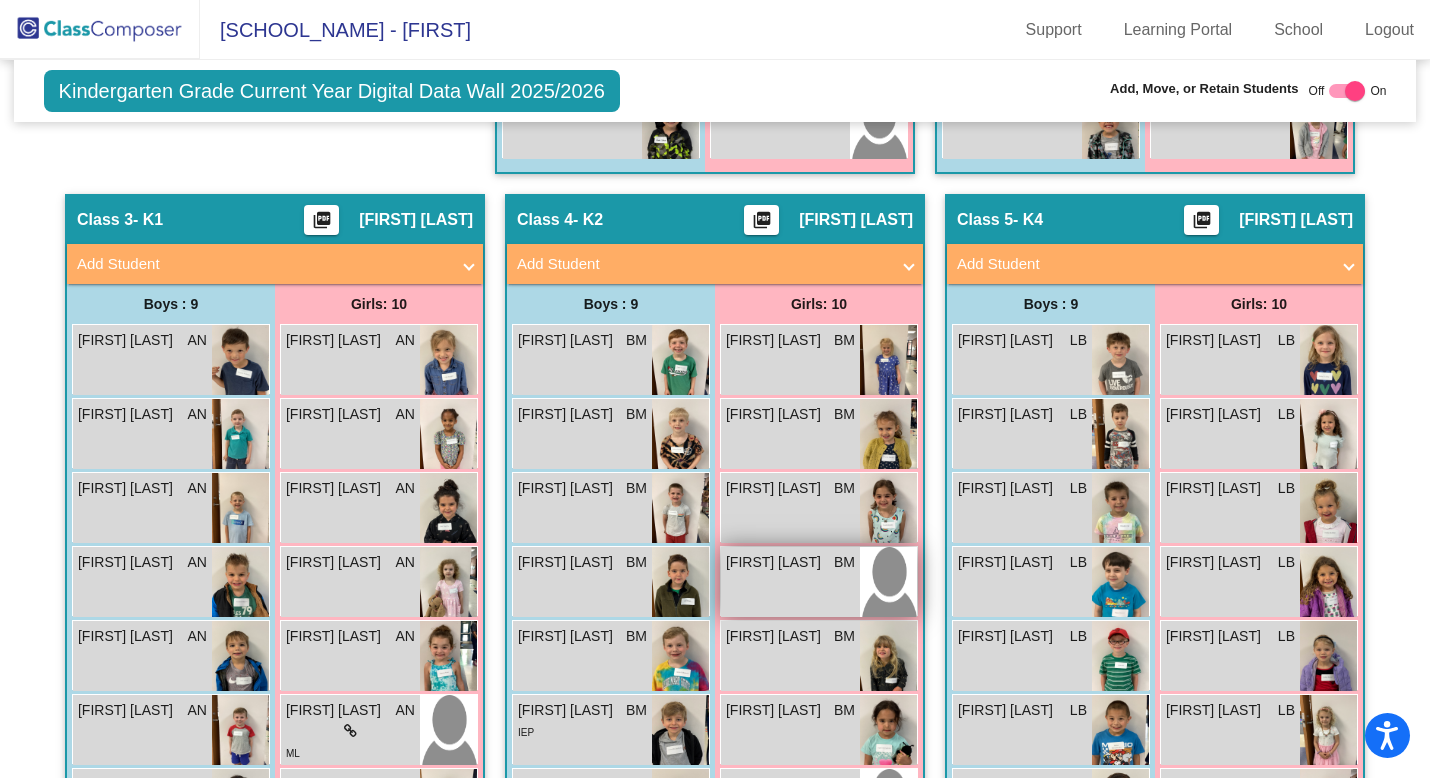 click on "[FIRST] [LAST]" at bounding box center [790, 582] 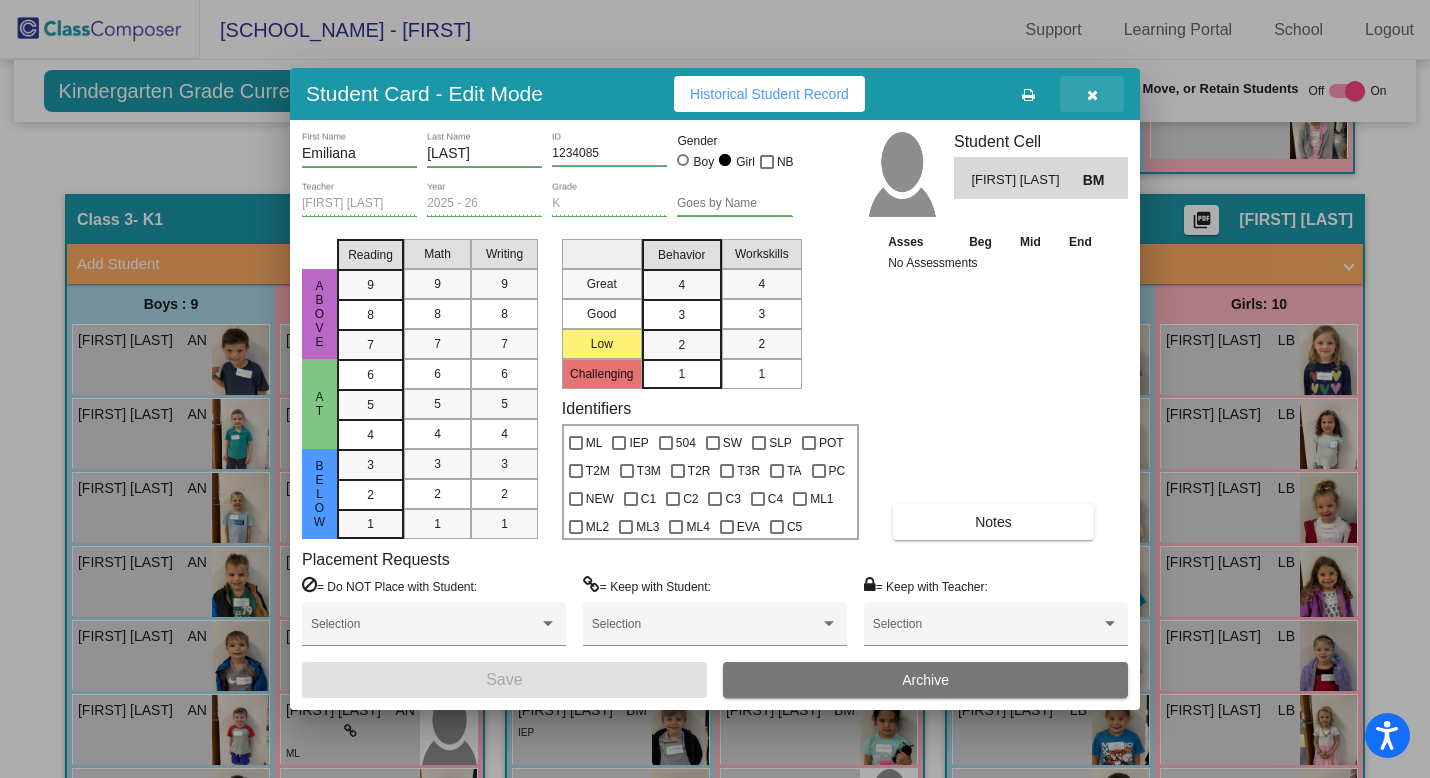 click at bounding box center [1092, 95] 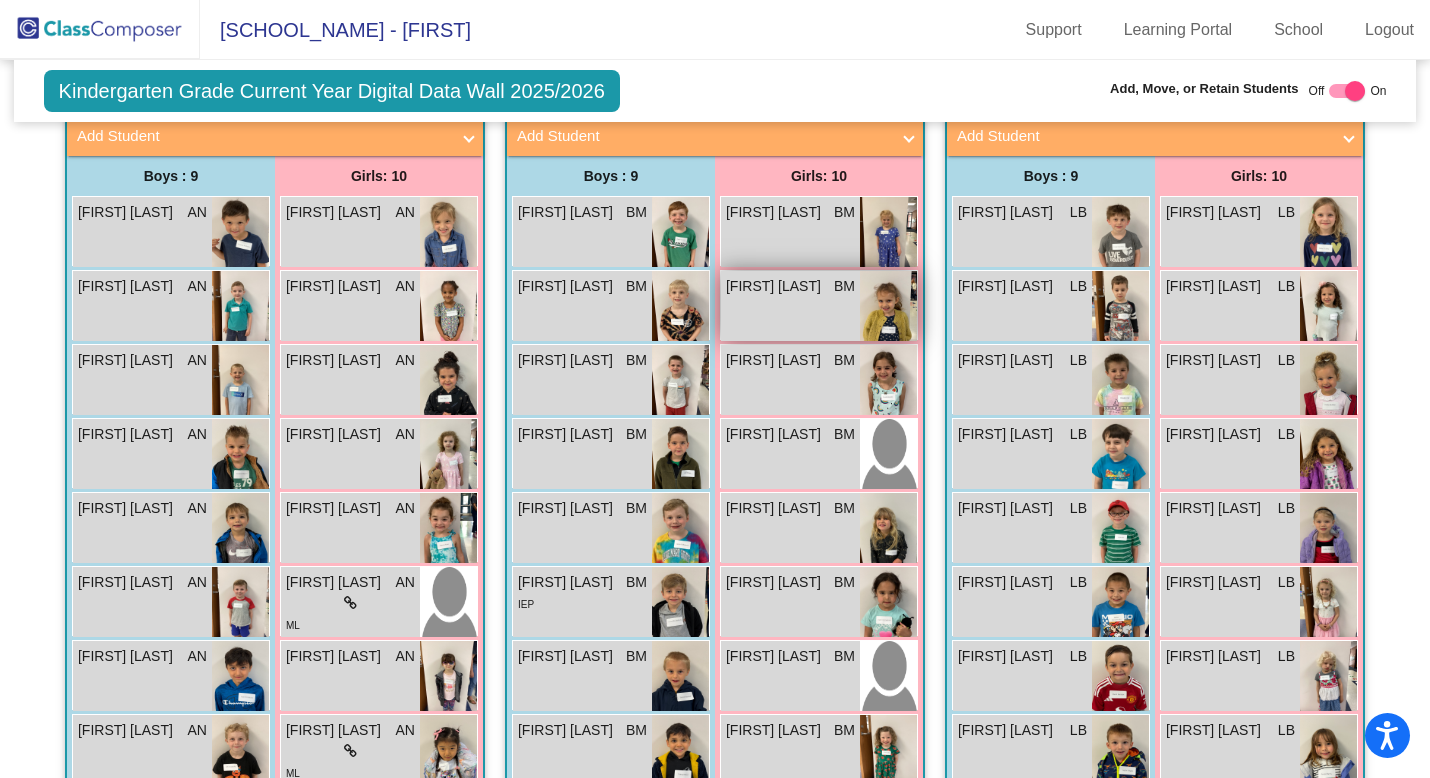 scroll, scrollTop: 1501, scrollLeft: 0, axis: vertical 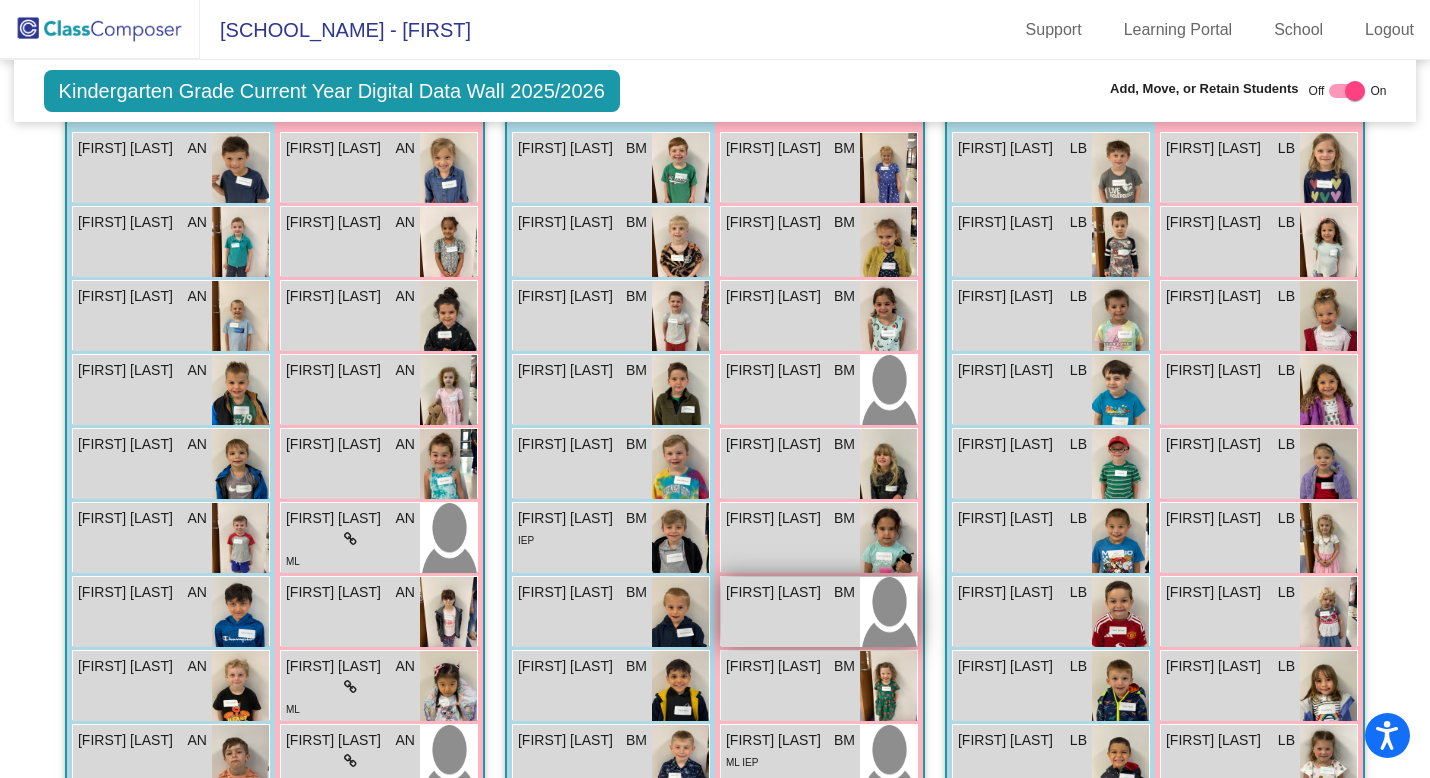 click on "[FIRST] [LAST]" at bounding box center (790, 612) 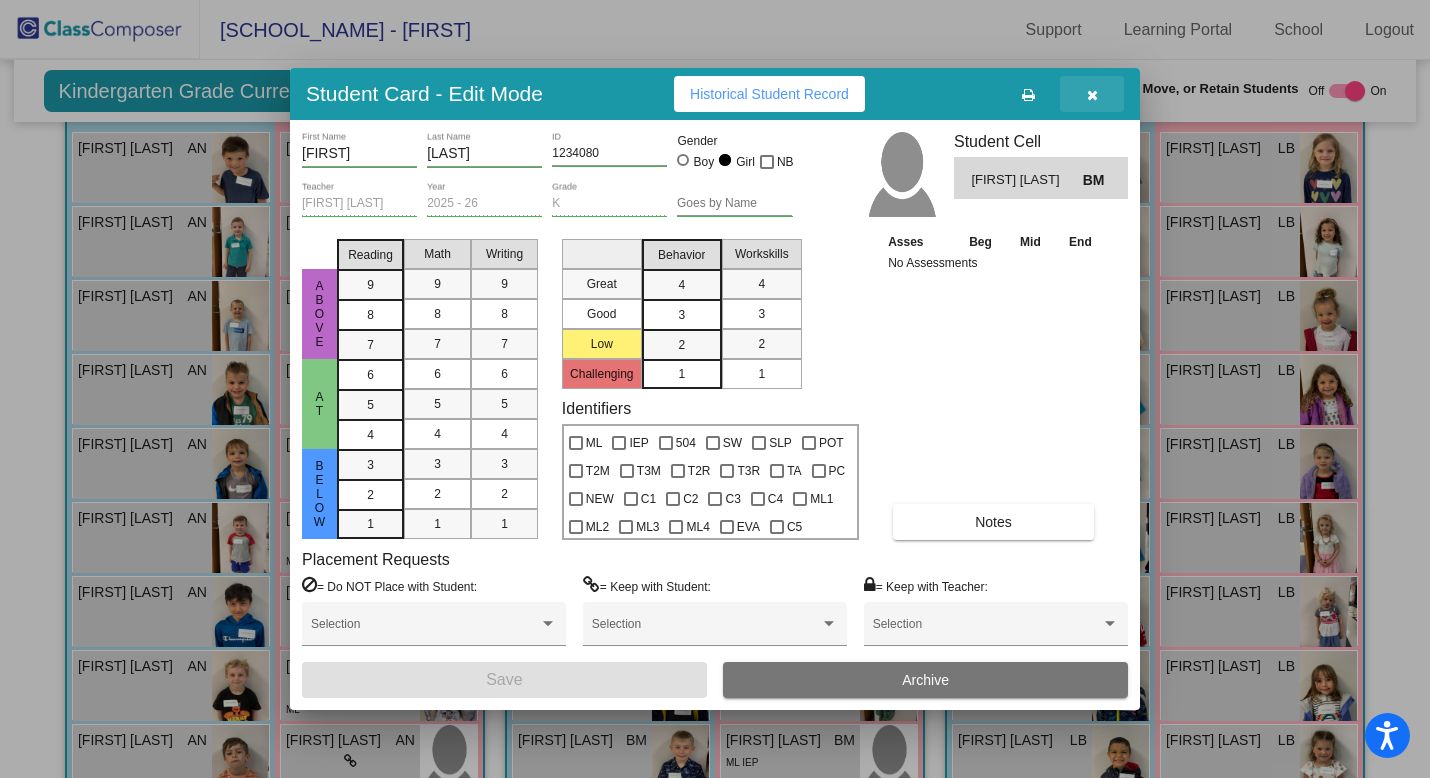 click at bounding box center [1092, 95] 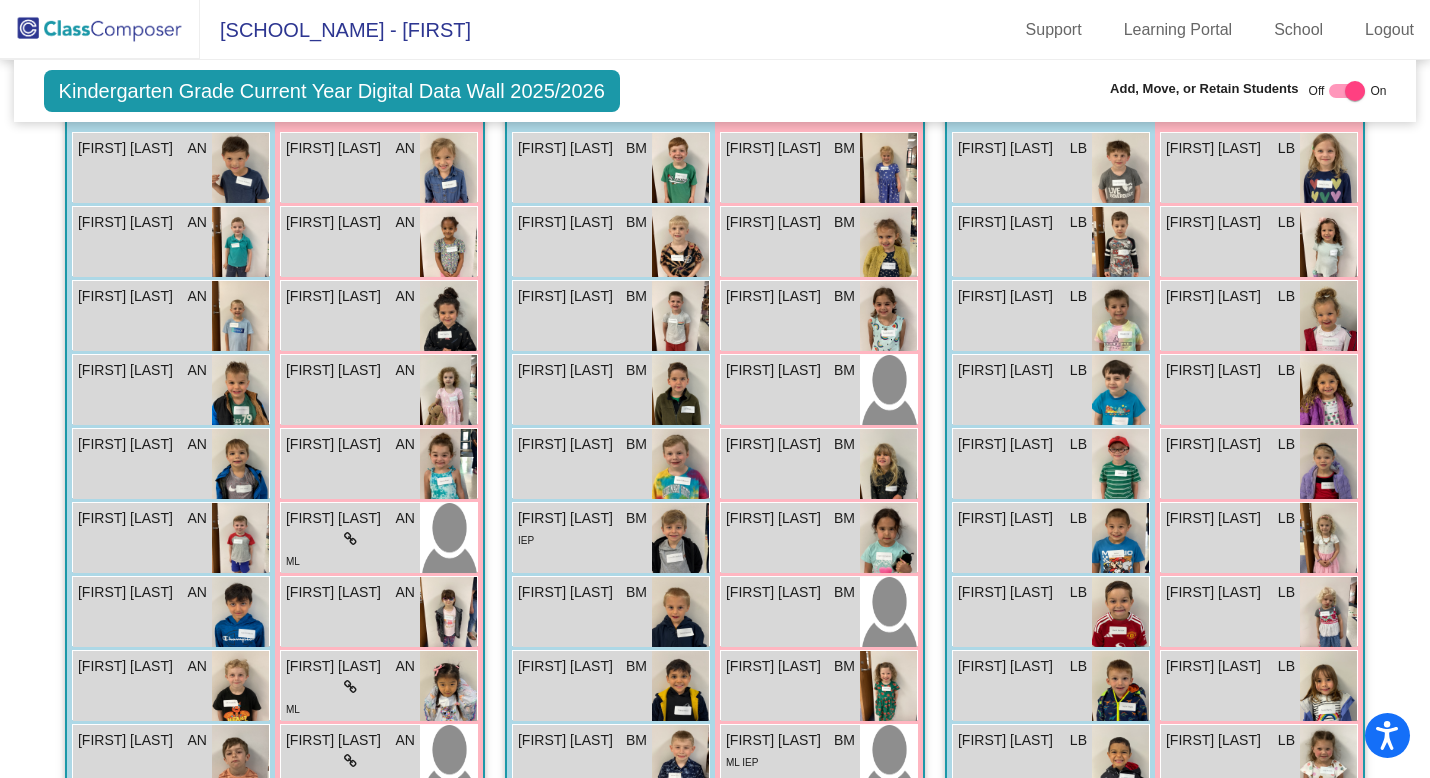 click 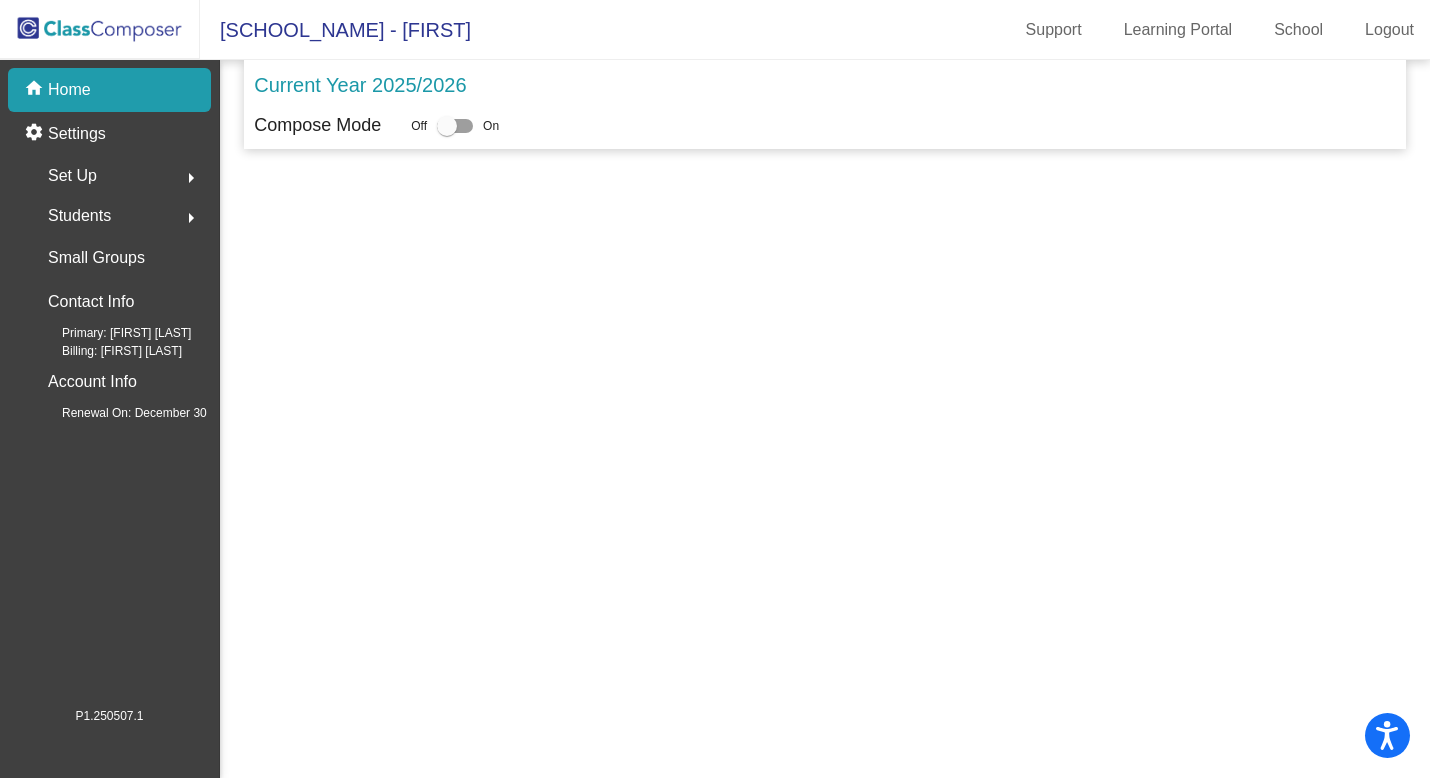 scroll, scrollTop: 0, scrollLeft: 0, axis: both 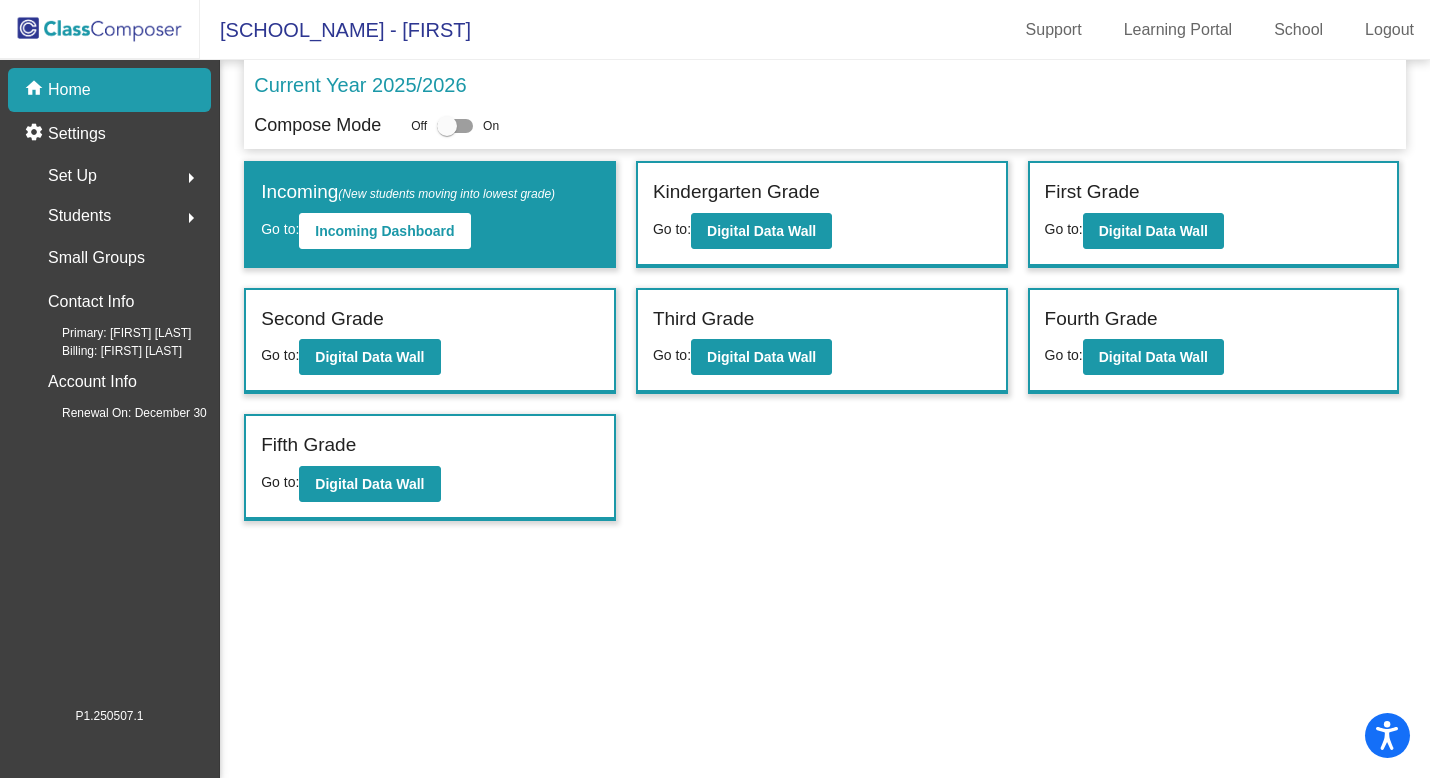 click on "Students" 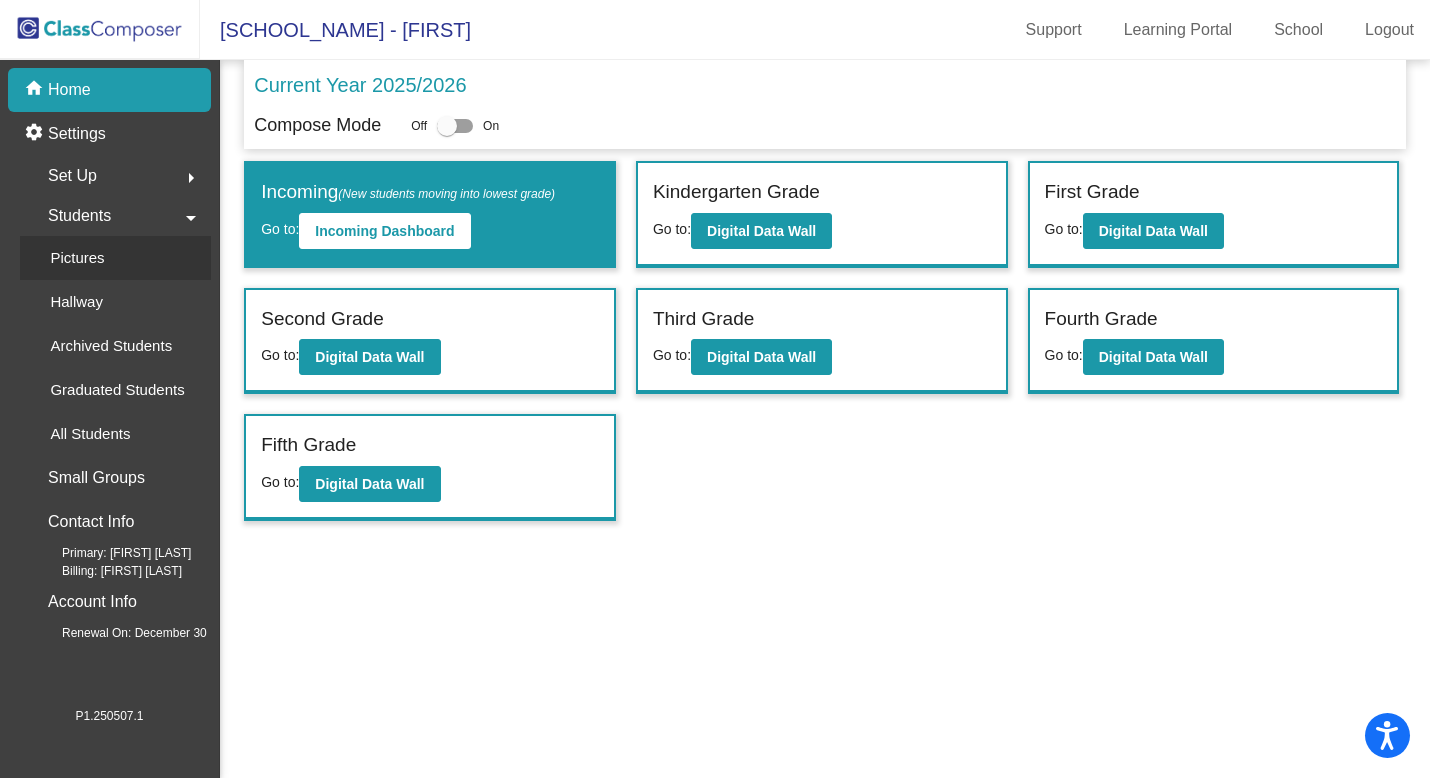click on "Pictures" 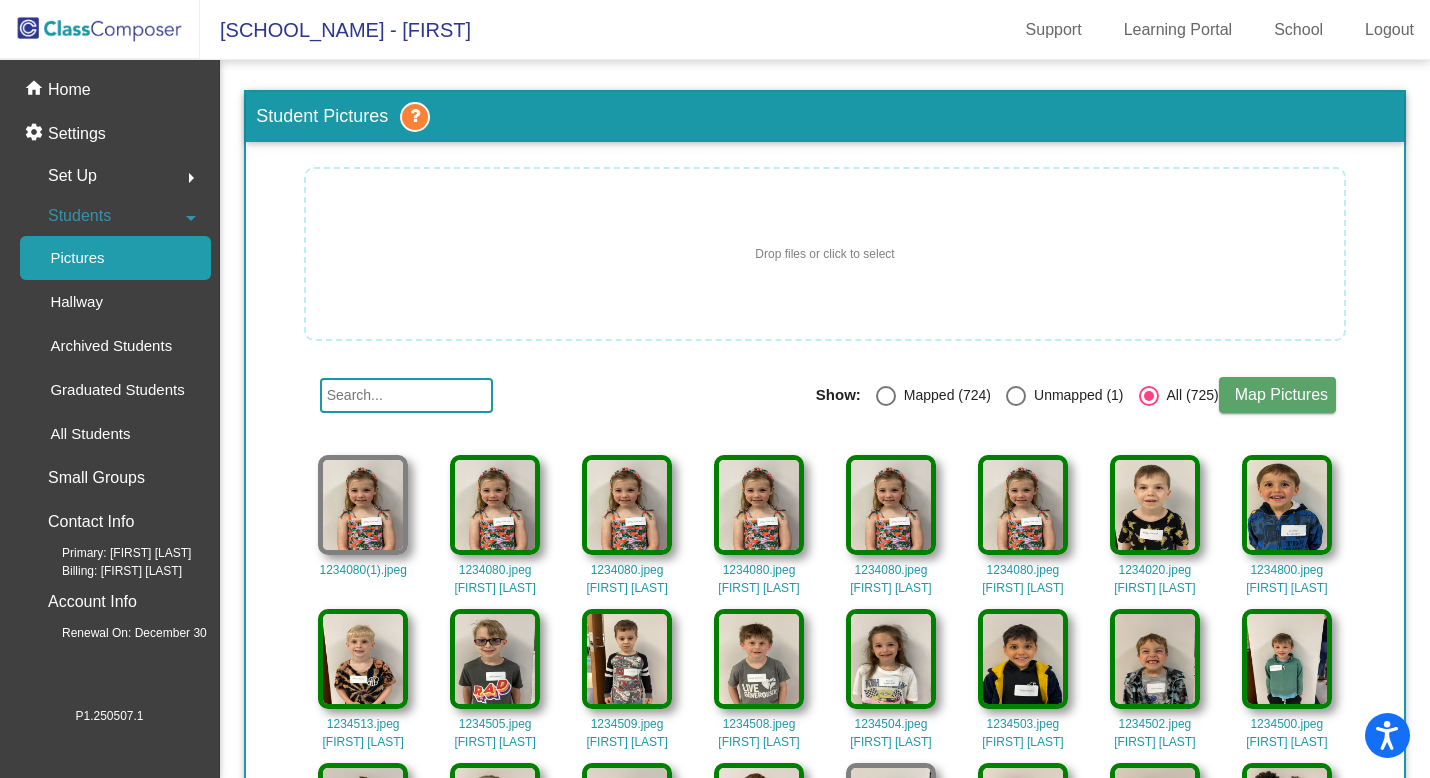 click on "Unmapped (1)" at bounding box center [1075, 395] 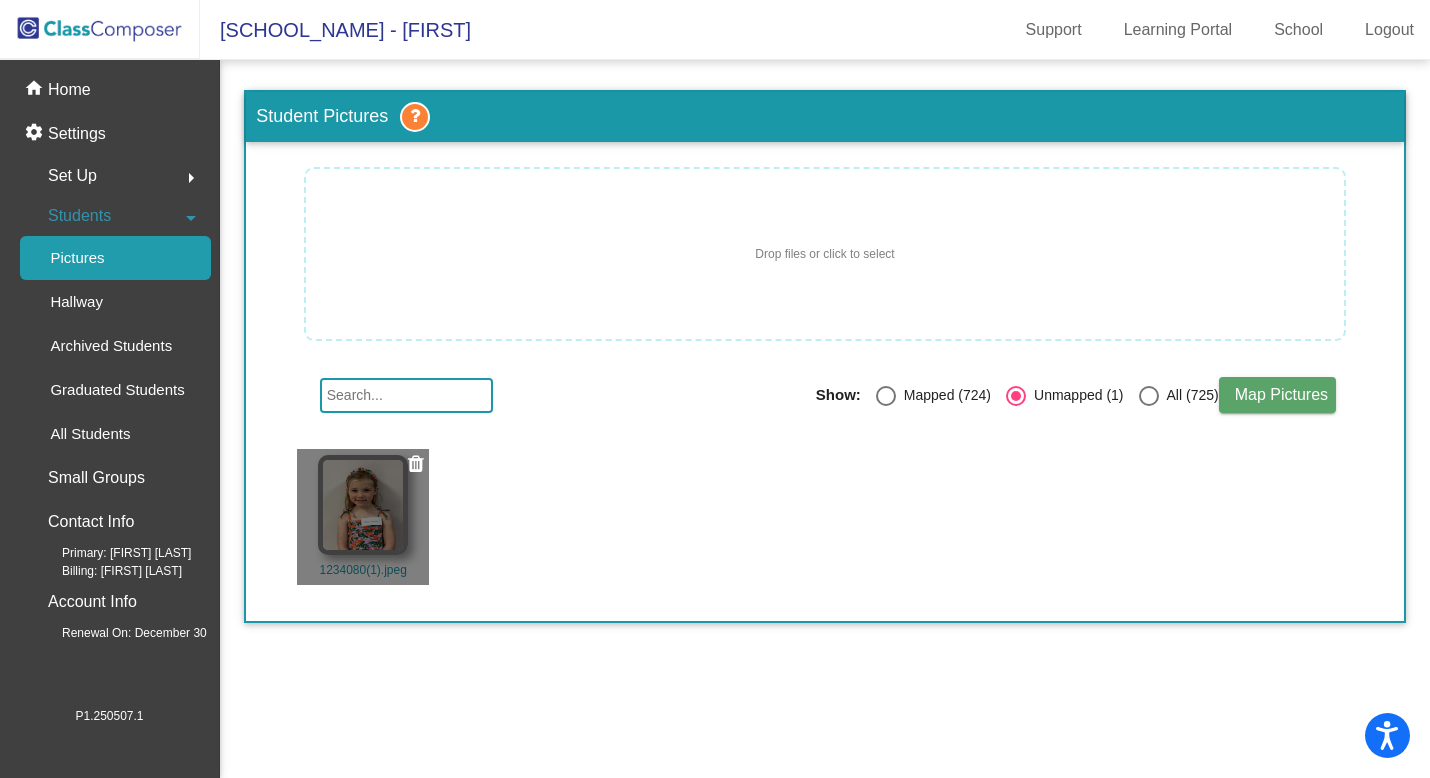 click on "1234080(1).jpeg" 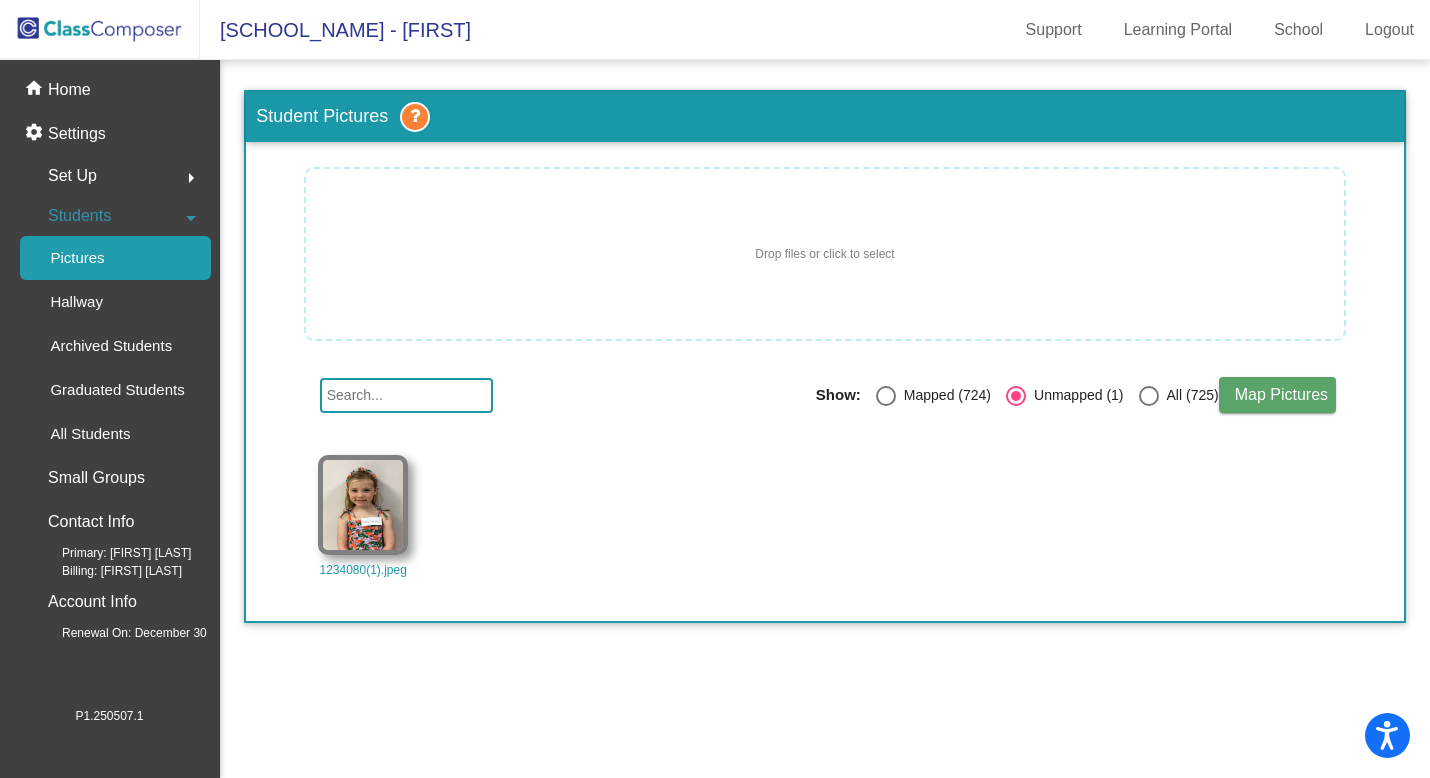 click on "Map Pictures" 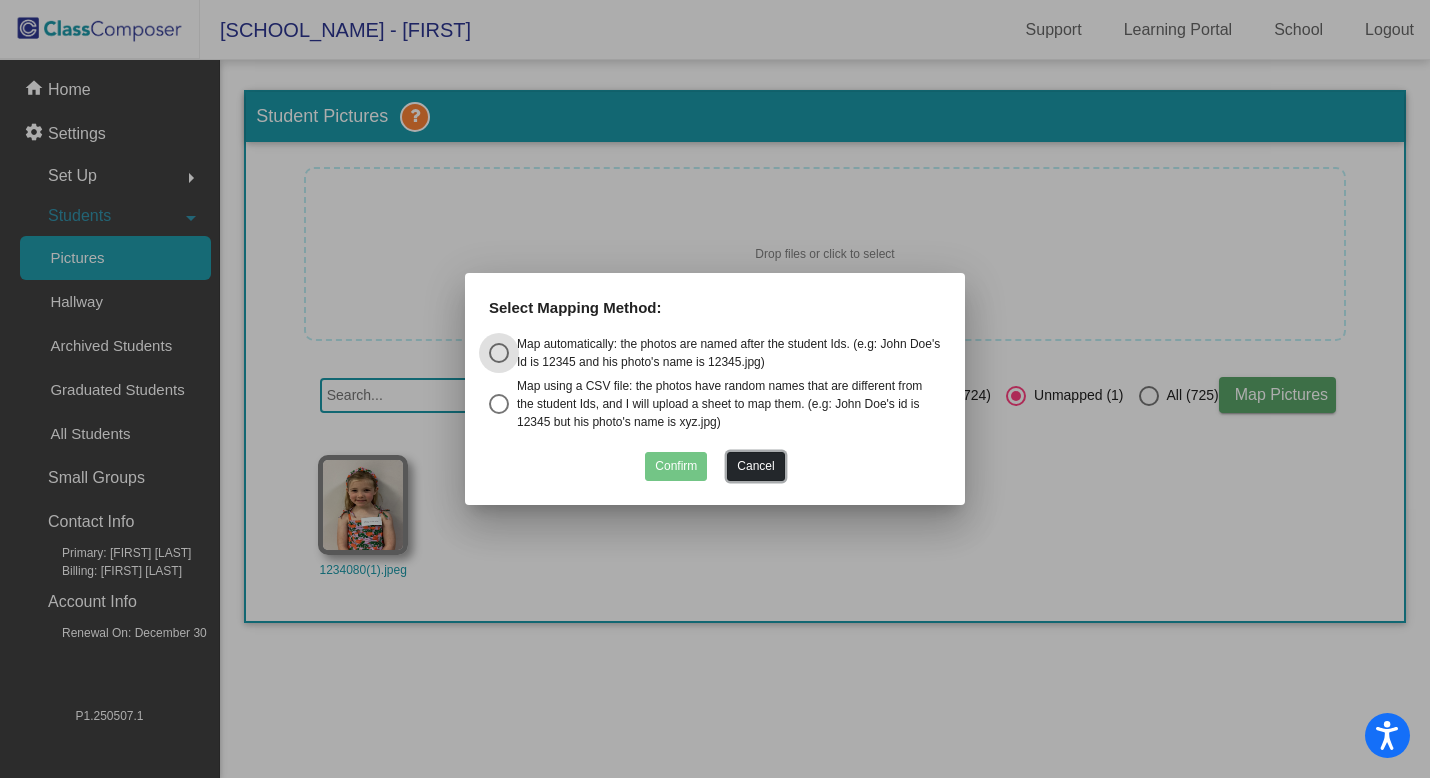 click on "Cancel" at bounding box center [755, 466] 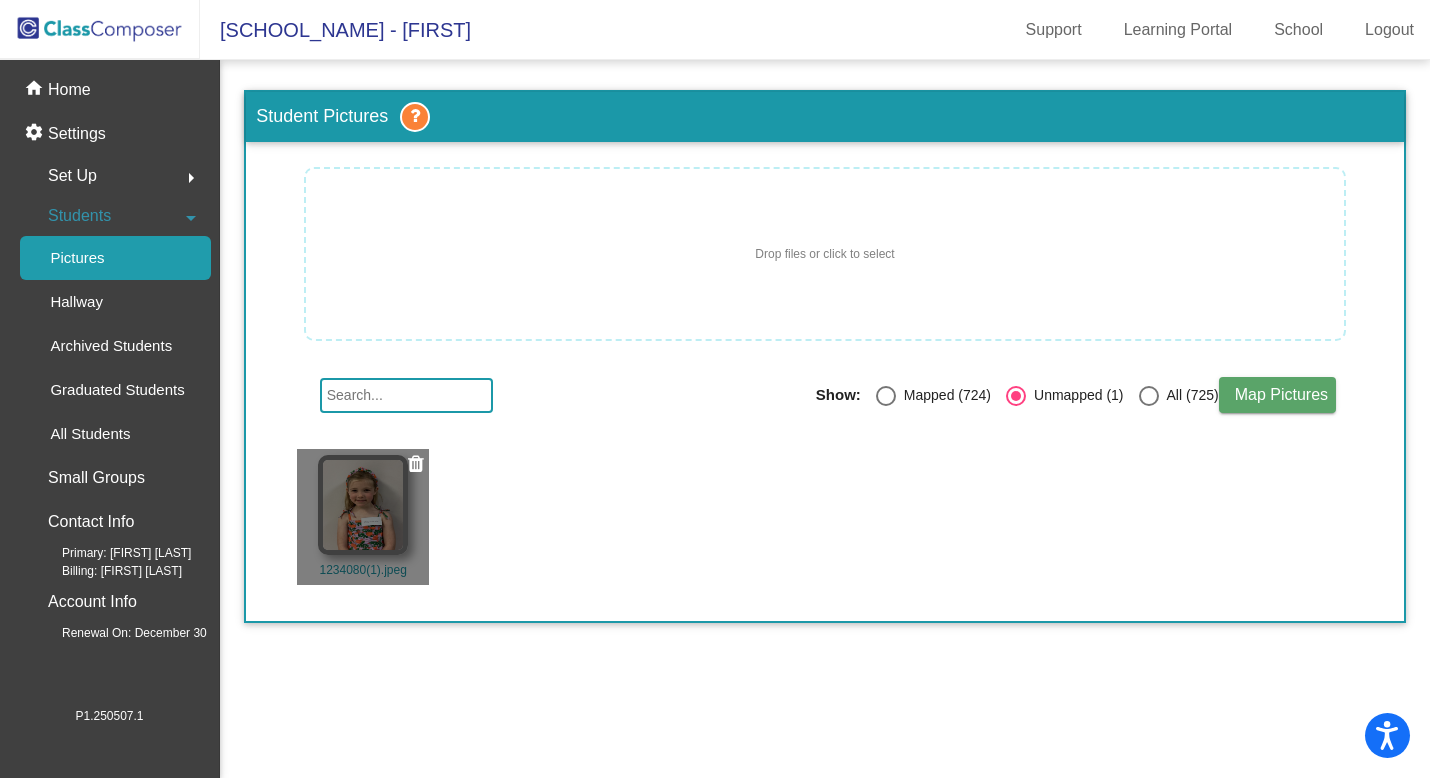 click 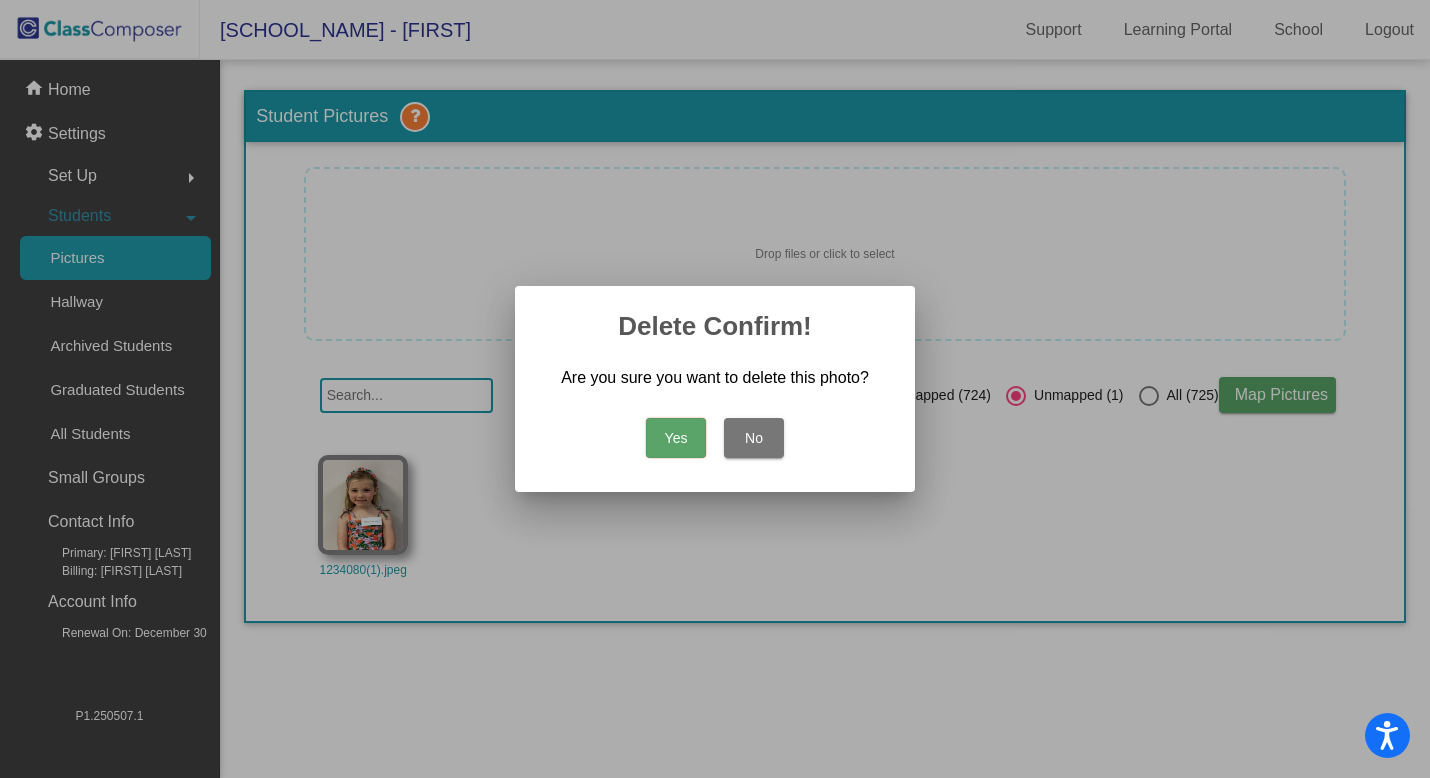 click on "Yes" at bounding box center [676, 438] 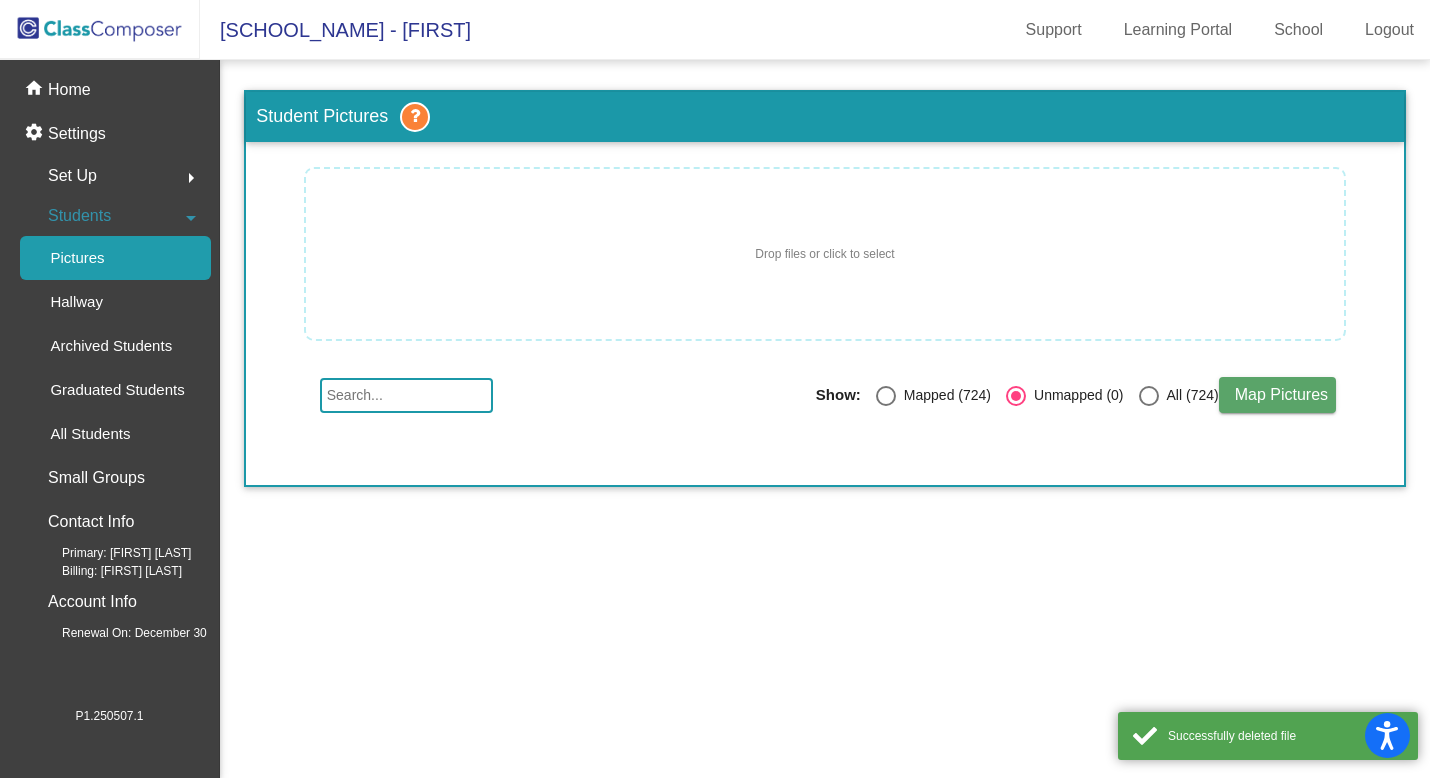 click at bounding box center [886, 396] 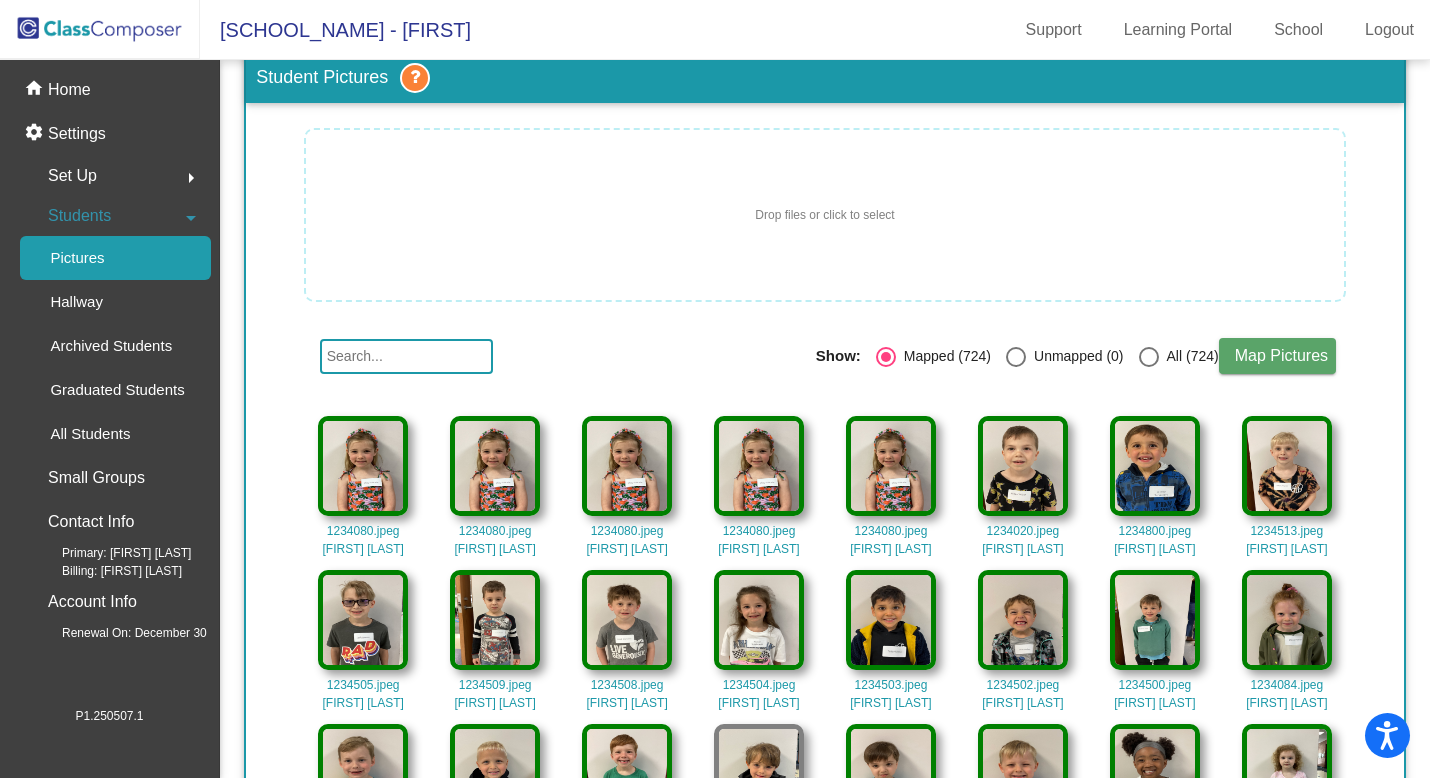 scroll, scrollTop: 41, scrollLeft: 0, axis: vertical 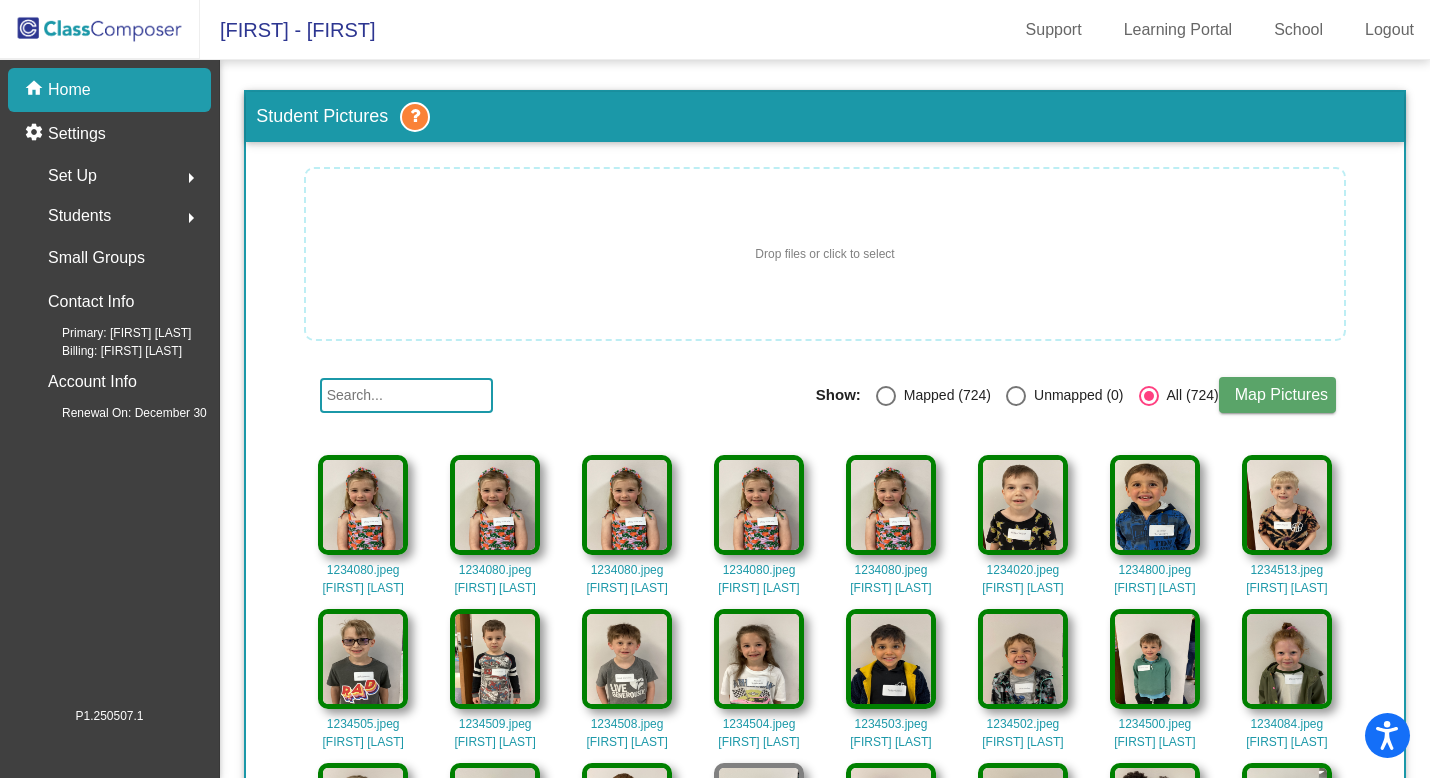 click on "home Home" 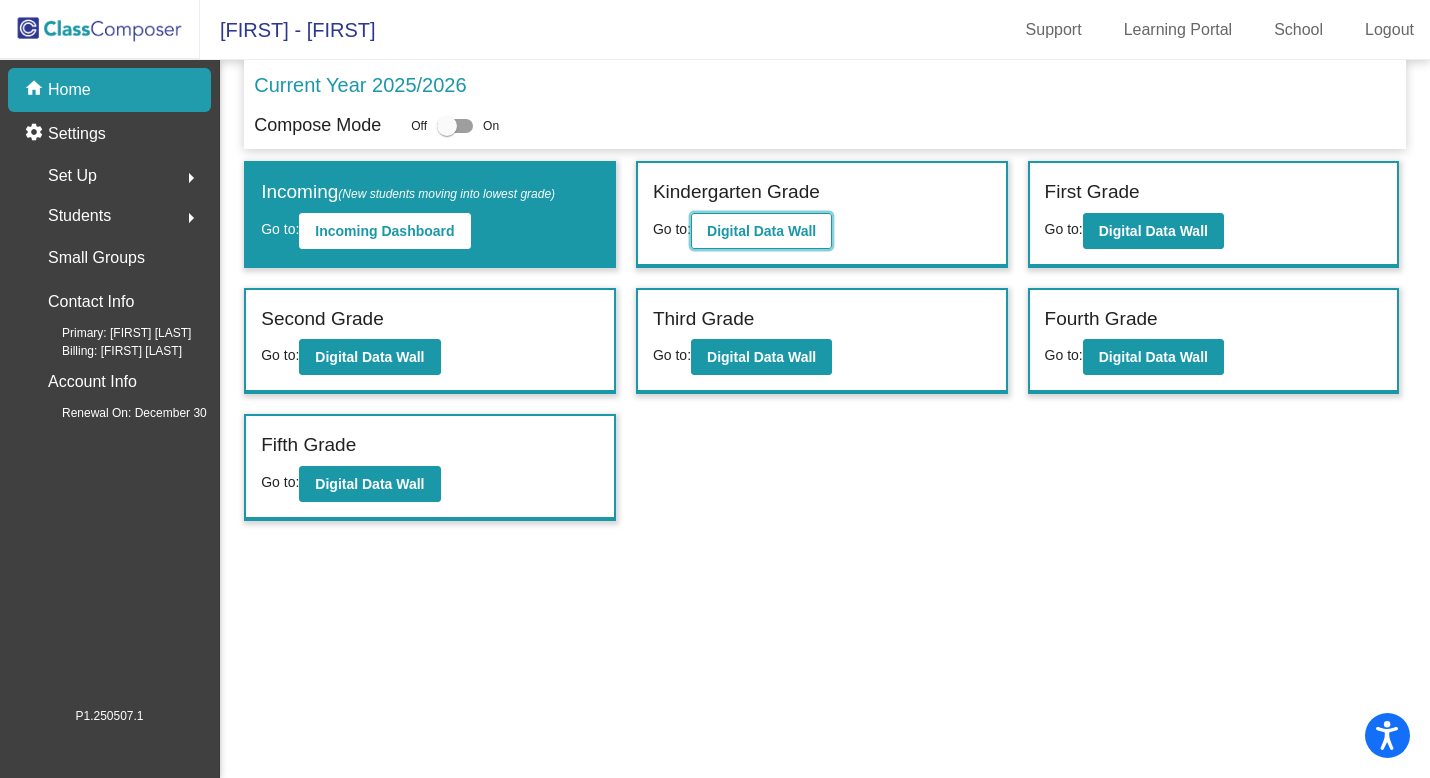 click on "Digital Data Wall" 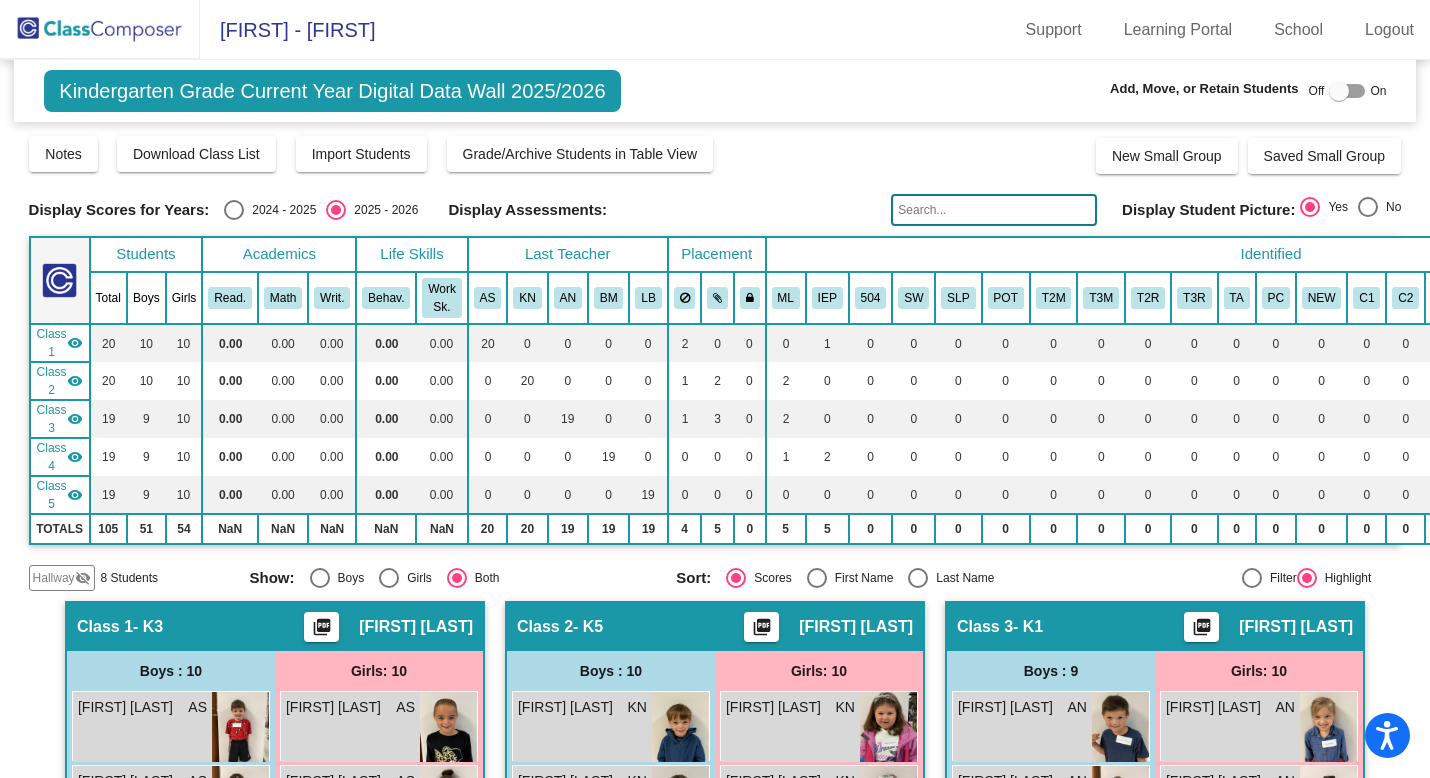 click on "Hallway" 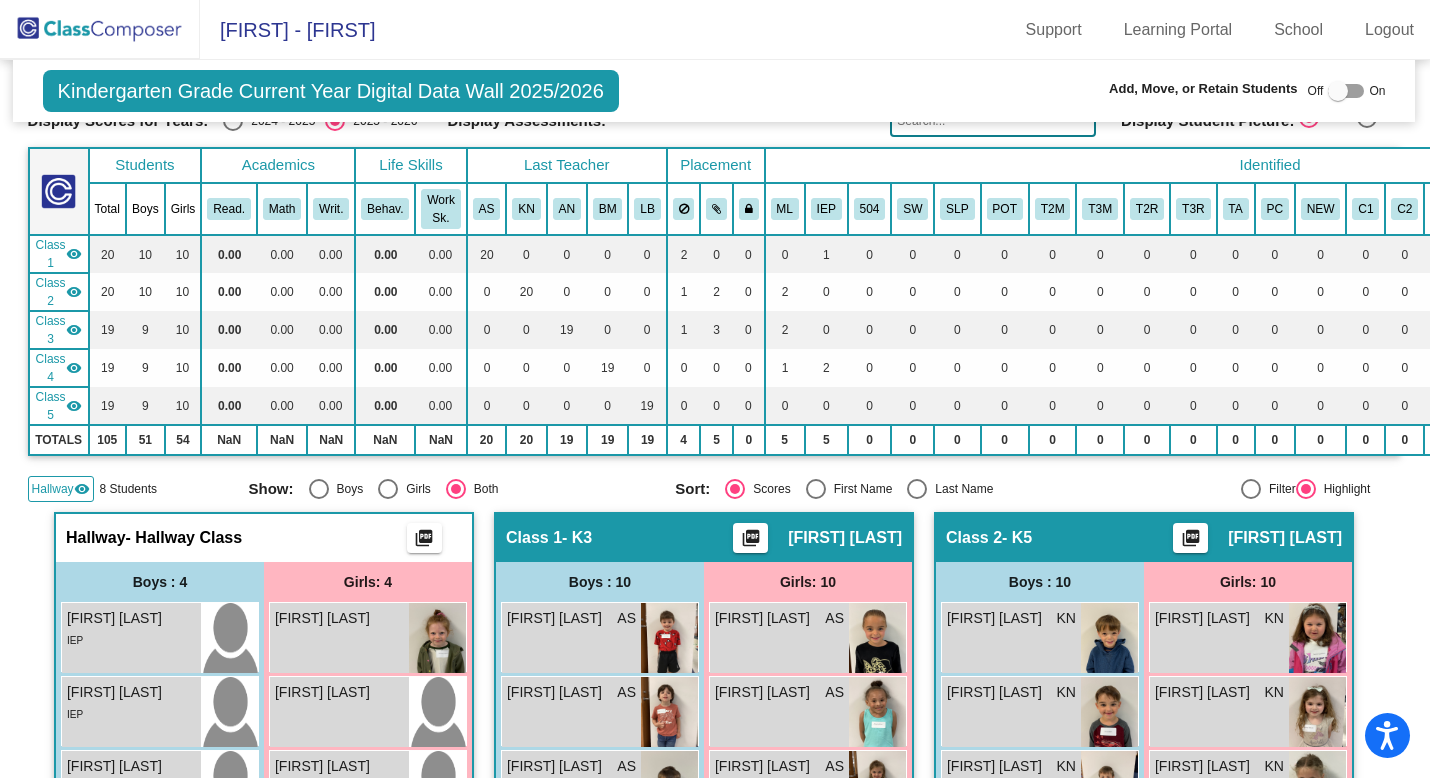 scroll, scrollTop: 87, scrollLeft: 1, axis: both 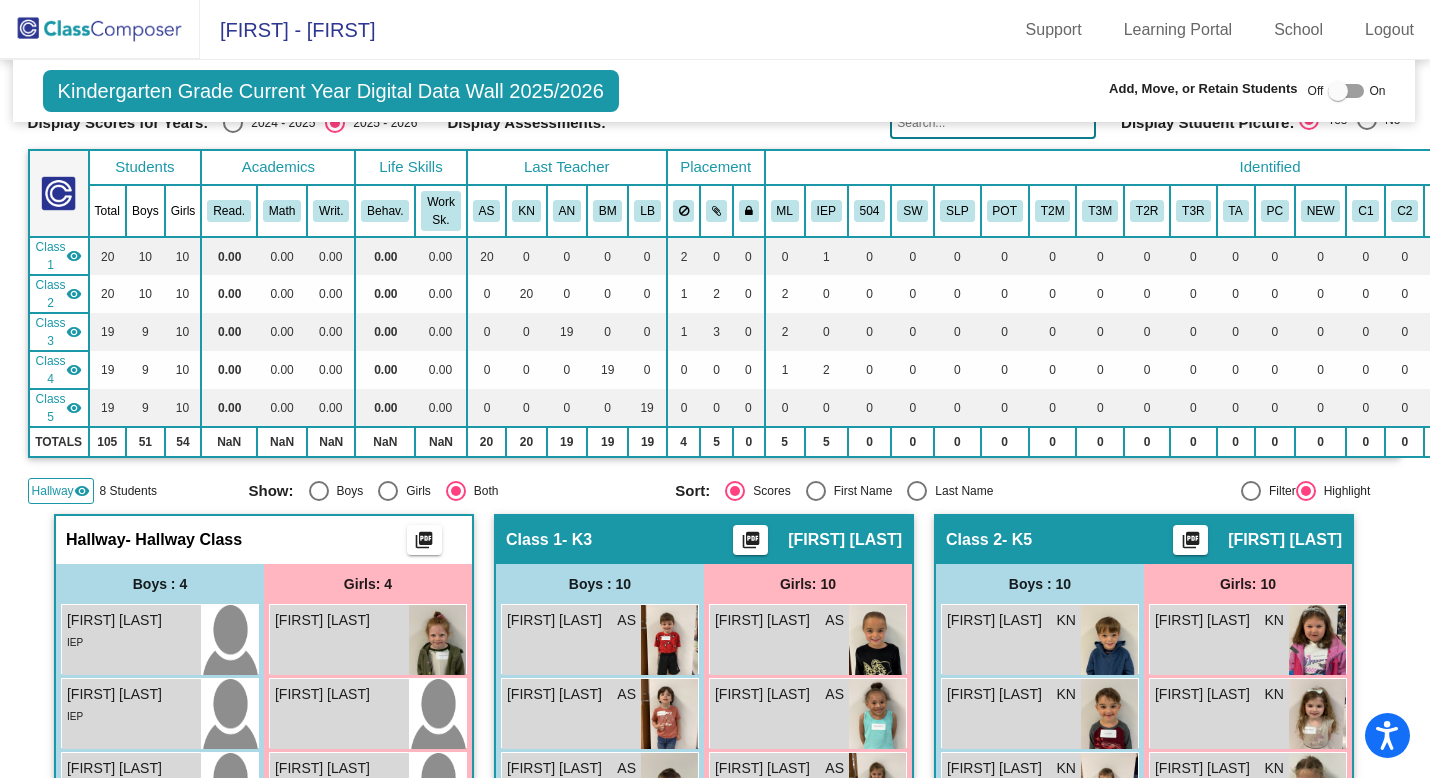 click on "Hallway   visibility  8 Students" 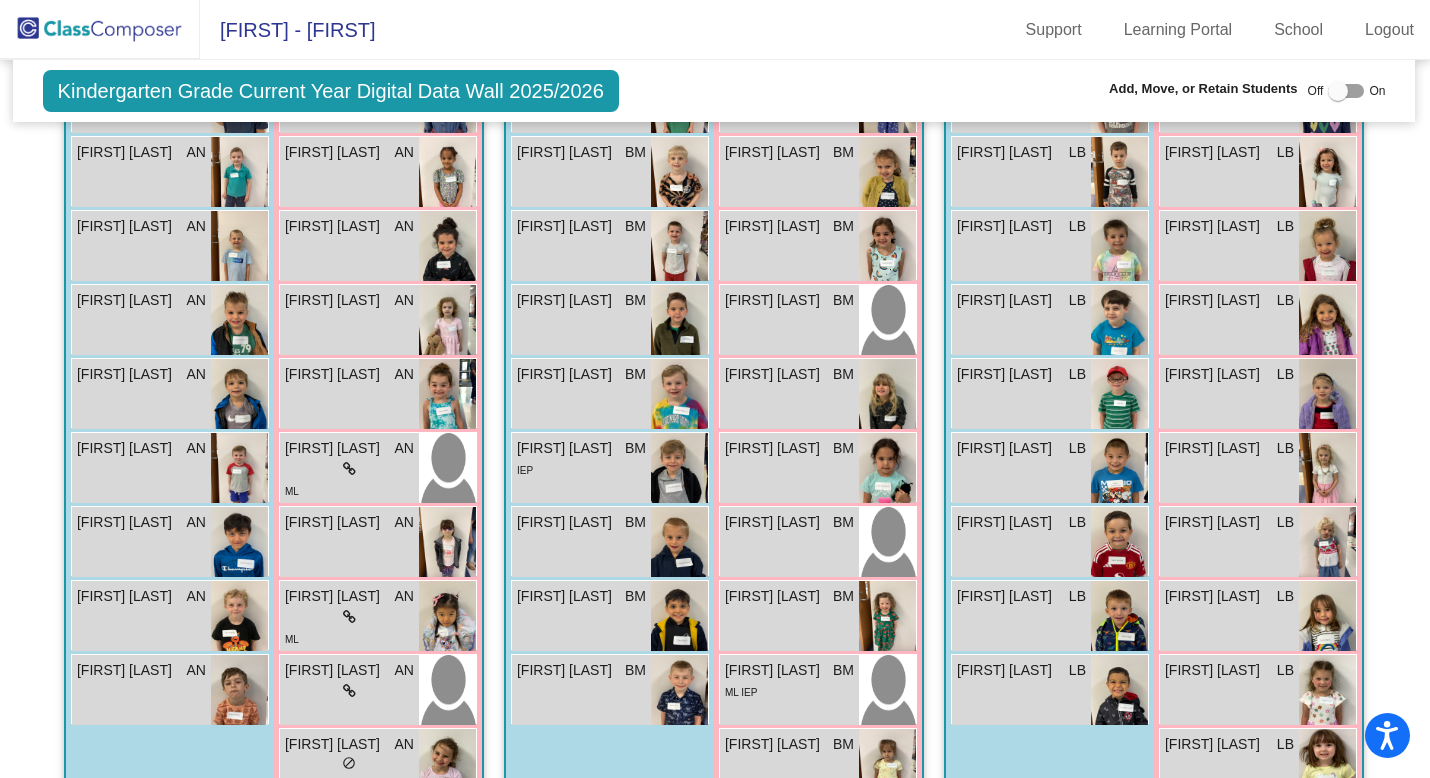 scroll, scrollTop: 1556, scrollLeft: 1, axis: both 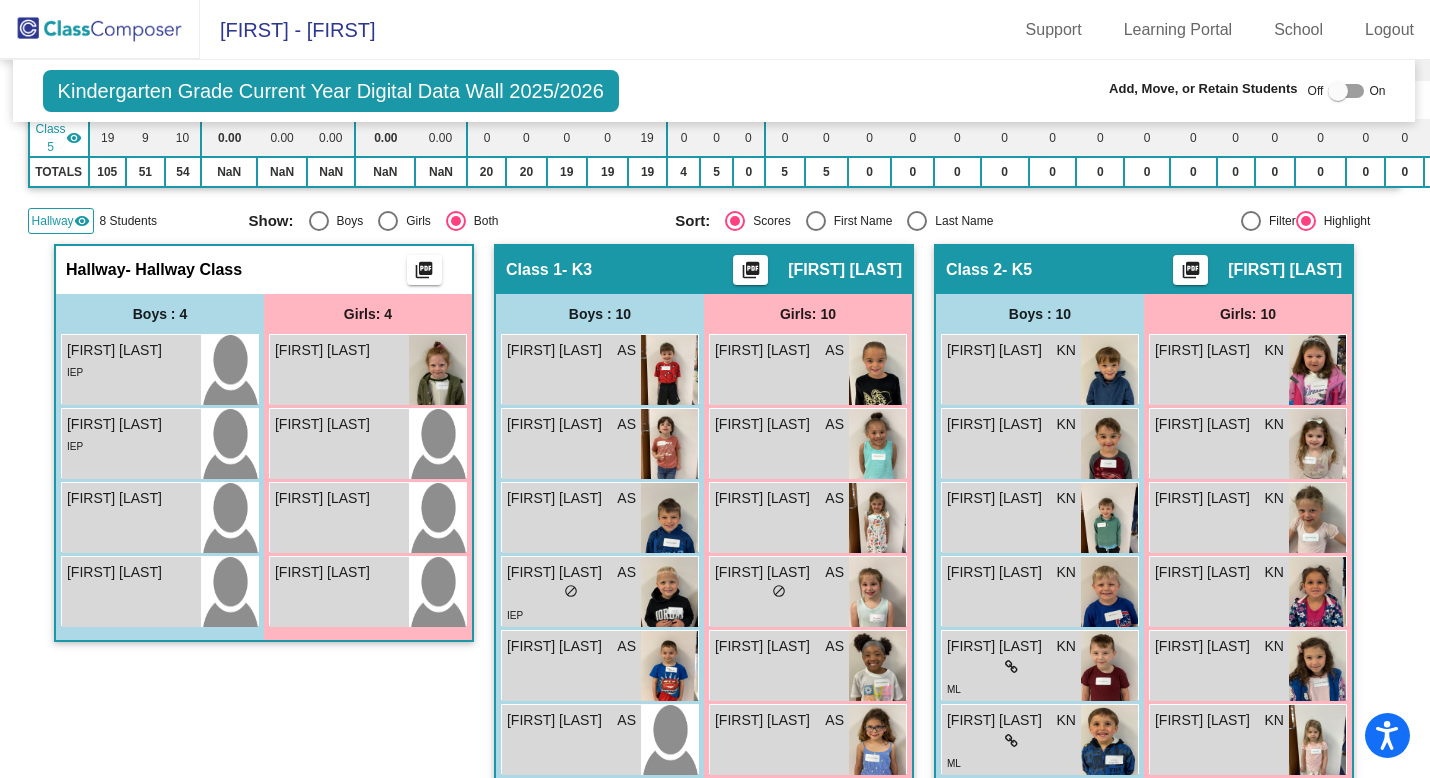 click on "Hallway   - Hallway Class  picture_as_pdf  Add Student  First Name Last Name Student Id  (Recommended)   Boy   Girl   Non Binary Add Close  Boys : 4  Cayden Giddens lock do_not_disturb_alt IEP George Barberini lock do_not_disturb_alt IEP Seth Below lock do_not_disturb_alt Trey Barkley lock do_not_disturb_alt Girls: 4 Eloise Hirsch lock do_not_disturb_alt Leila Yoshihara lock do_not_disturb_alt Murray Hannah lock do_not_disturb_alt Zoey Khristi lock do_not_disturb_alt" 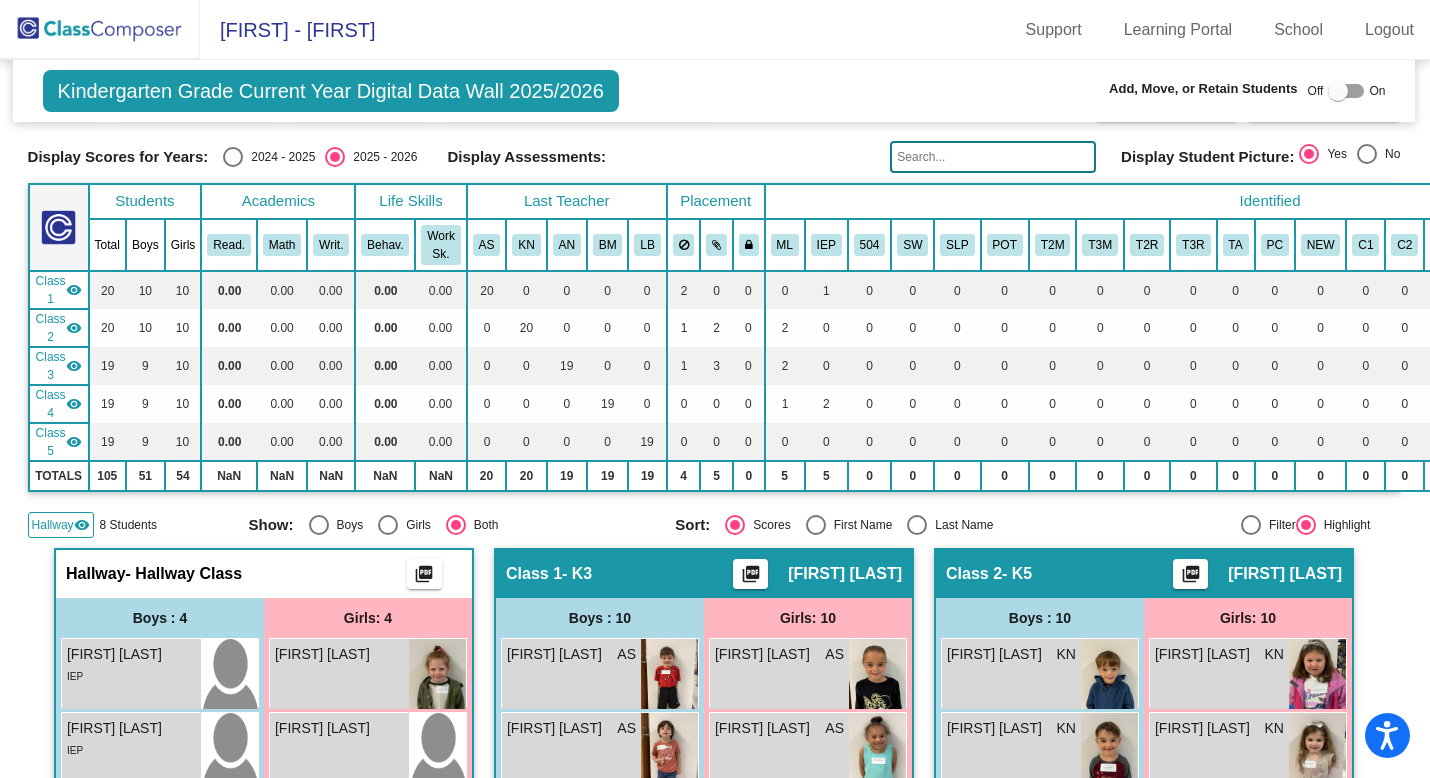 scroll, scrollTop: 0, scrollLeft: 1, axis: horizontal 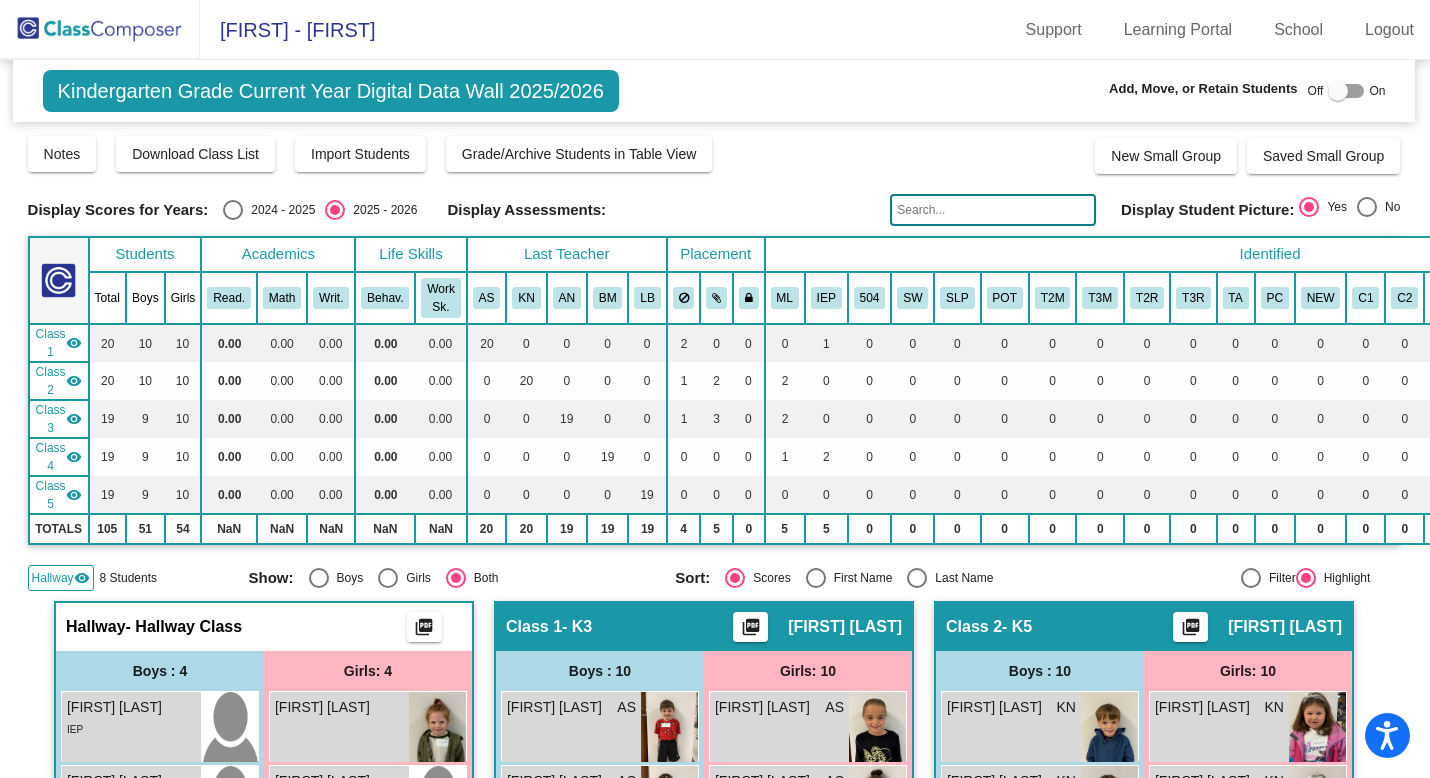 click 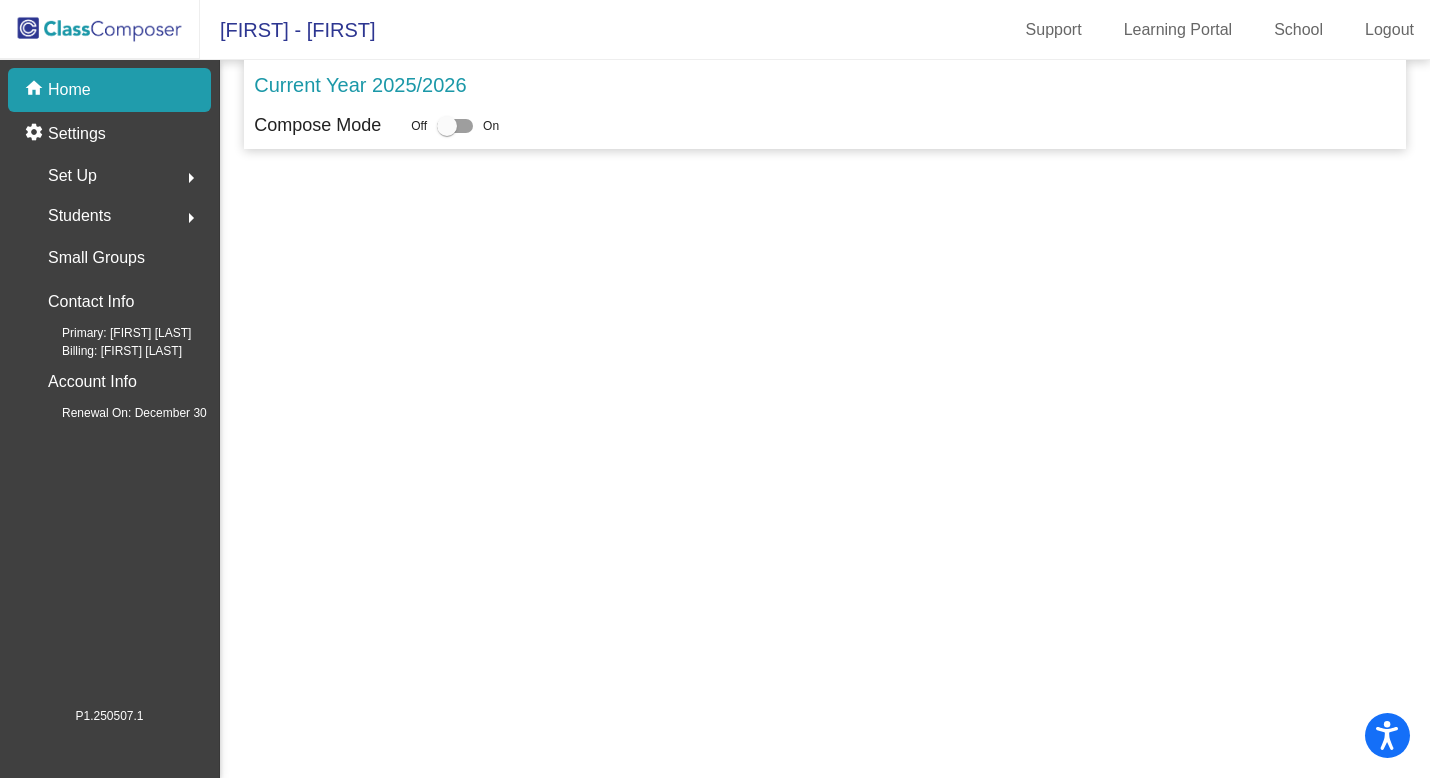 scroll, scrollTop: 0, scrollLeft: 0, axis: both 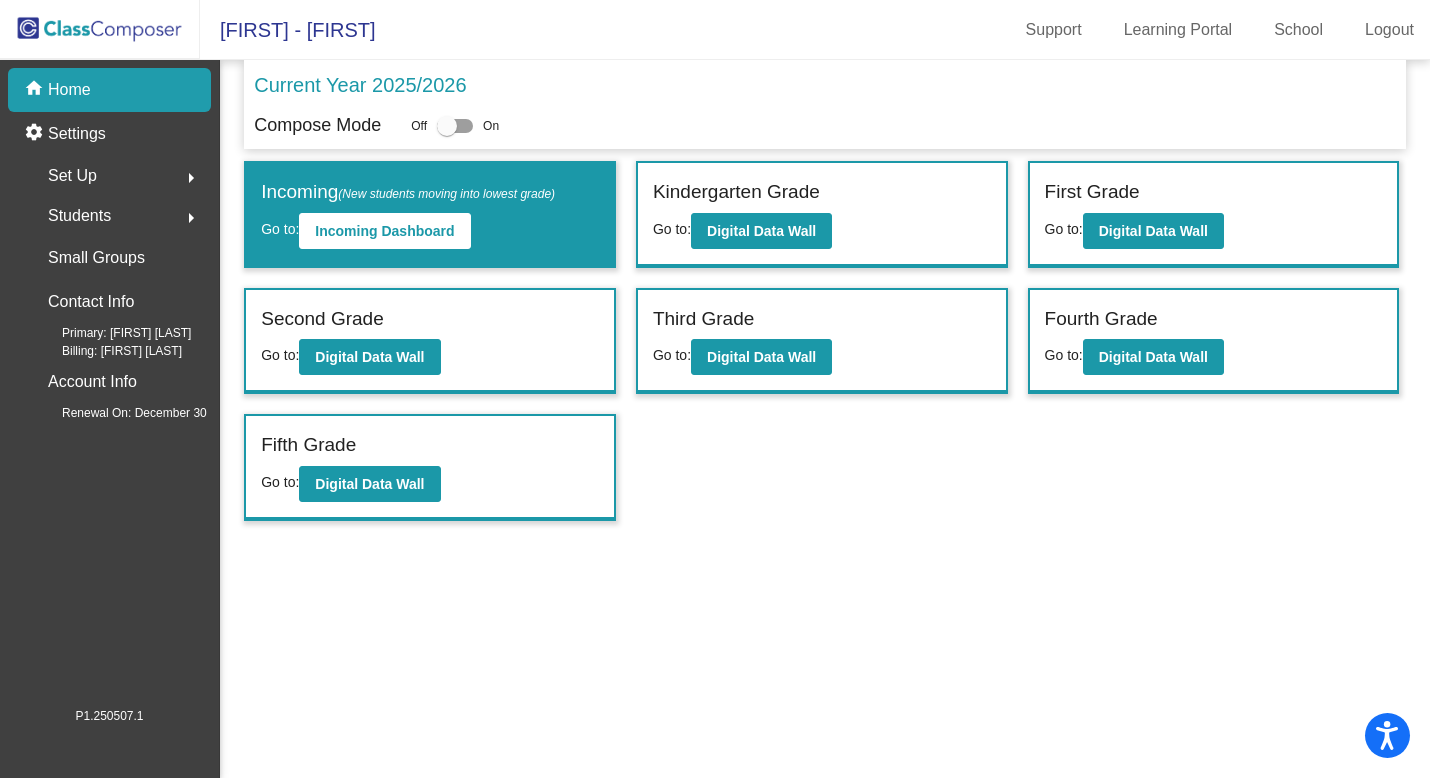 click on "Students" 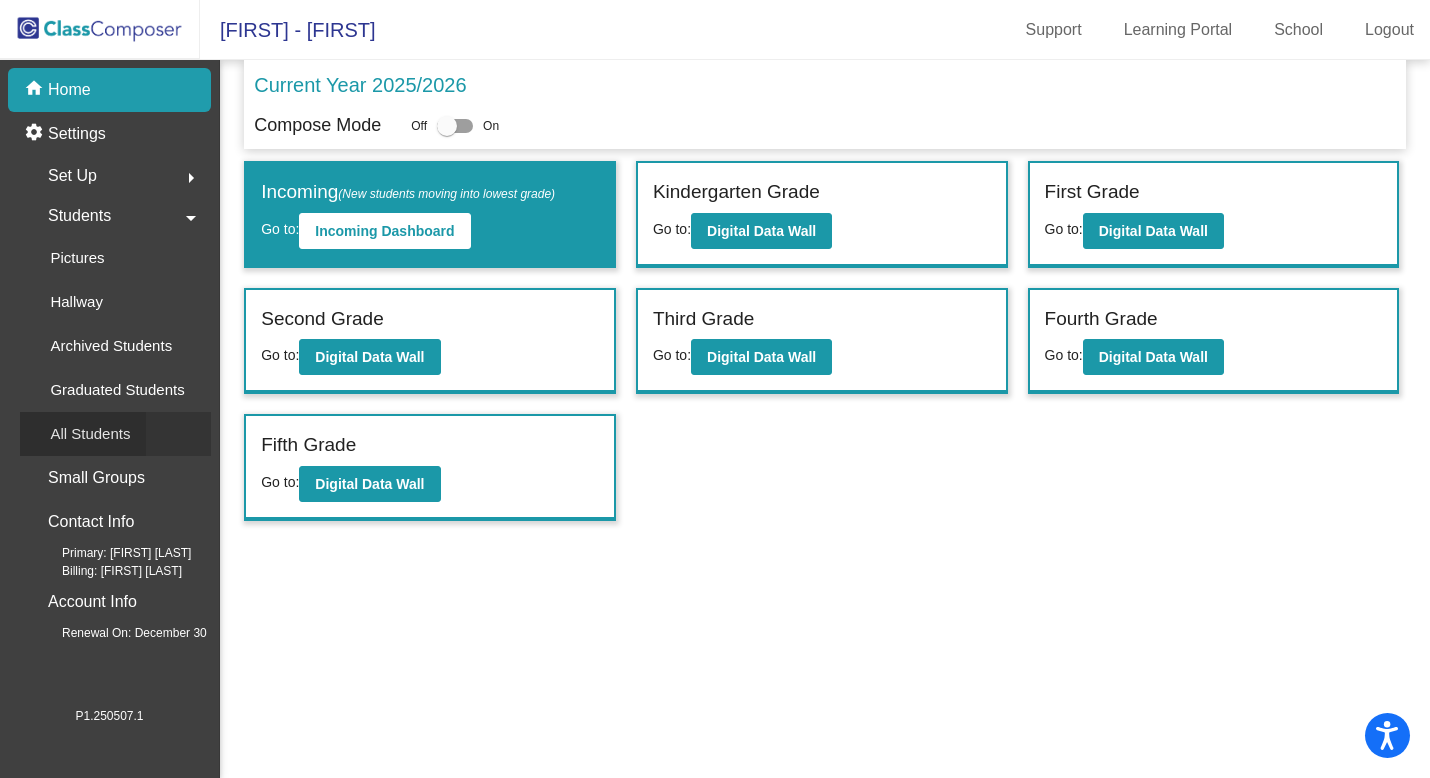 click on "All Students" 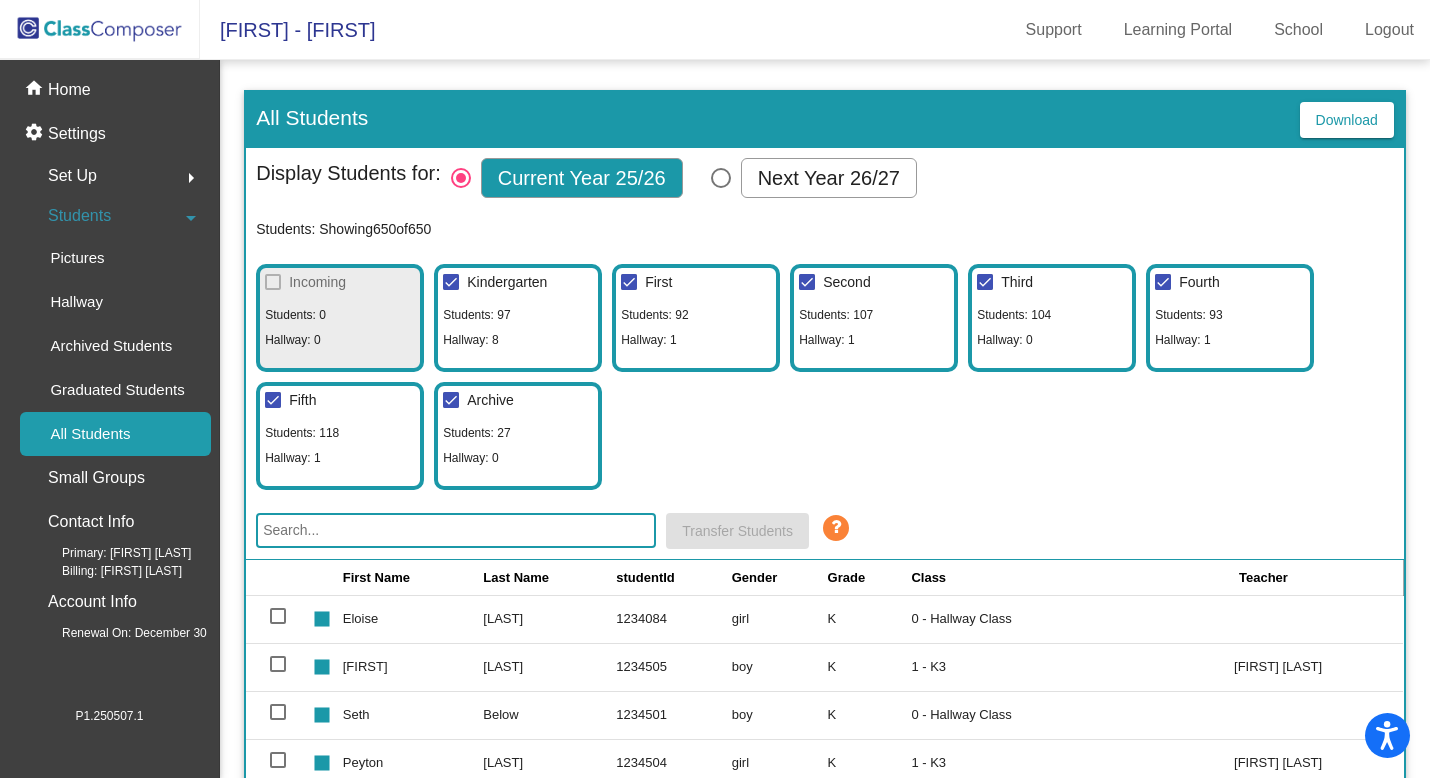 click 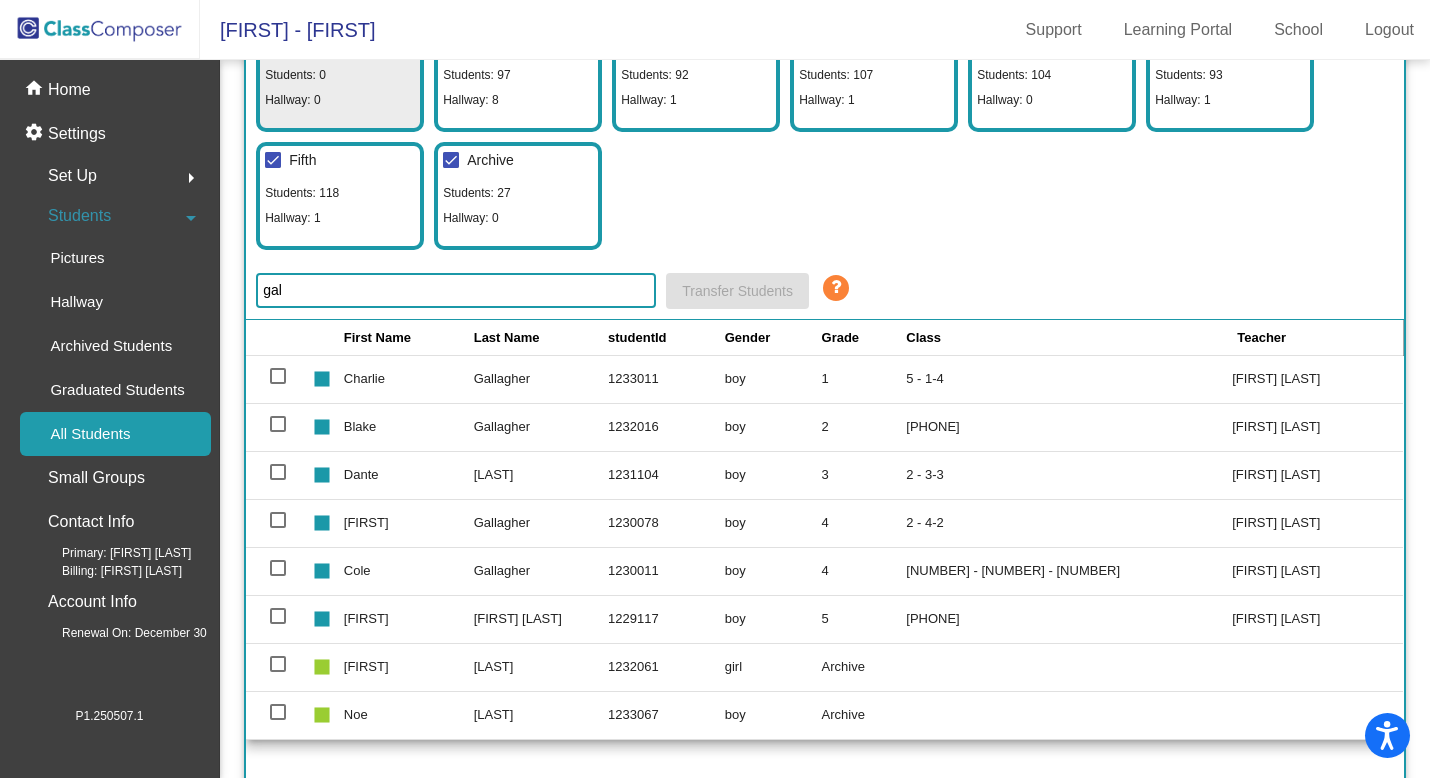 scroll, scrollTop: 245, scrollLeft: 0, axis: vertical 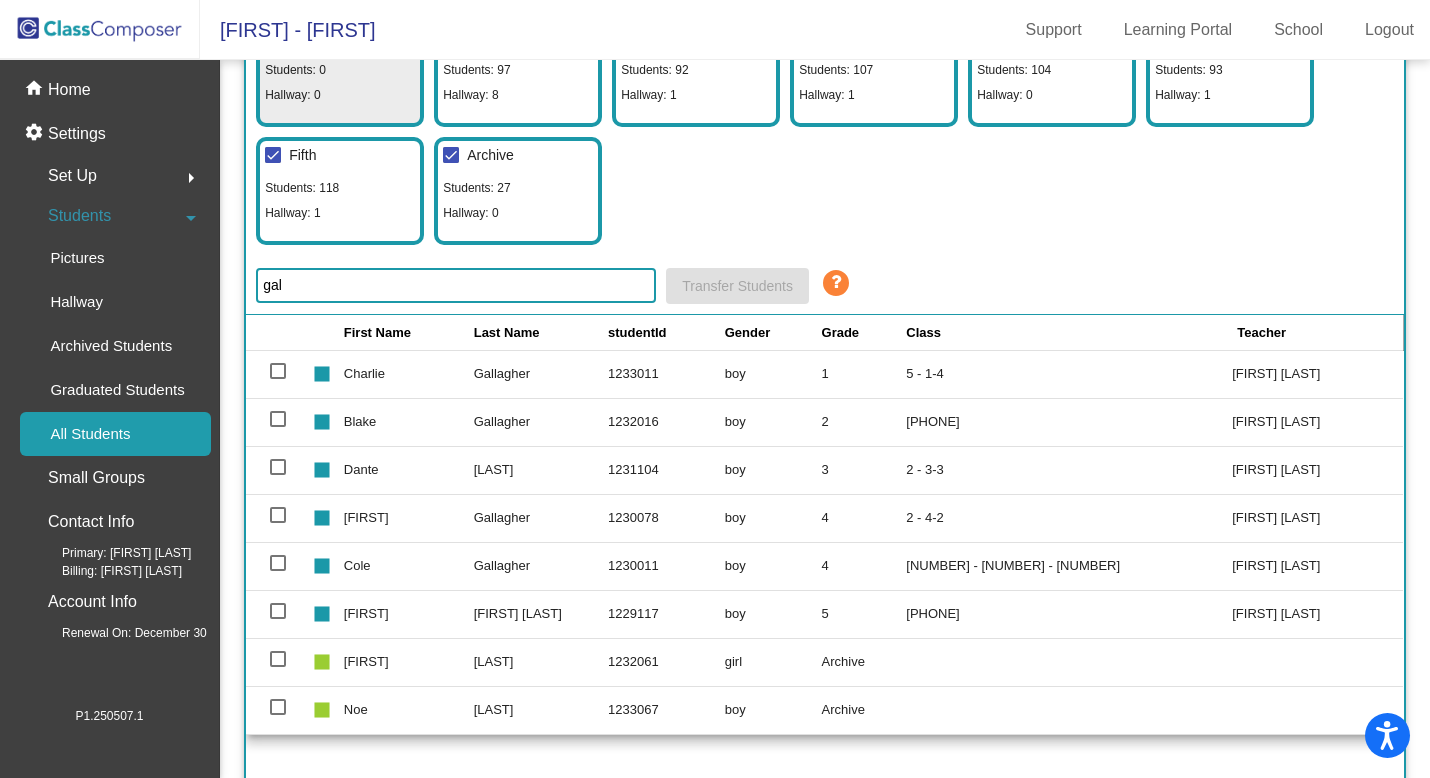 type on "gal" 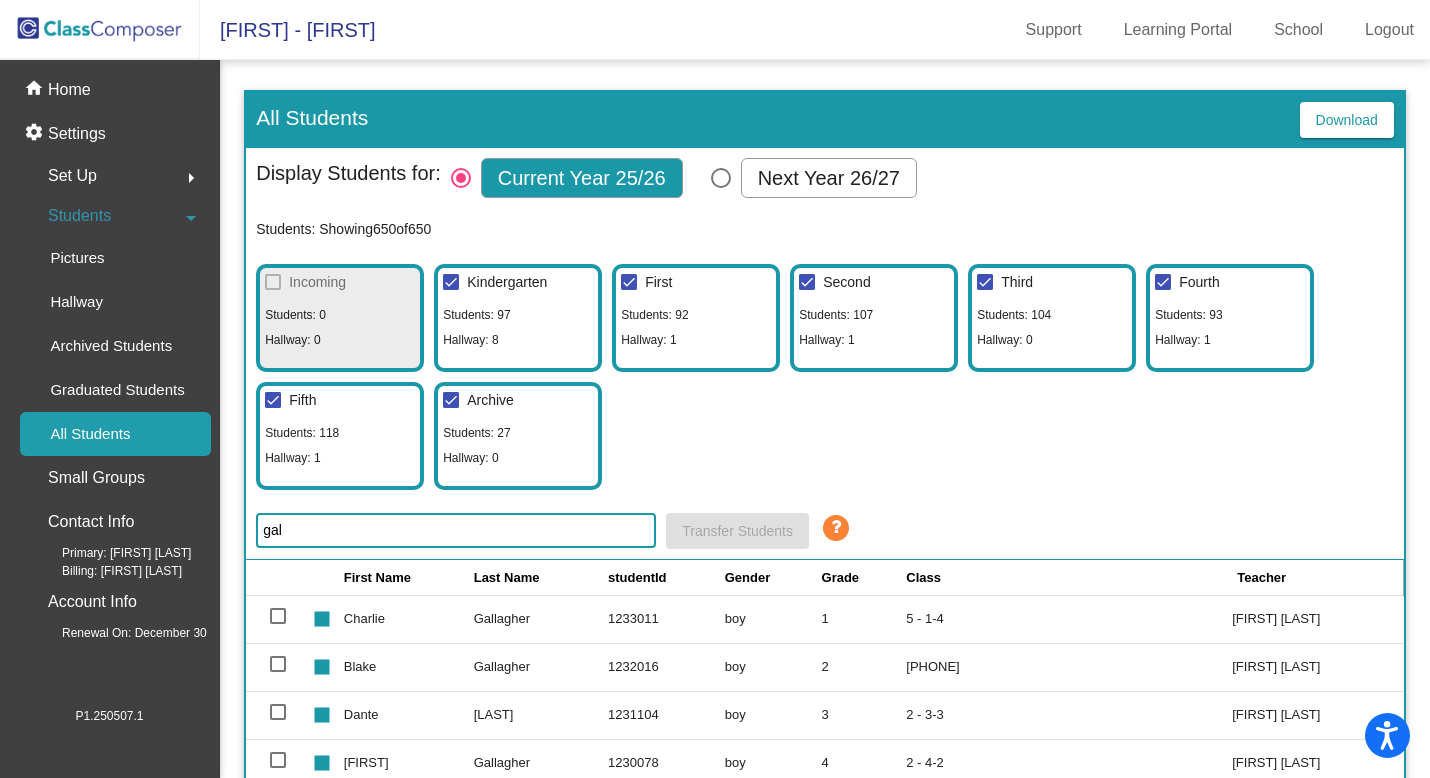 click on "[SCHOOL_NAME] - [FIRST]" 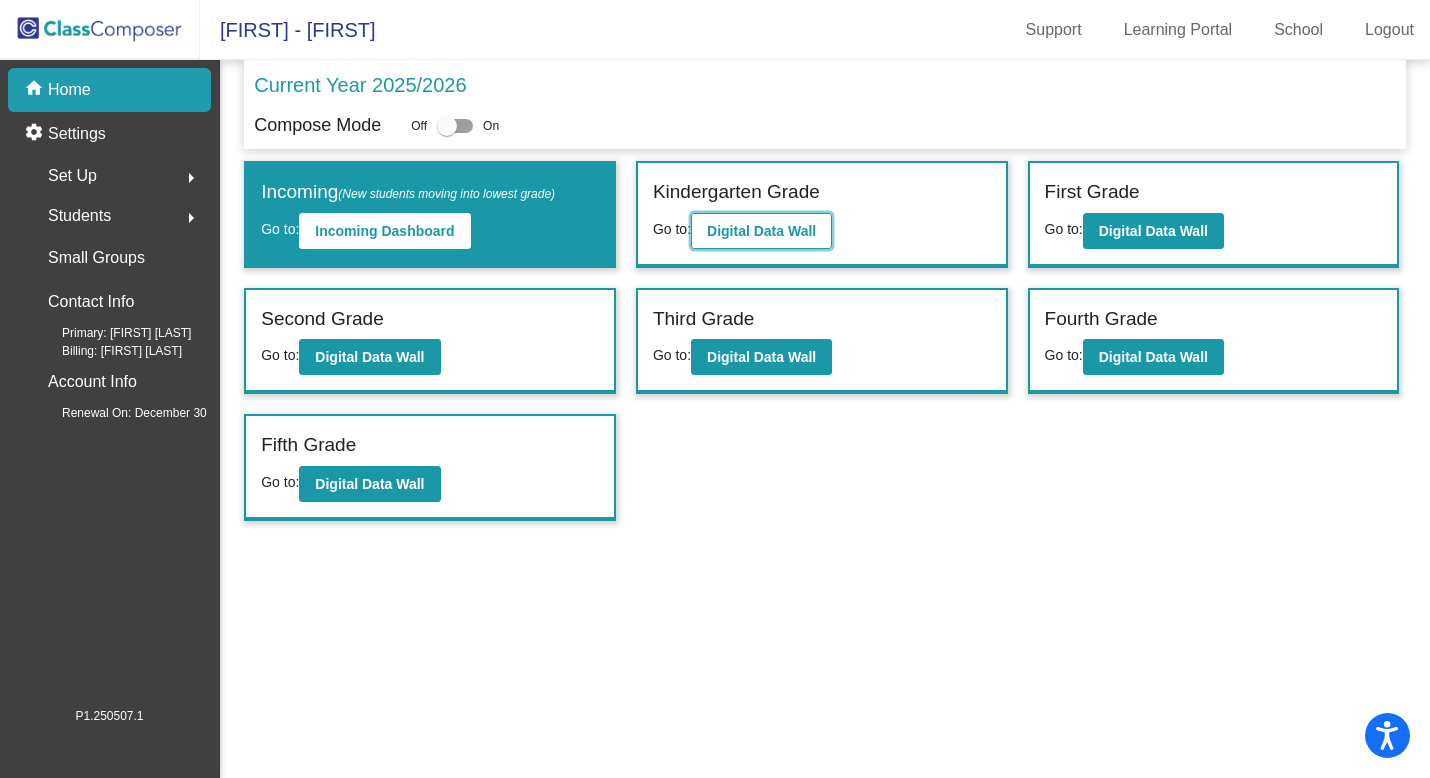 click on "Digital Data Wall" 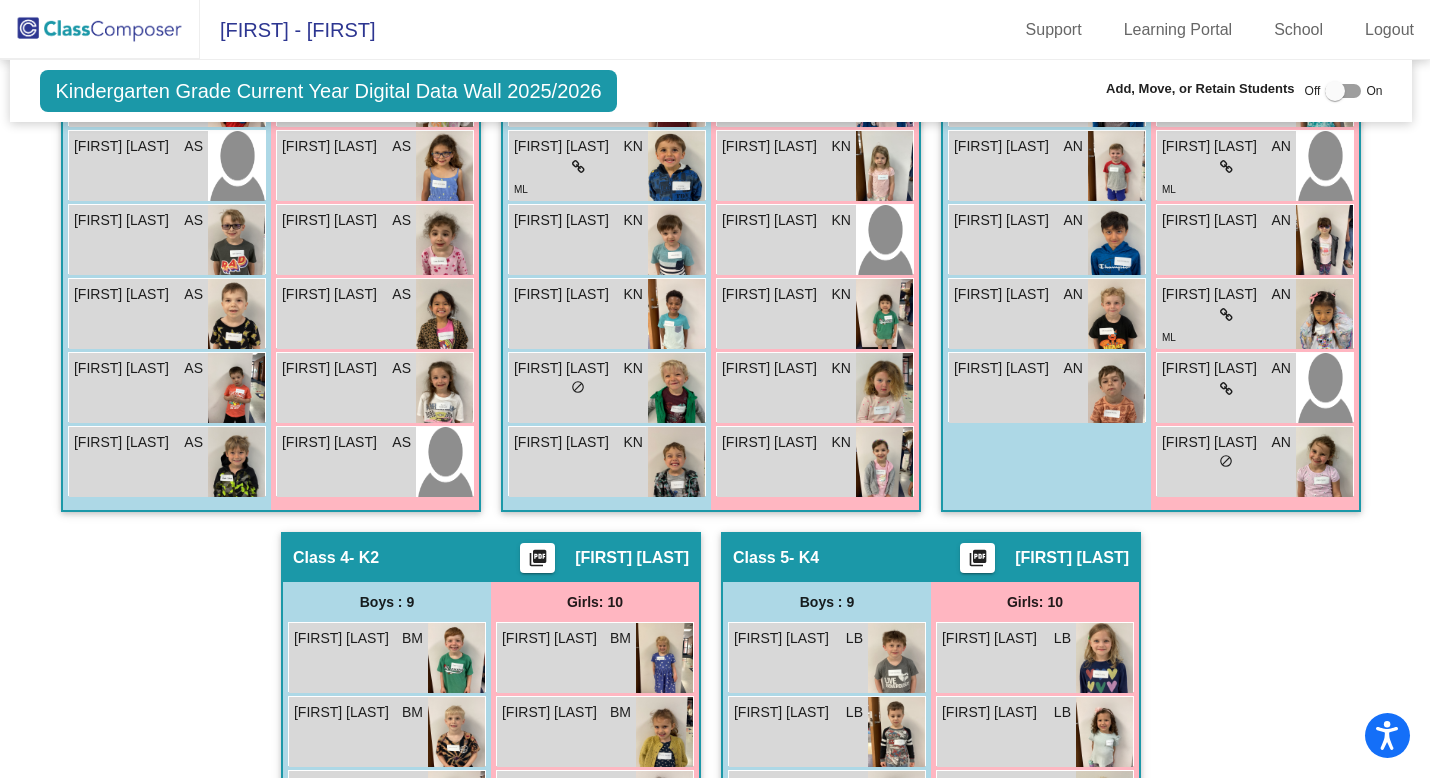 scroll, scrollTop: 935, scrollLeft: 4, axis: both 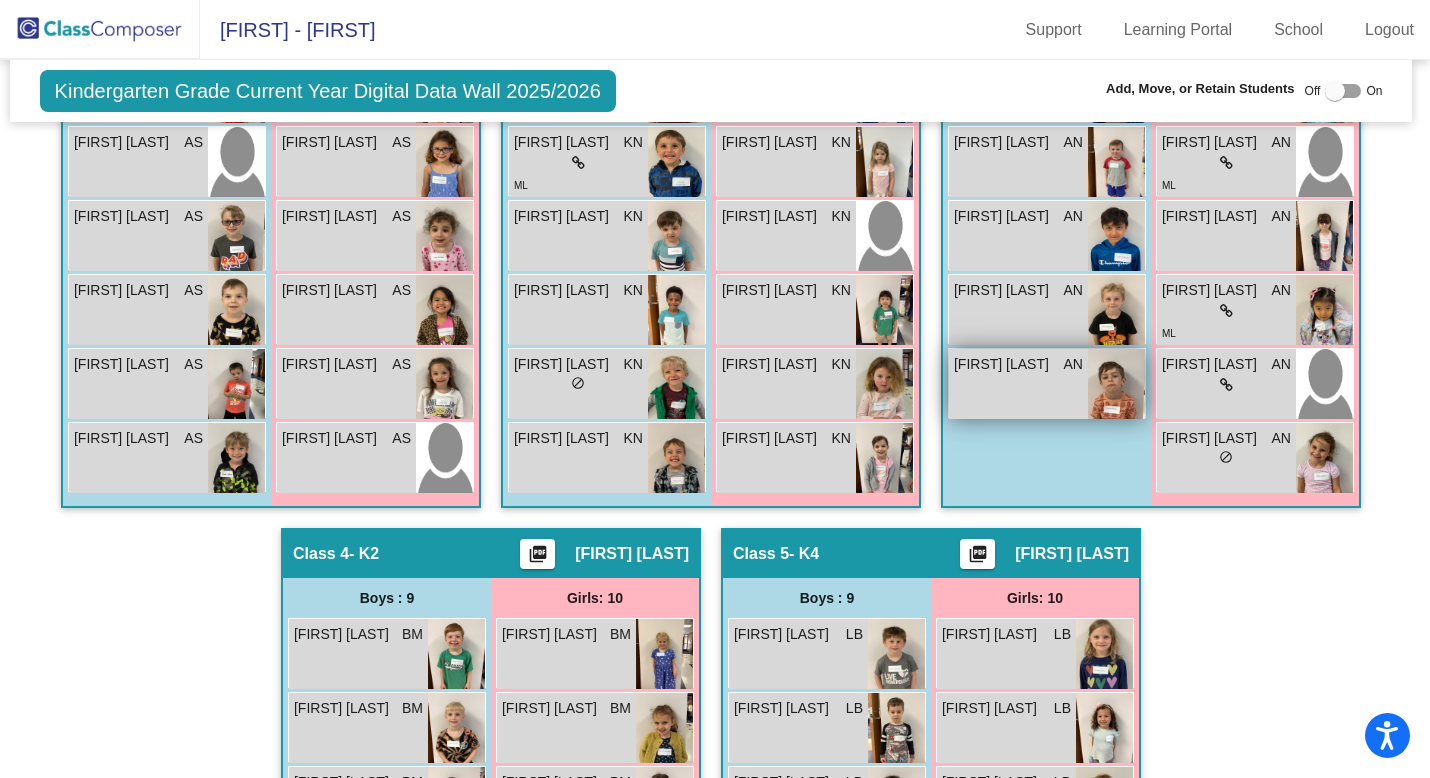 click on "Victor Guran AN lock do_not_disturb_alt" at bounding box center (1018, 384) 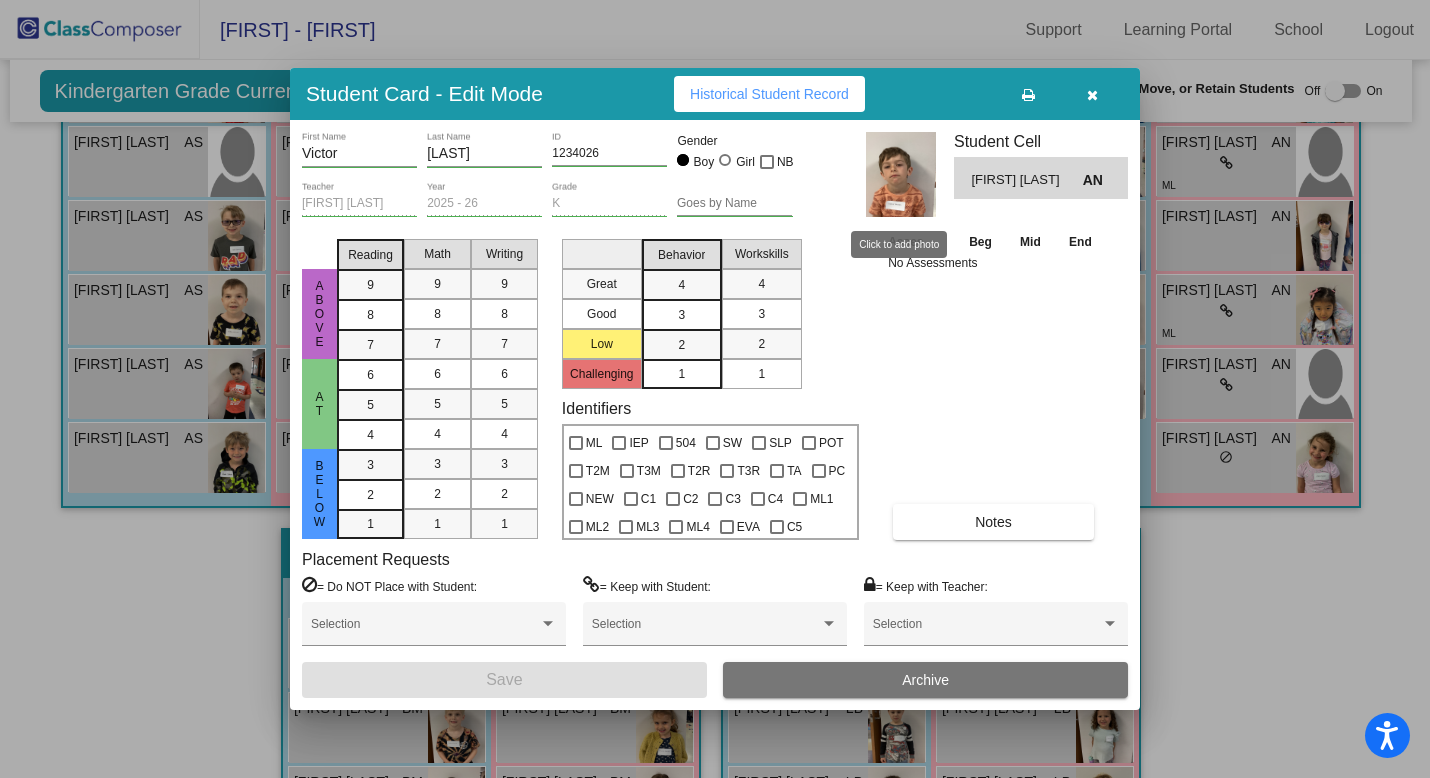 click at bounding box center [901, 174] 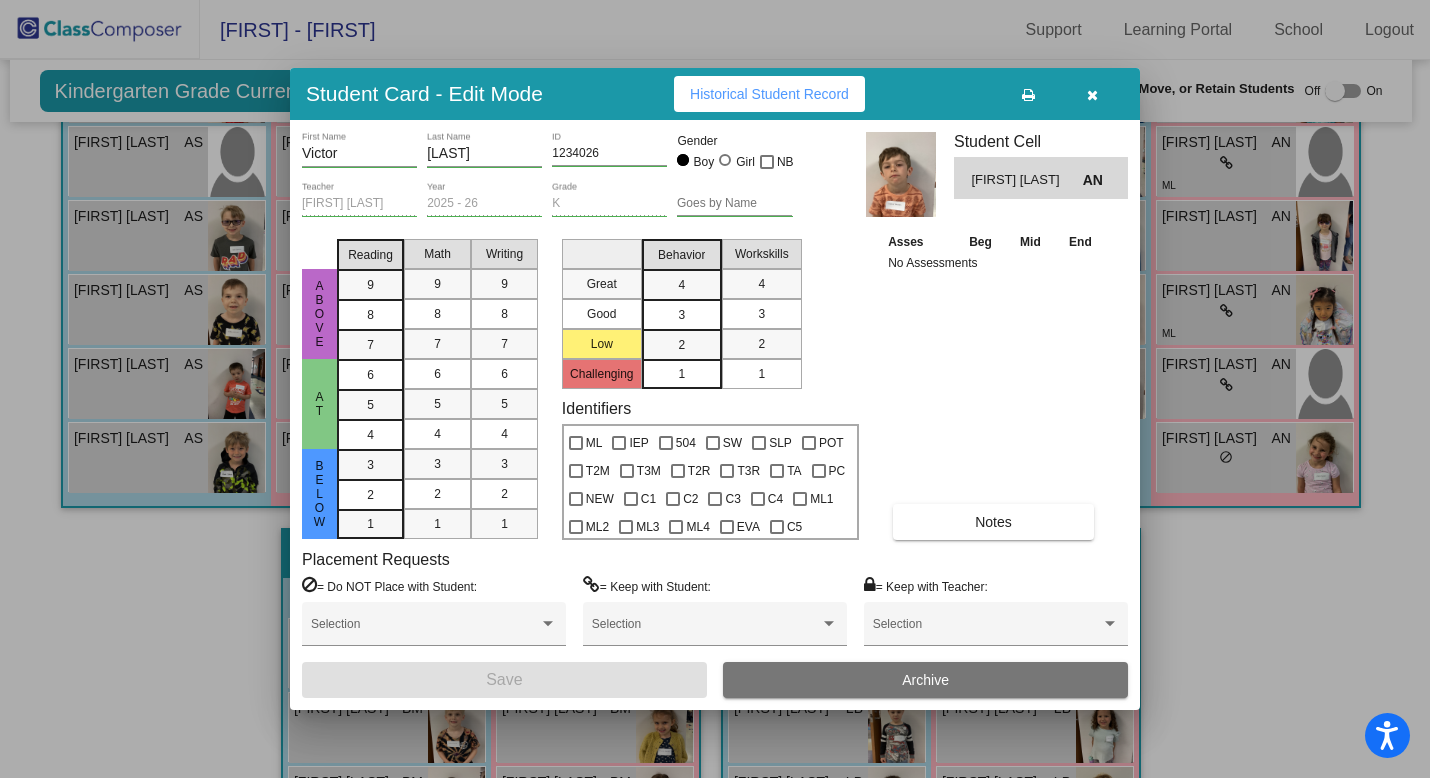 click at bounding box center [1092, 95] 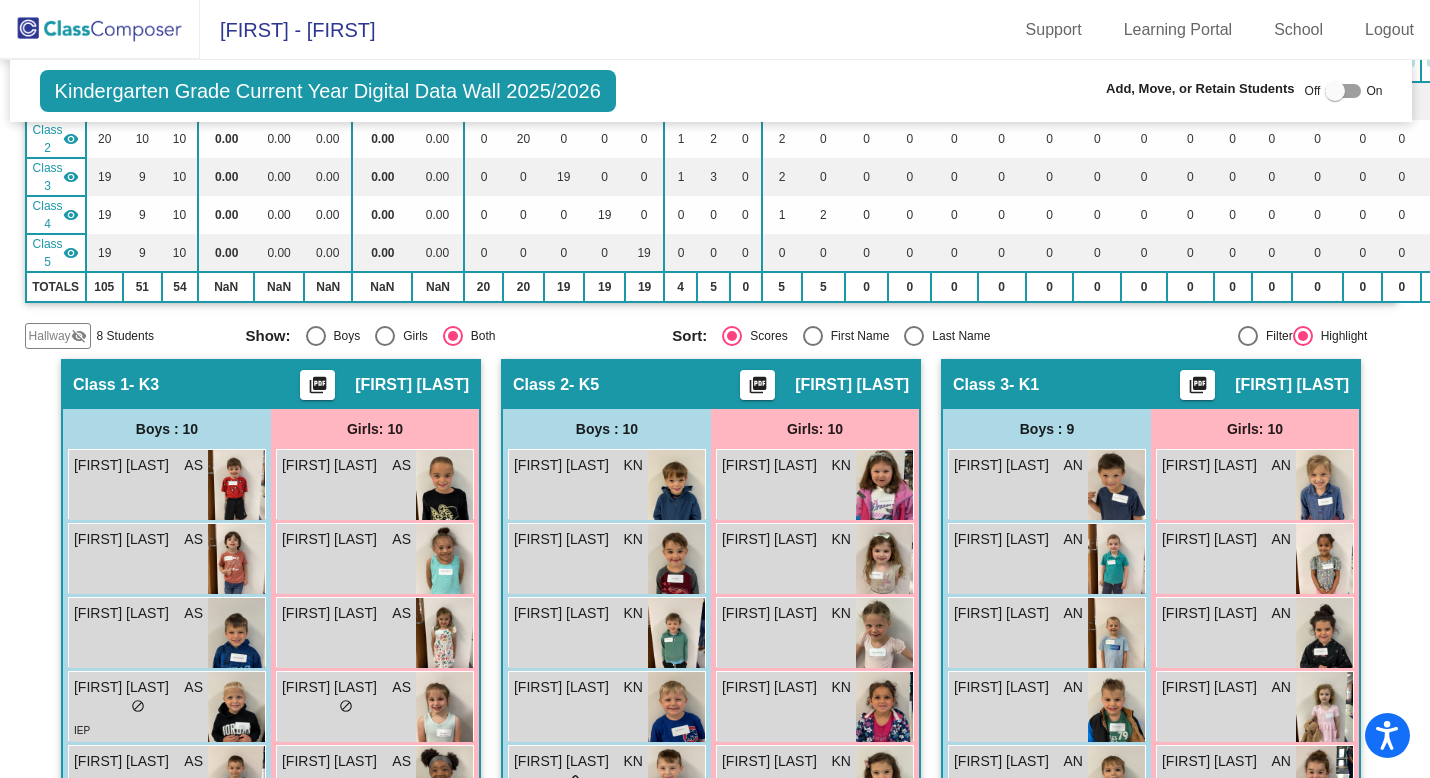 scroll, scrollTop: 213, scrollLeft: 4, axis: both 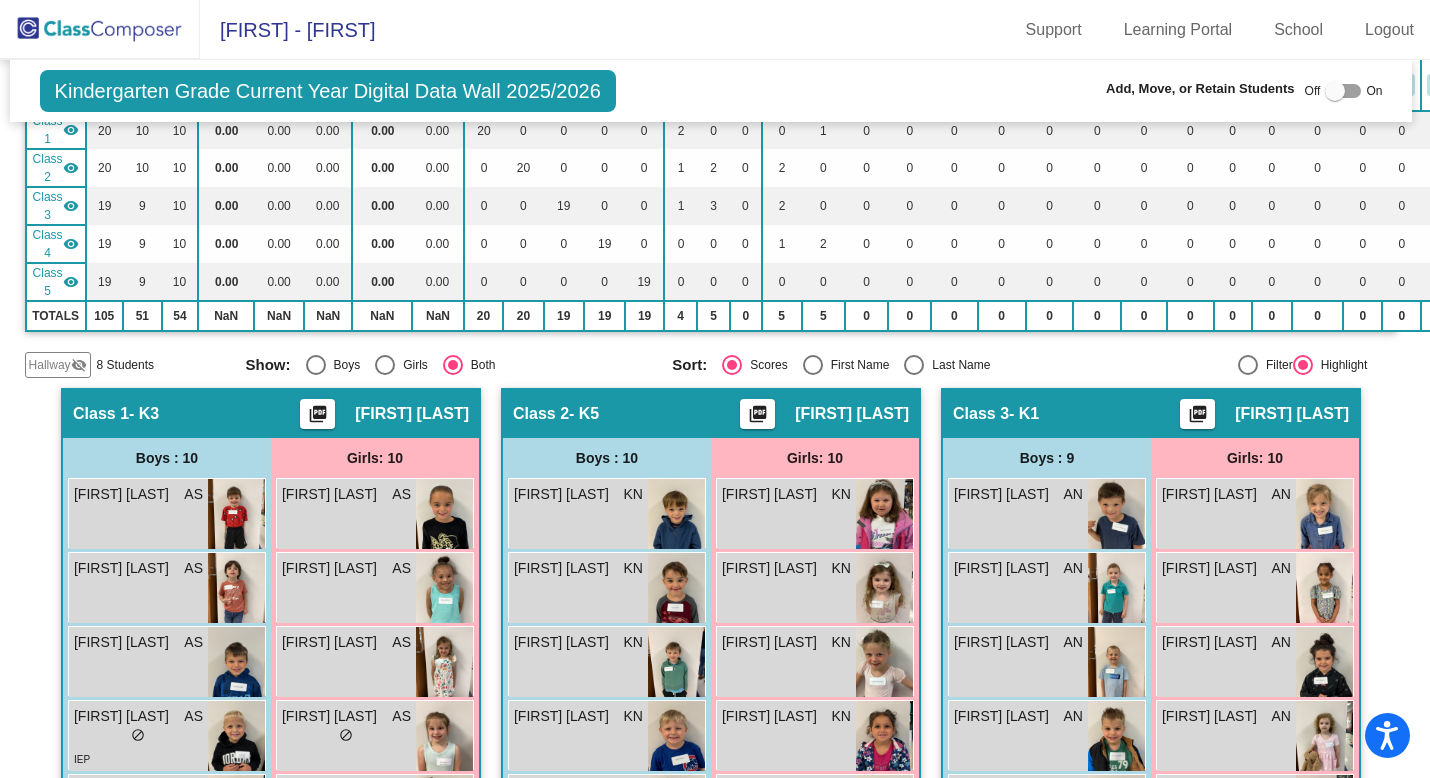 click on "Hallway   visibility_off" 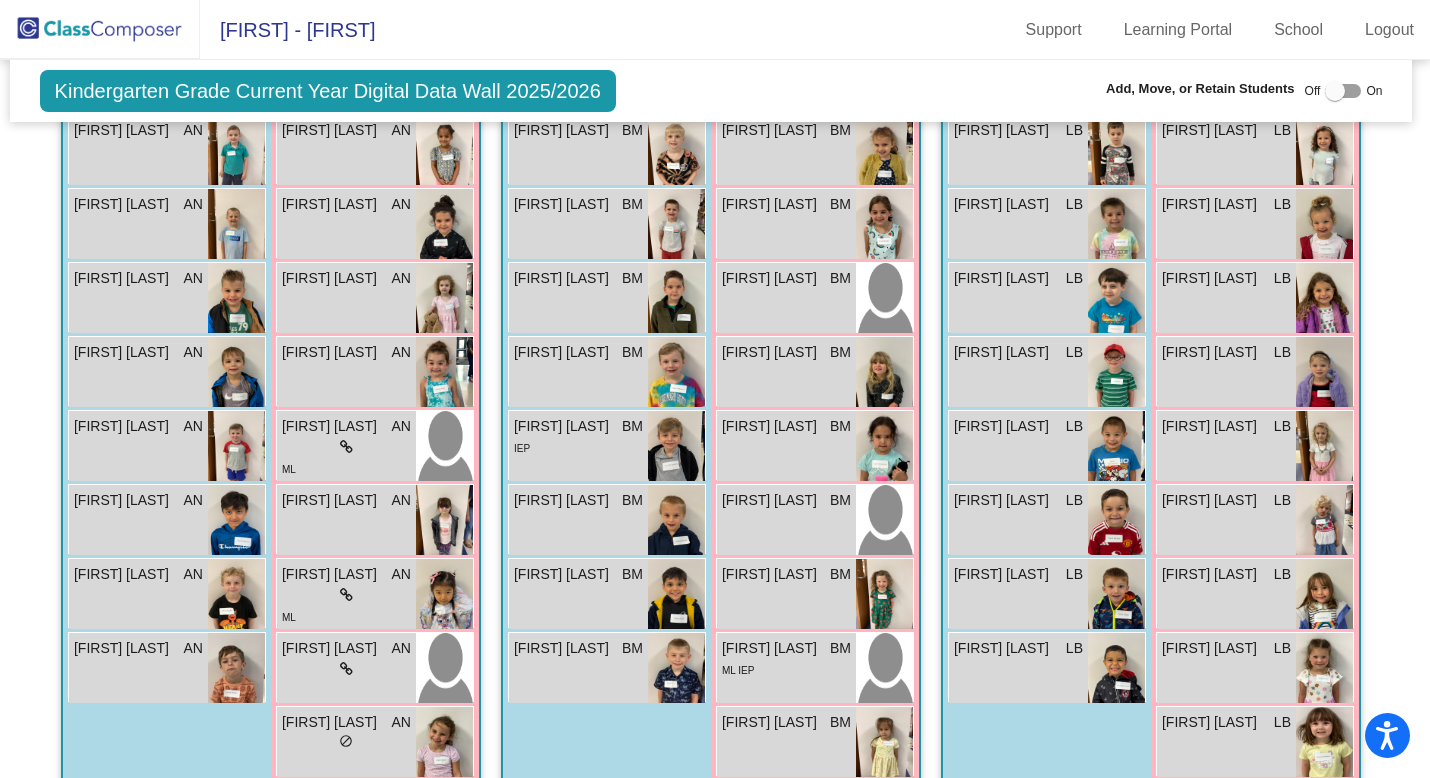 scroll, scrollTop: 1556, scrollLeft: 4, axis: both 